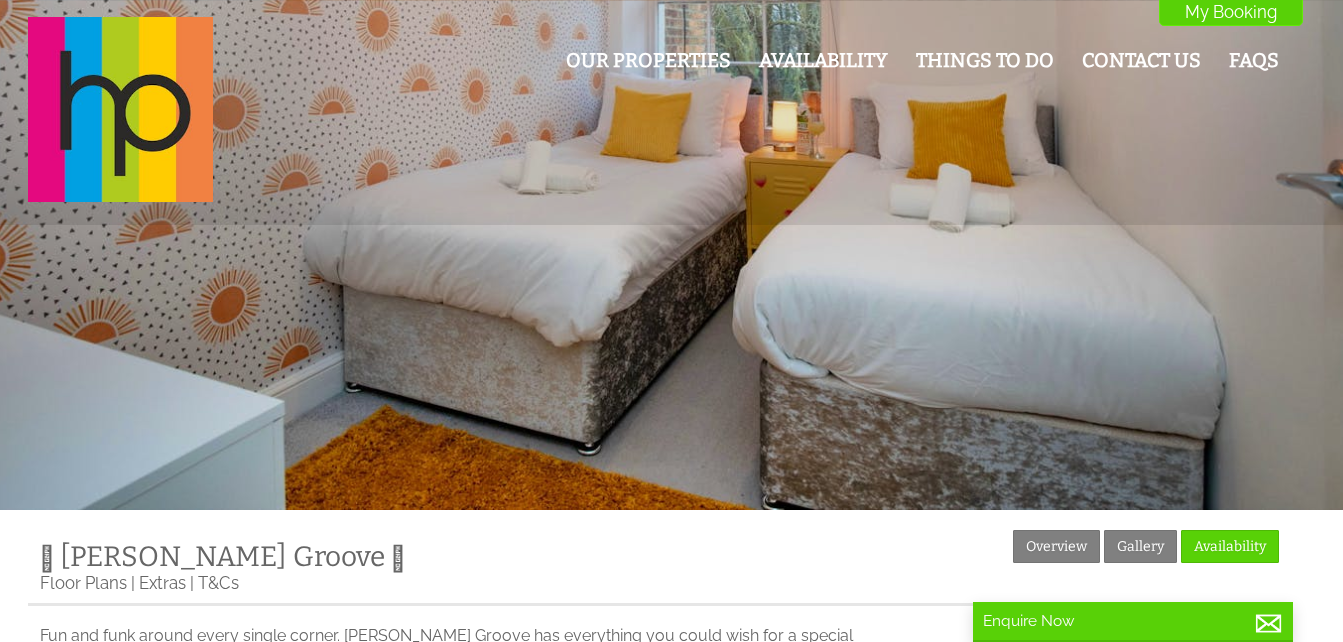 scroll, scrollTop: 0, scrollLeft: 0, axis: both 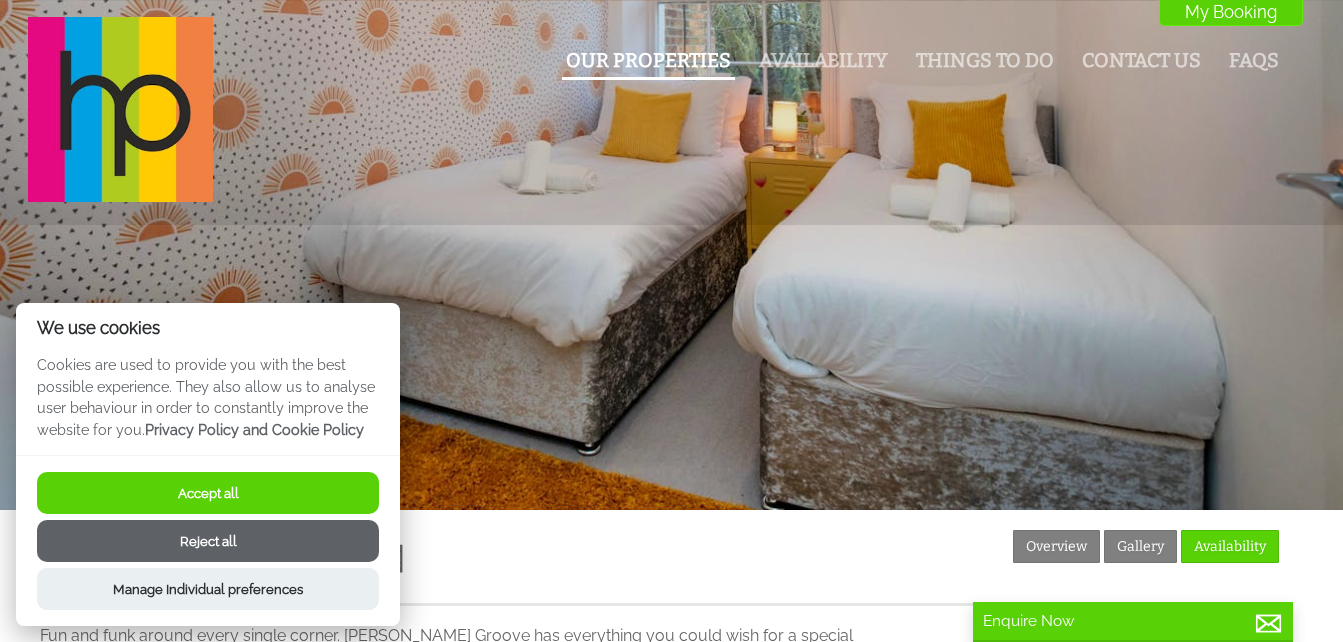 click on "Our Properties" at bounding box center [648, 60] 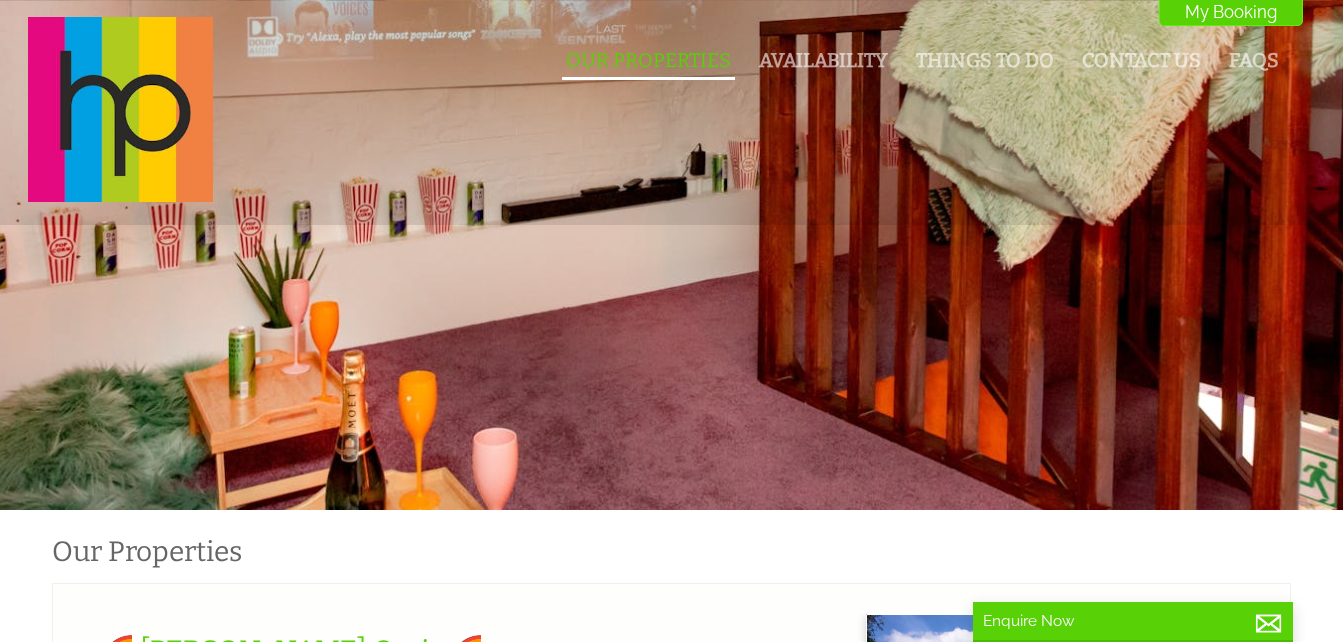 scroll, scrollTop: 0, scrollLeft: 18, axis: horizontal 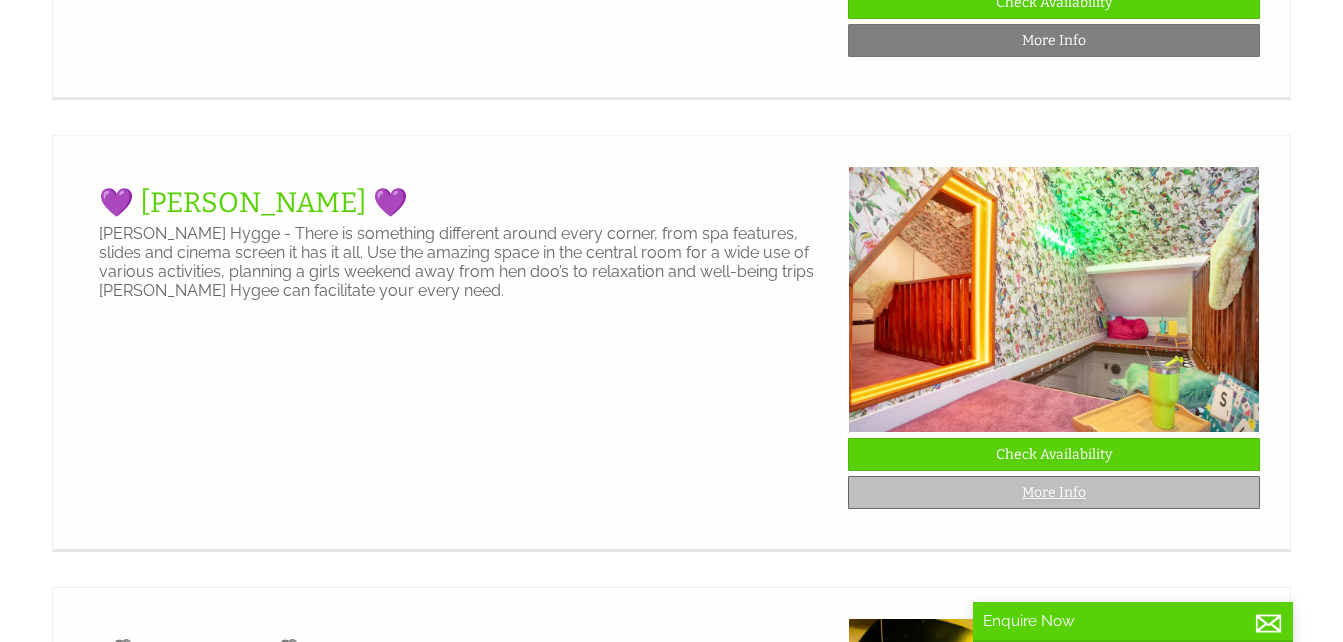click on "More Info" at bounding box center (1054, 492) 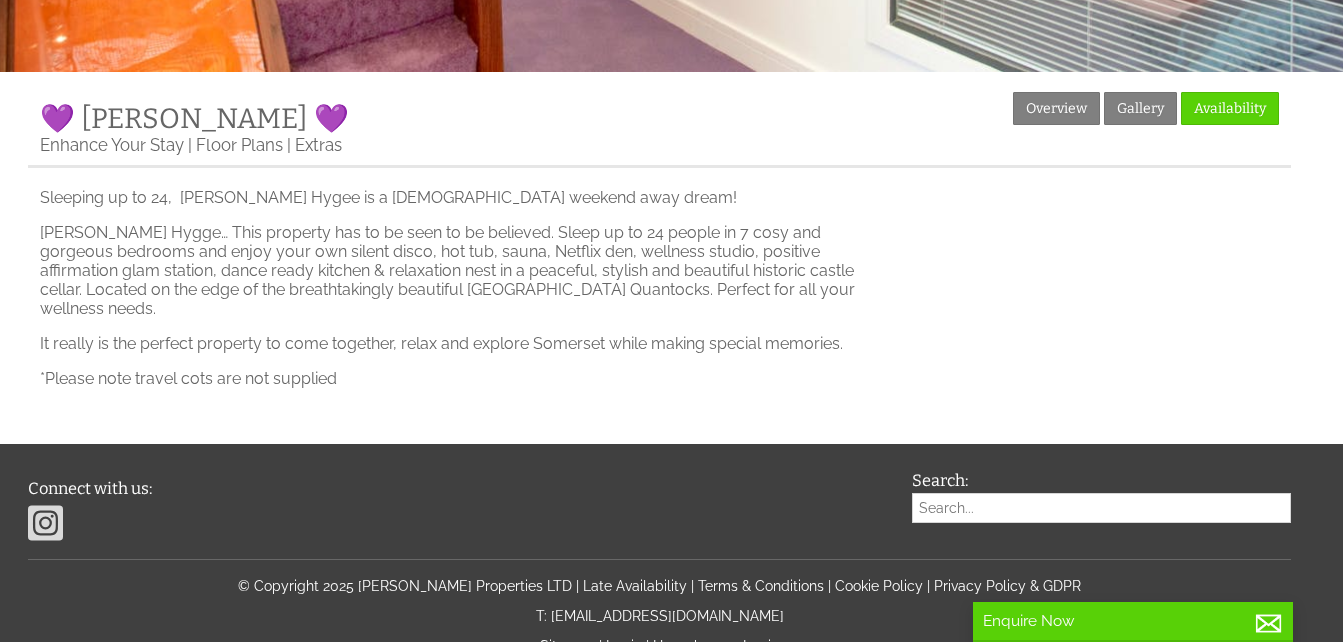 scroll, scrollTop: 500, scrollLeft: 0, axis: vertical 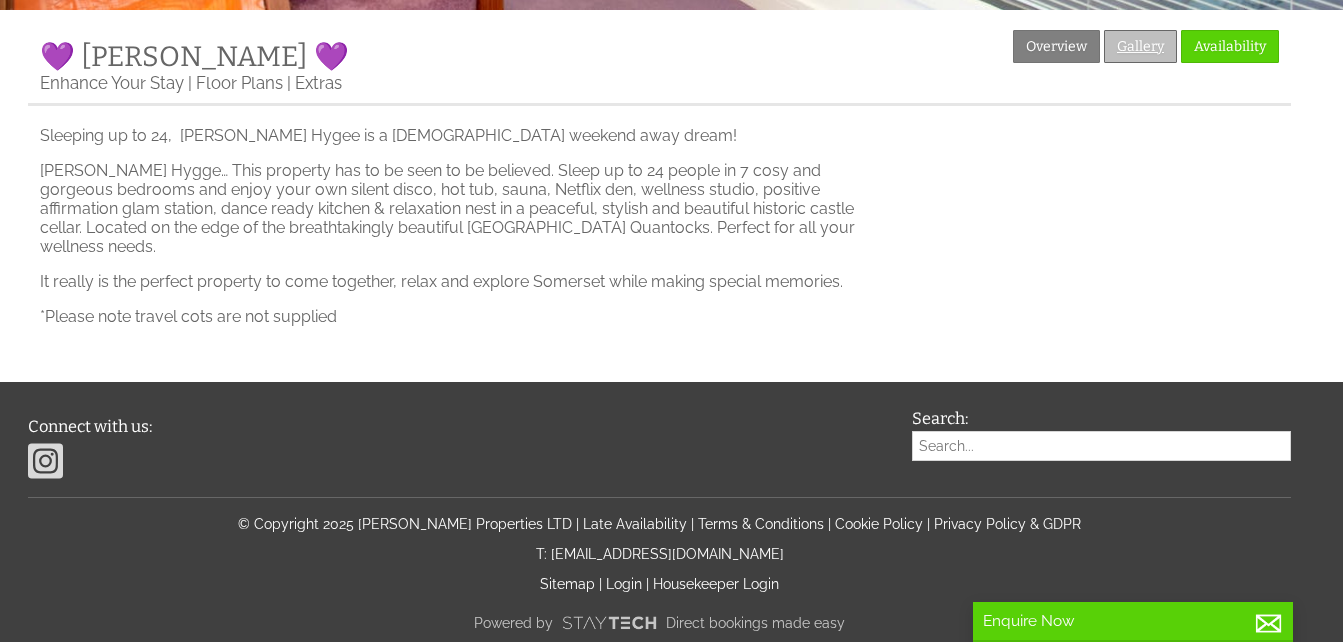 click on "Gallery" at bounding box center (1140, 46) 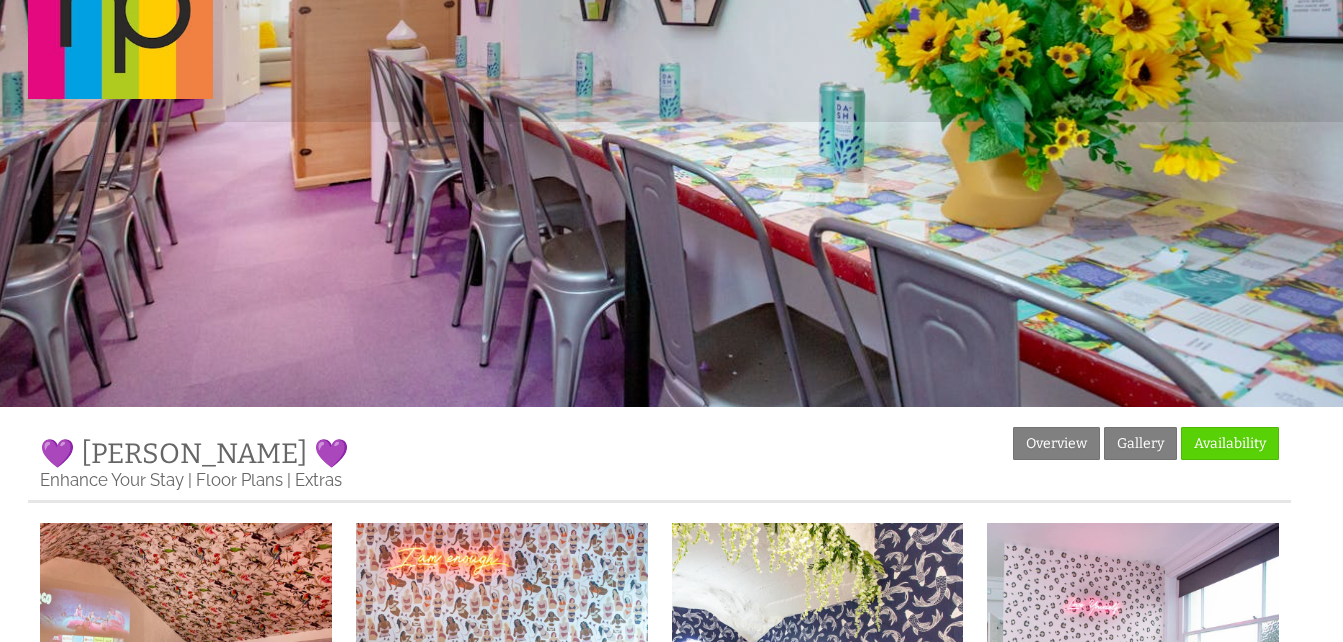 scroll, scrollTop: 100, scrollLeft: 0, axis: vertical 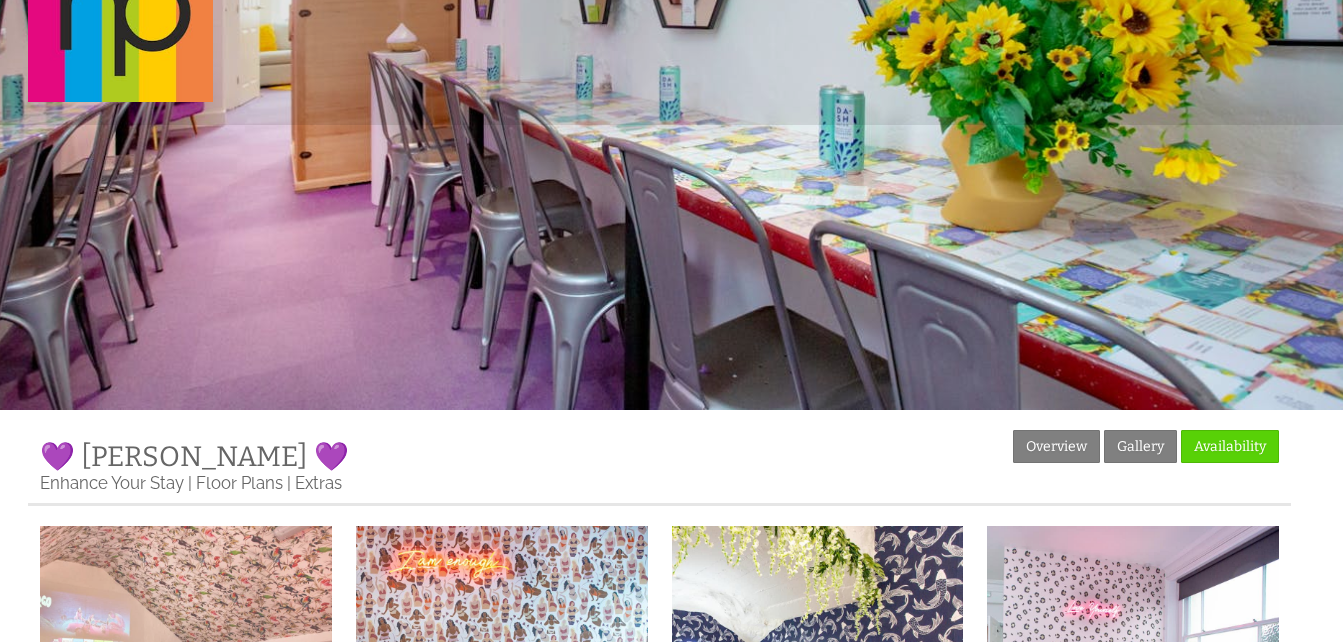 click at bounding box center (186, 672) 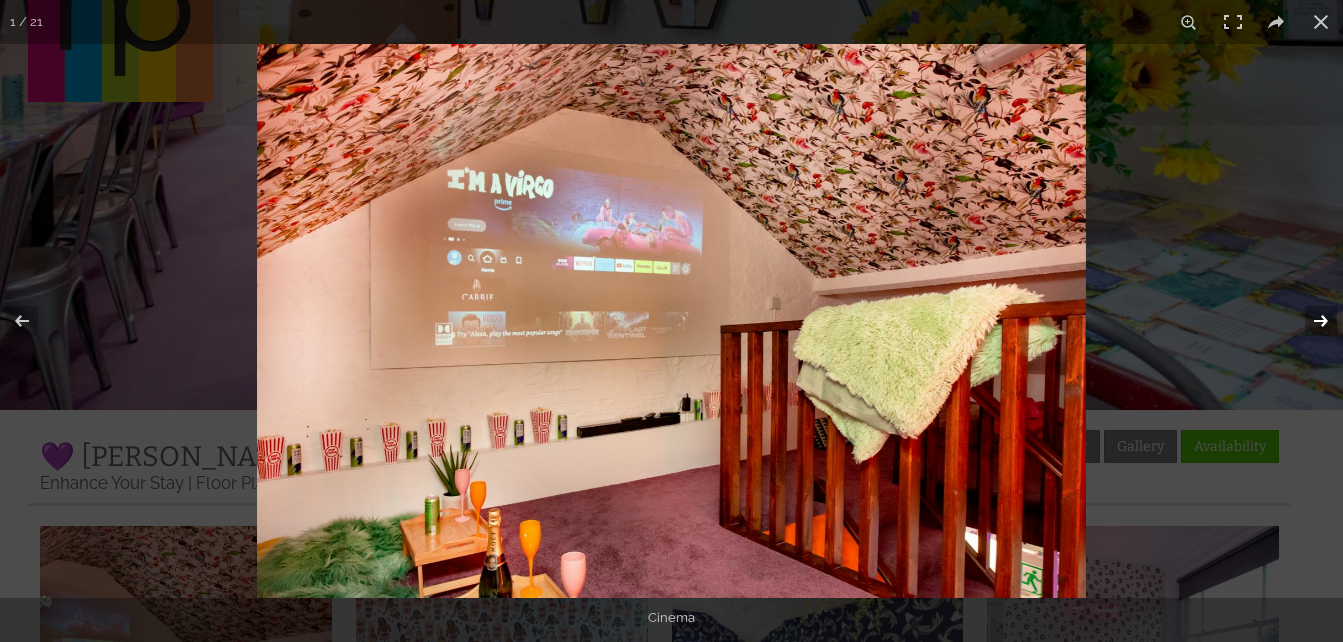 click at bounding box center [1308, 321] 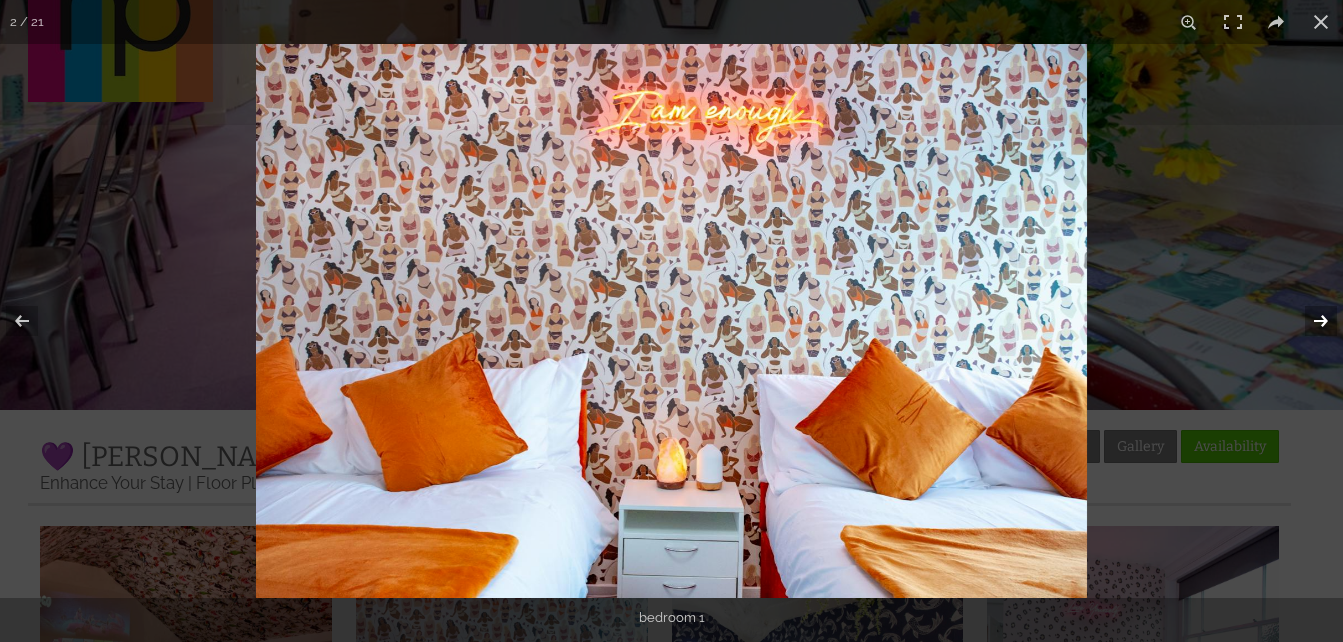 click at bounding box center [1308, 321] 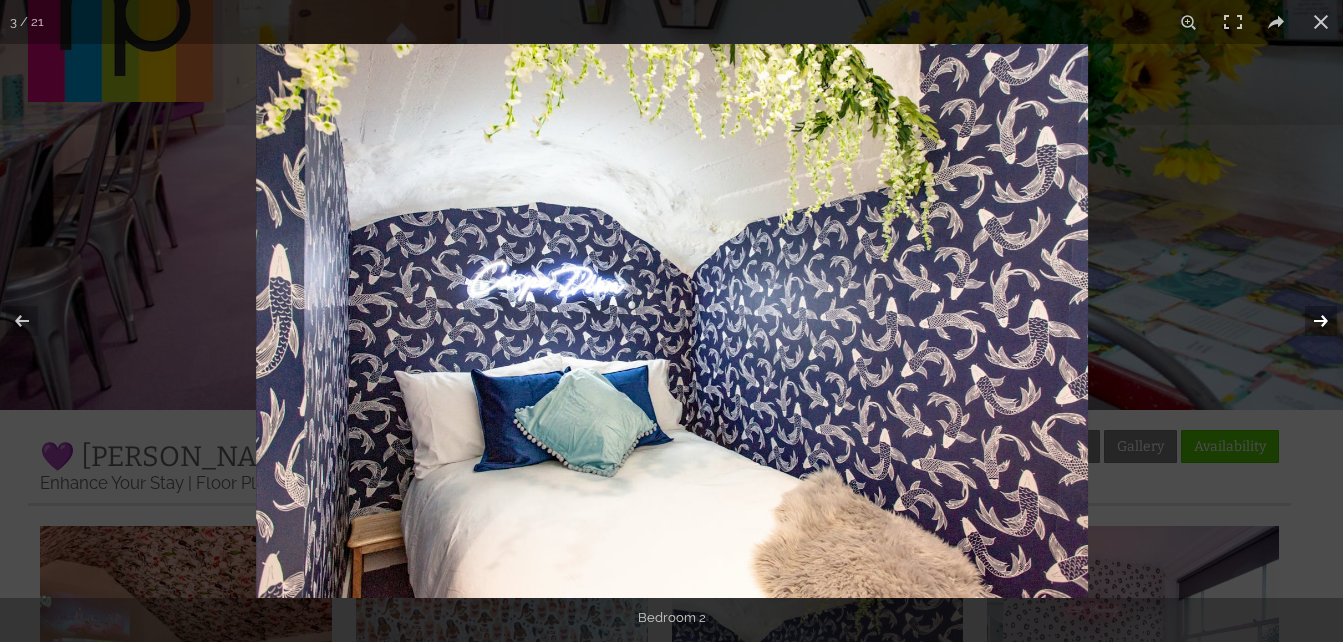click at bounding box center [1308, 321] 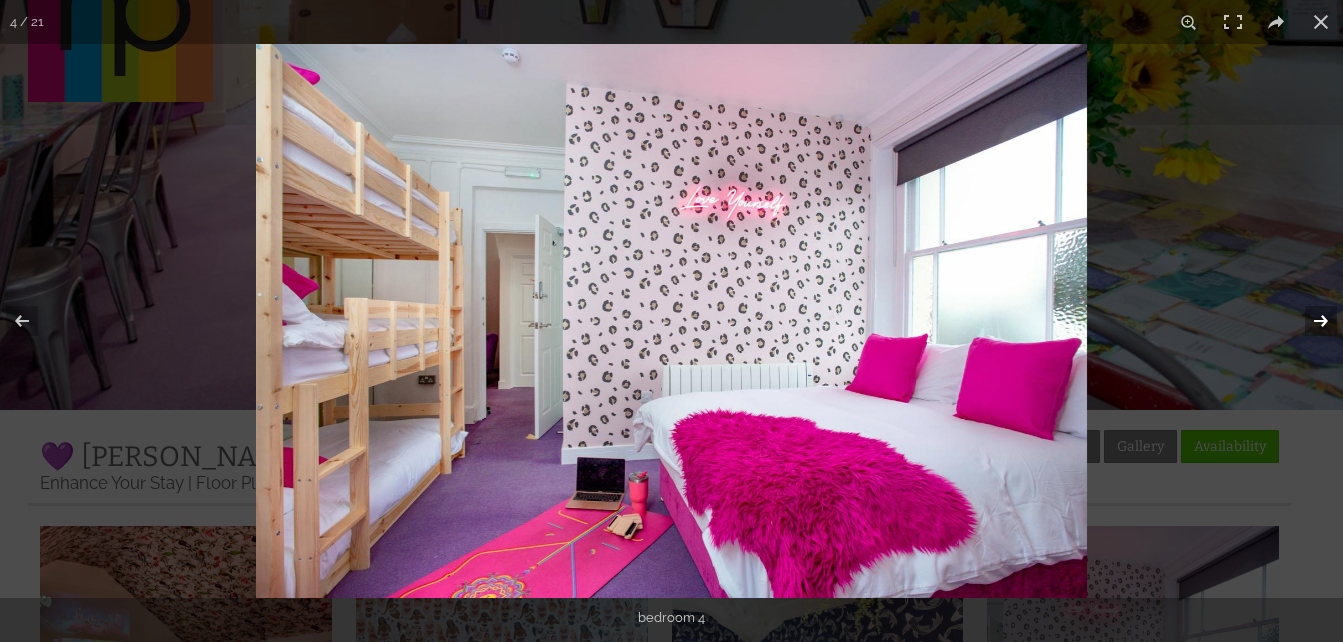 click at bounding box center (1308, 321) 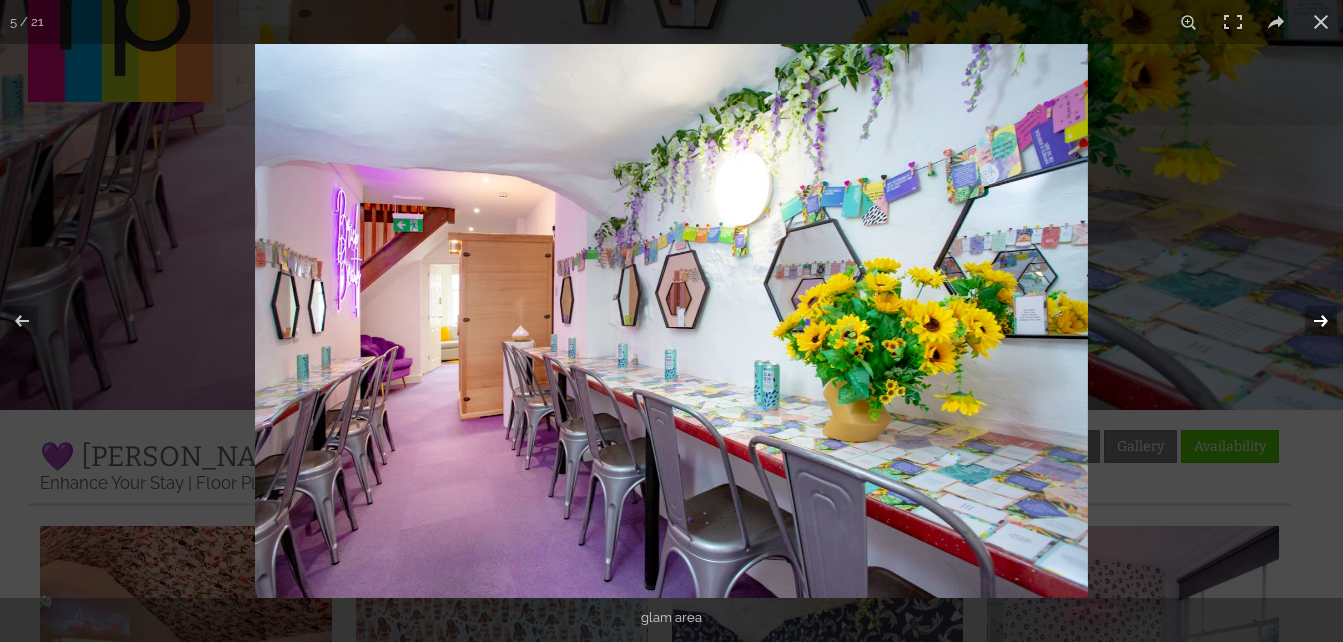 click at bounding box center (1308, 321) 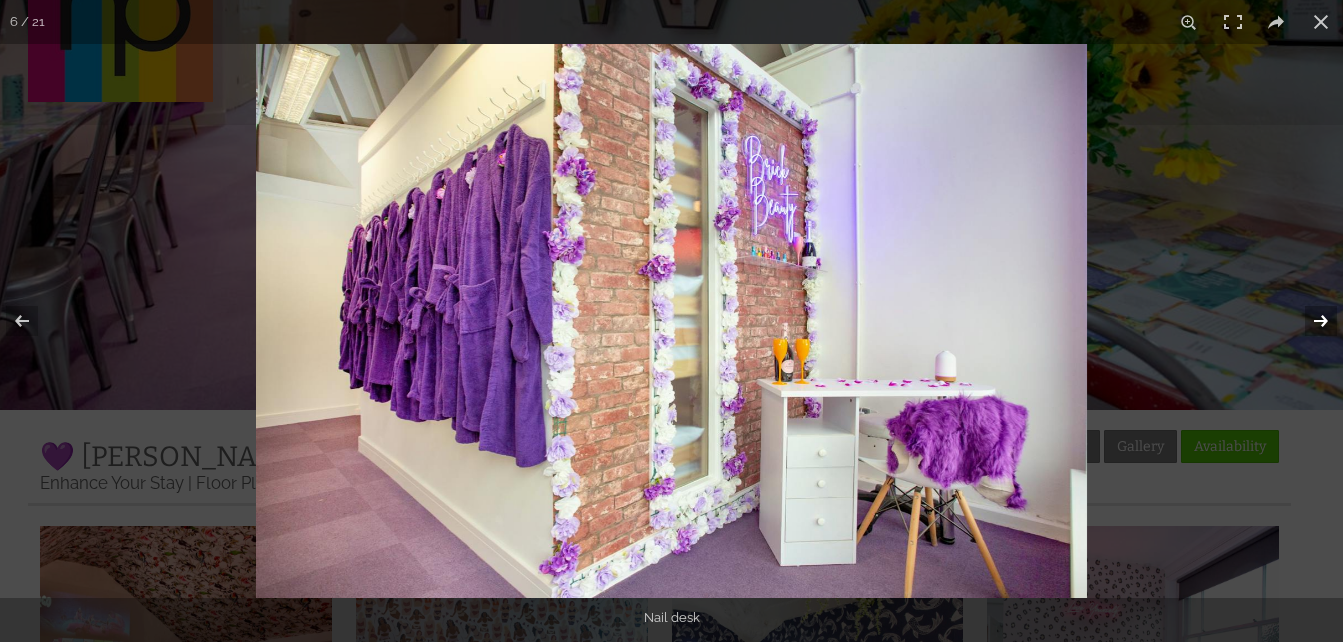click at bounding box center [1308, 321] 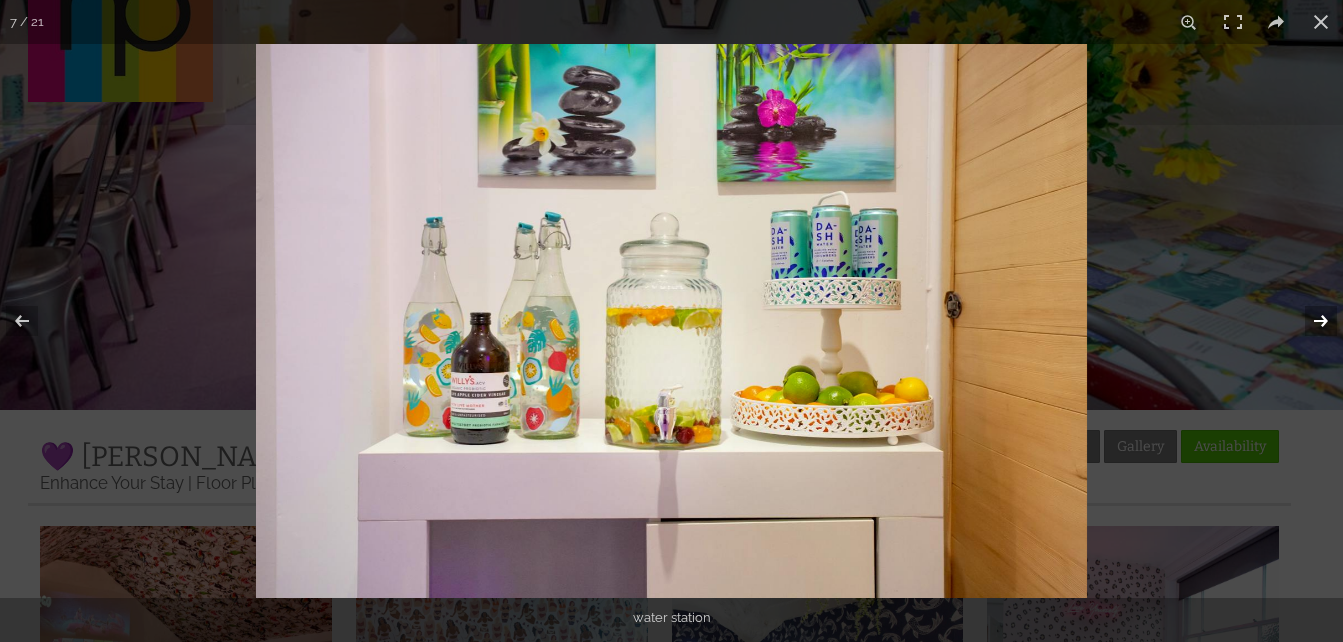 click at bounding box center [1308, 321] 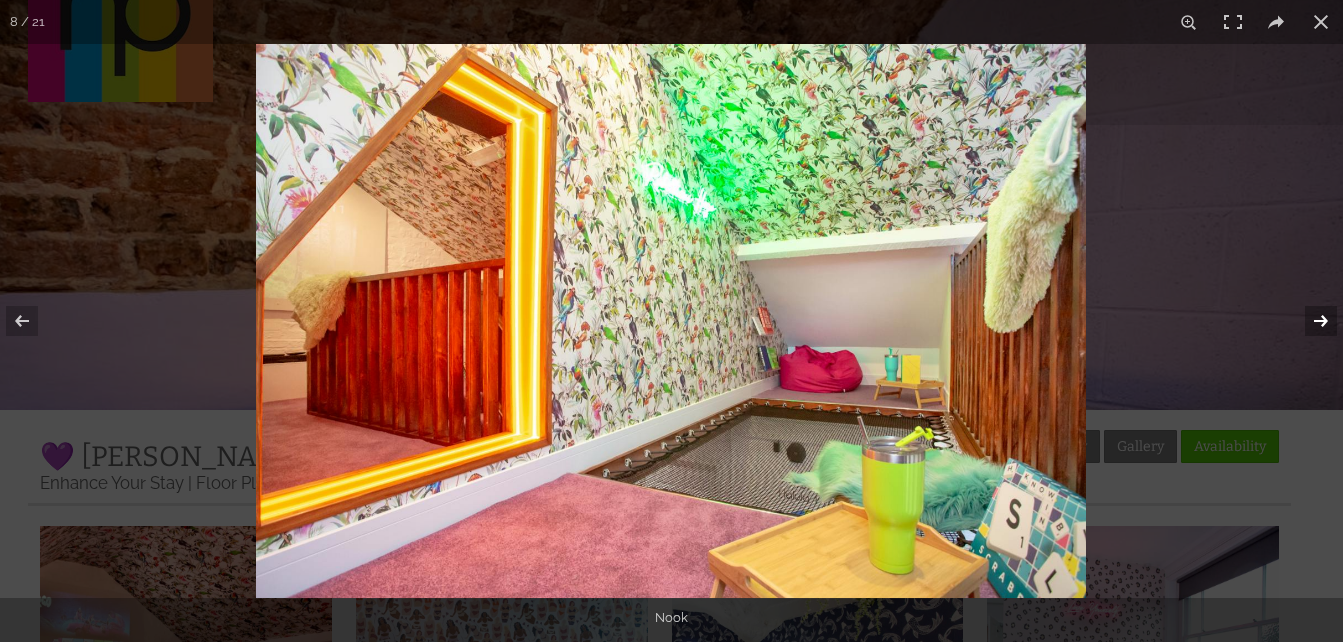 click at bounding box center (1308, 321) 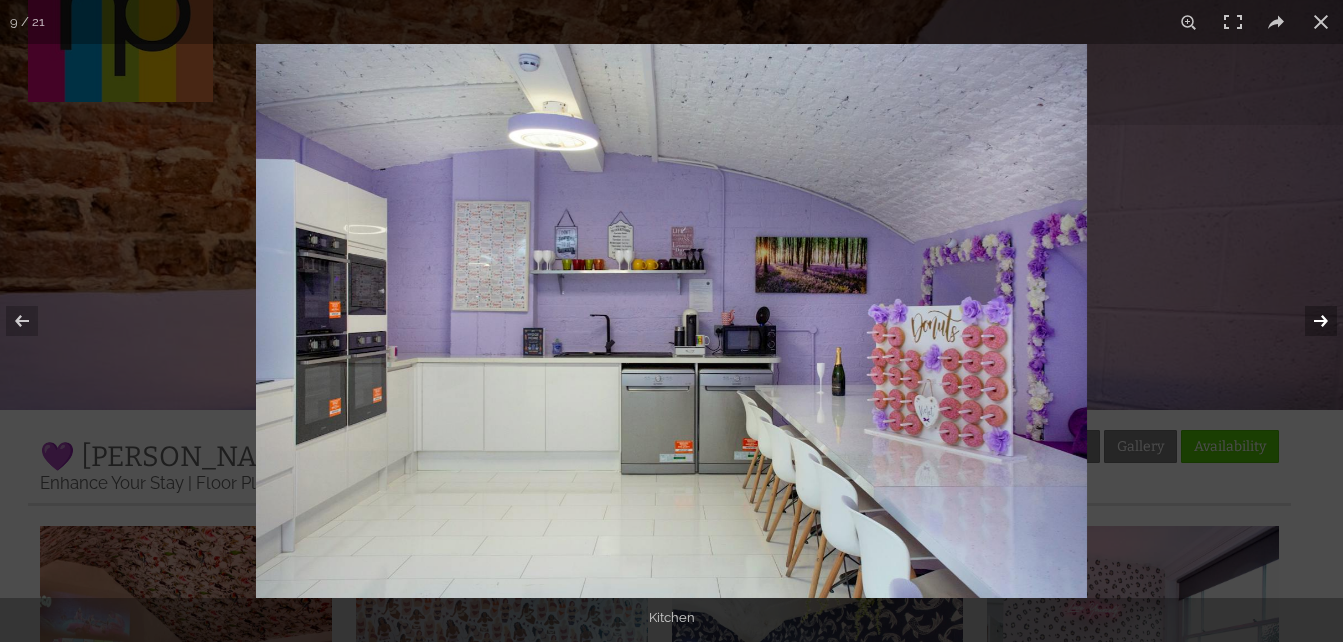 click at bounding box center (1308, 321) 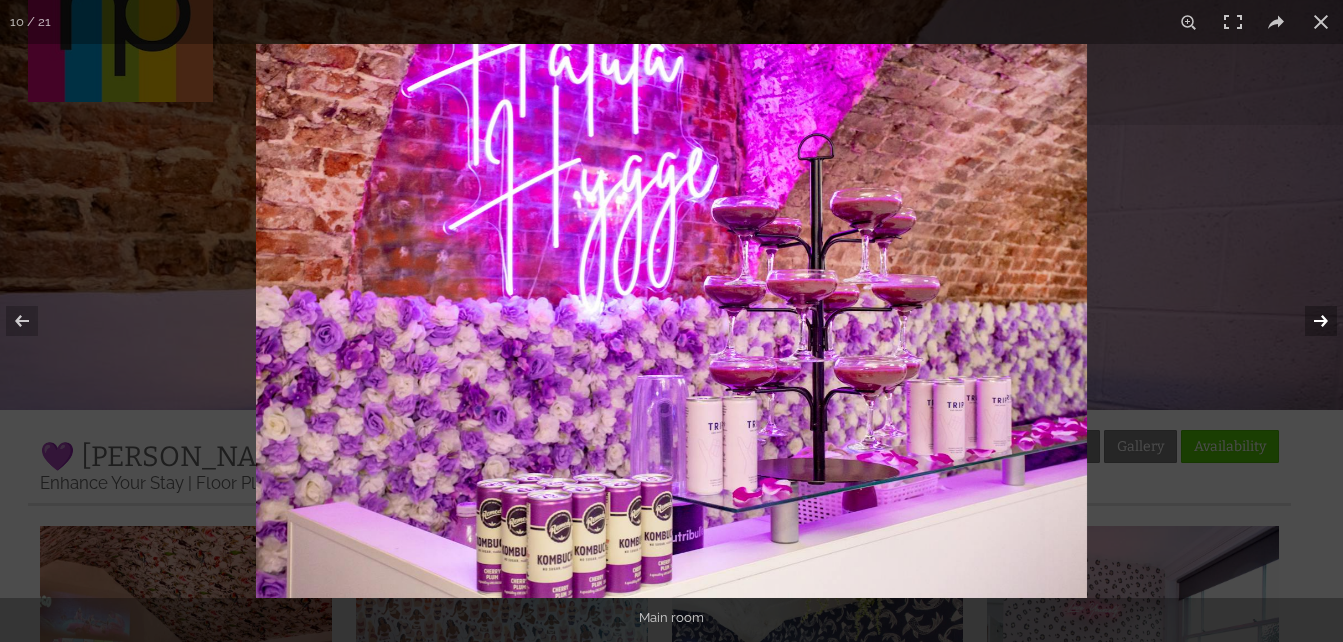 click at bounding box center [1308, 321] 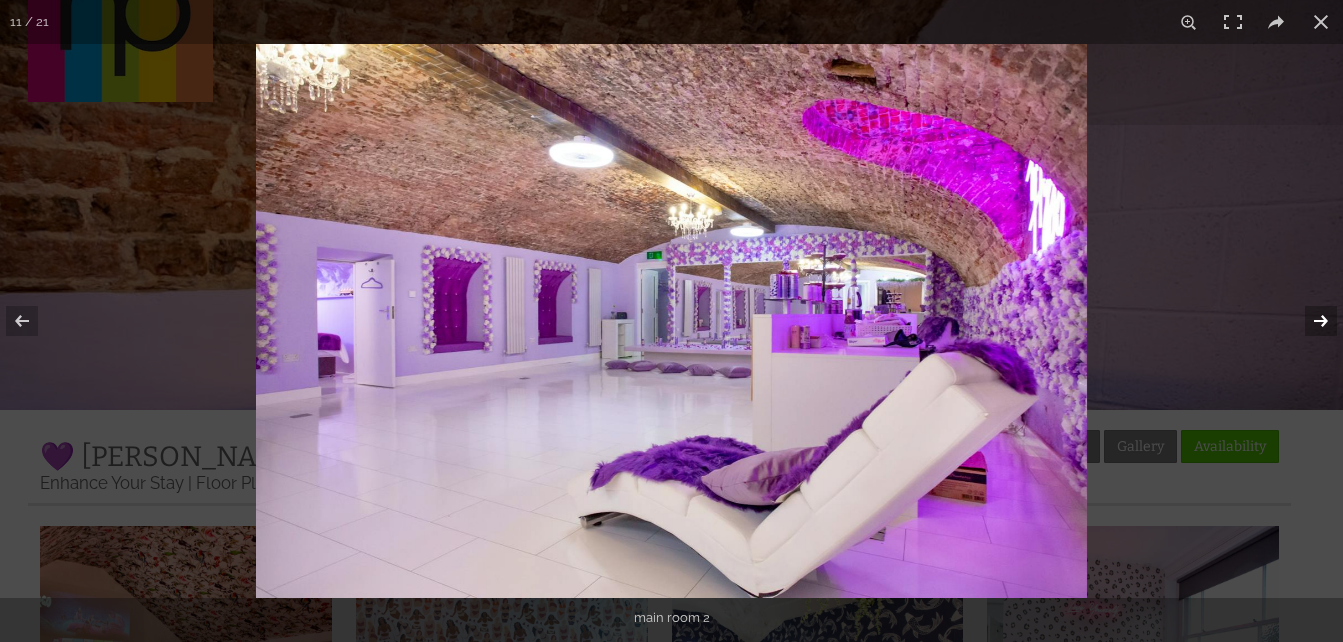 click at bounding box center (1308, 321) 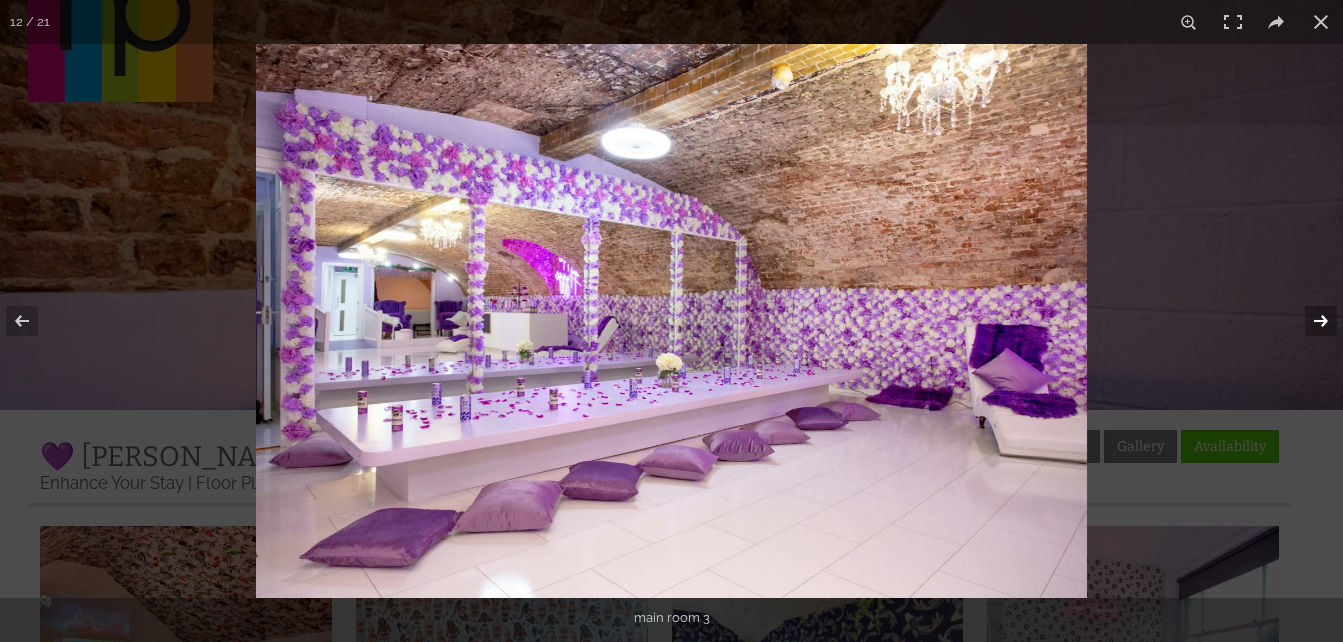 click at bounding box center (1308, 321) 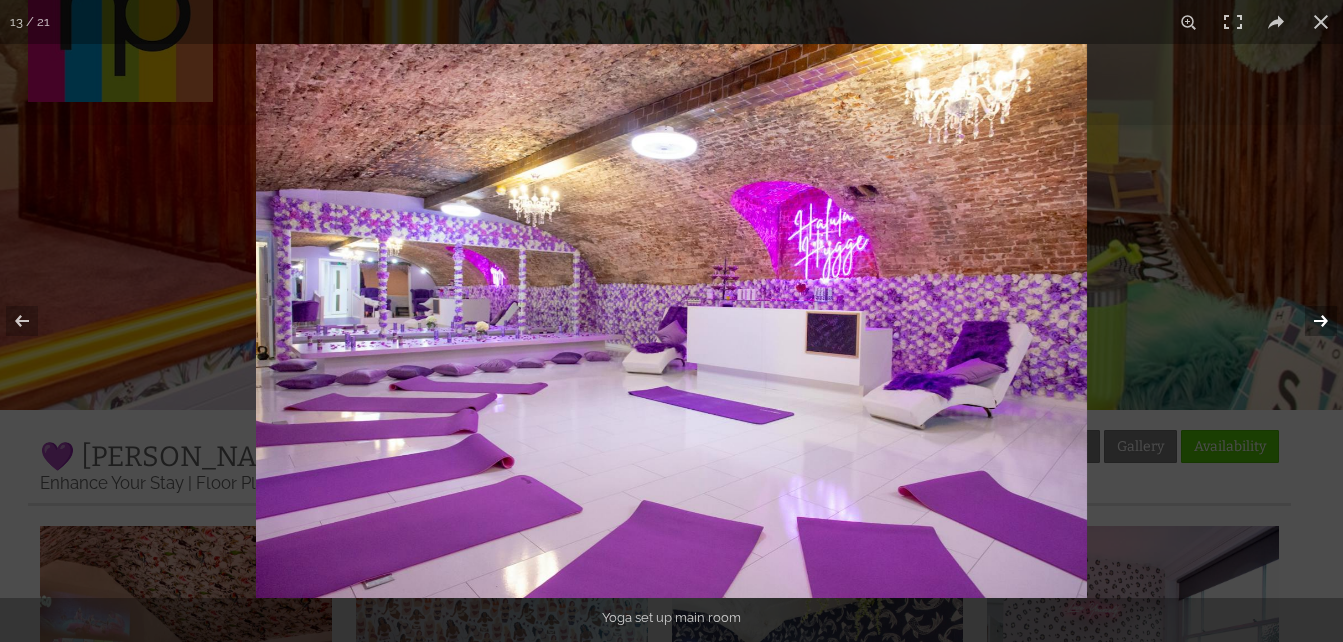 click at bounding box center [1308, 321] 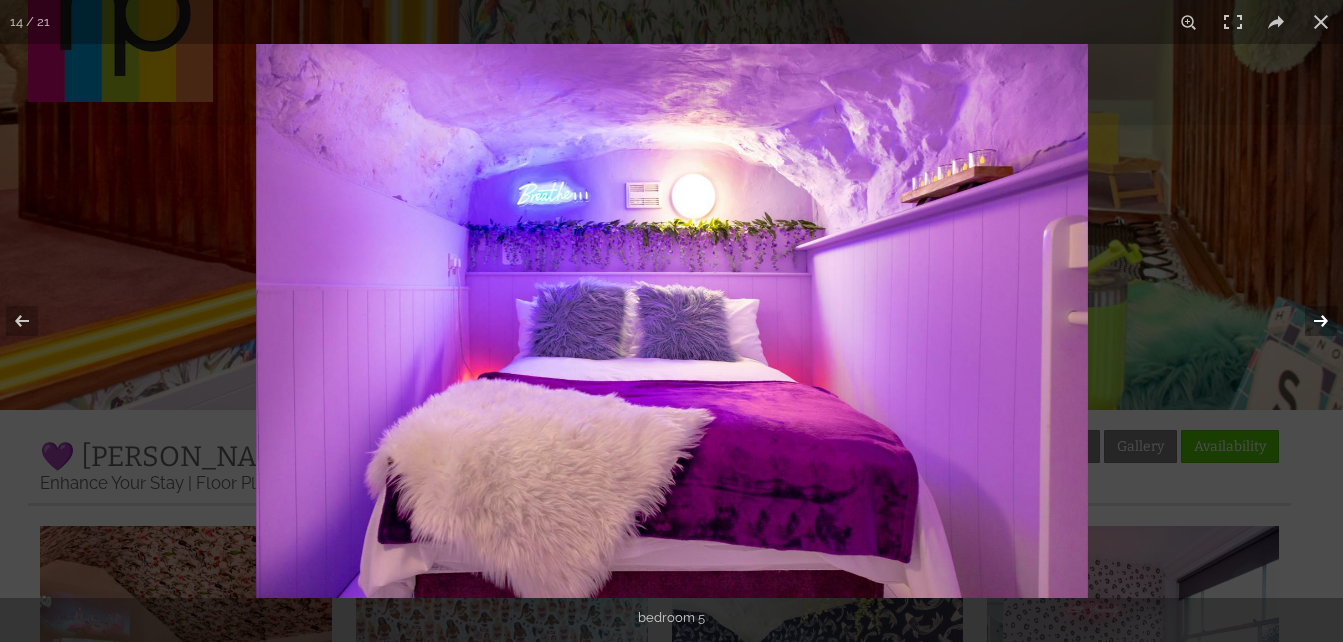 click at bounding box center (1308, 321) 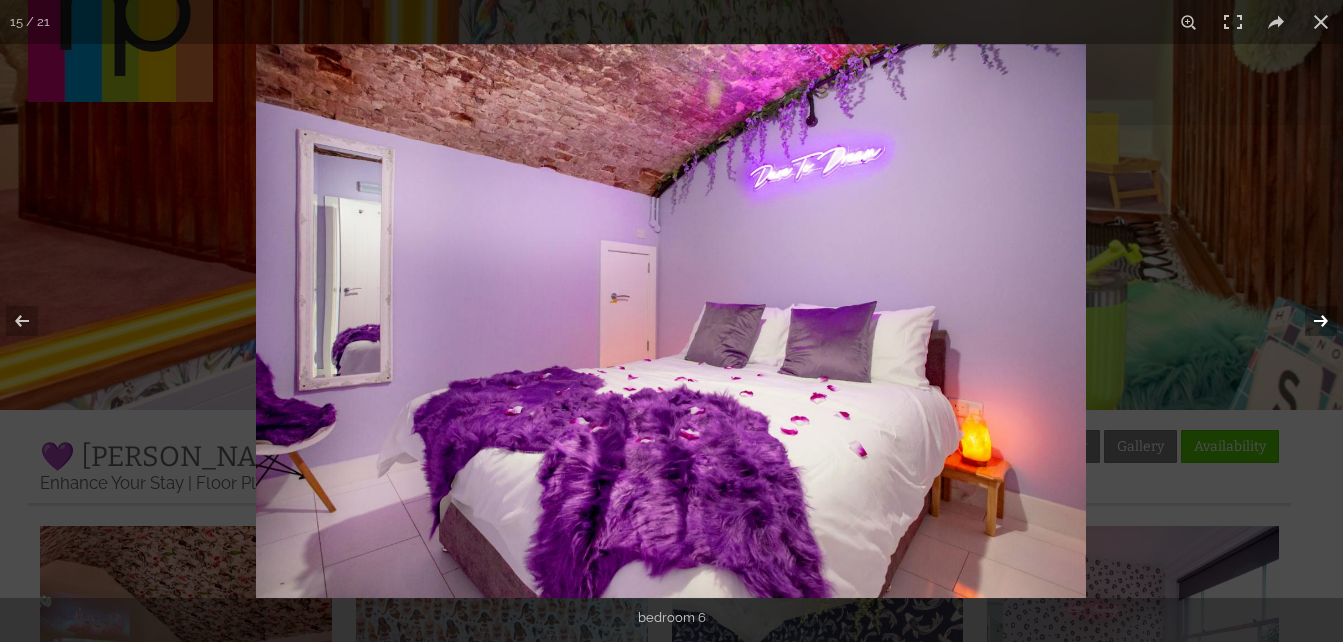 click at bounding box center [1308, 321] 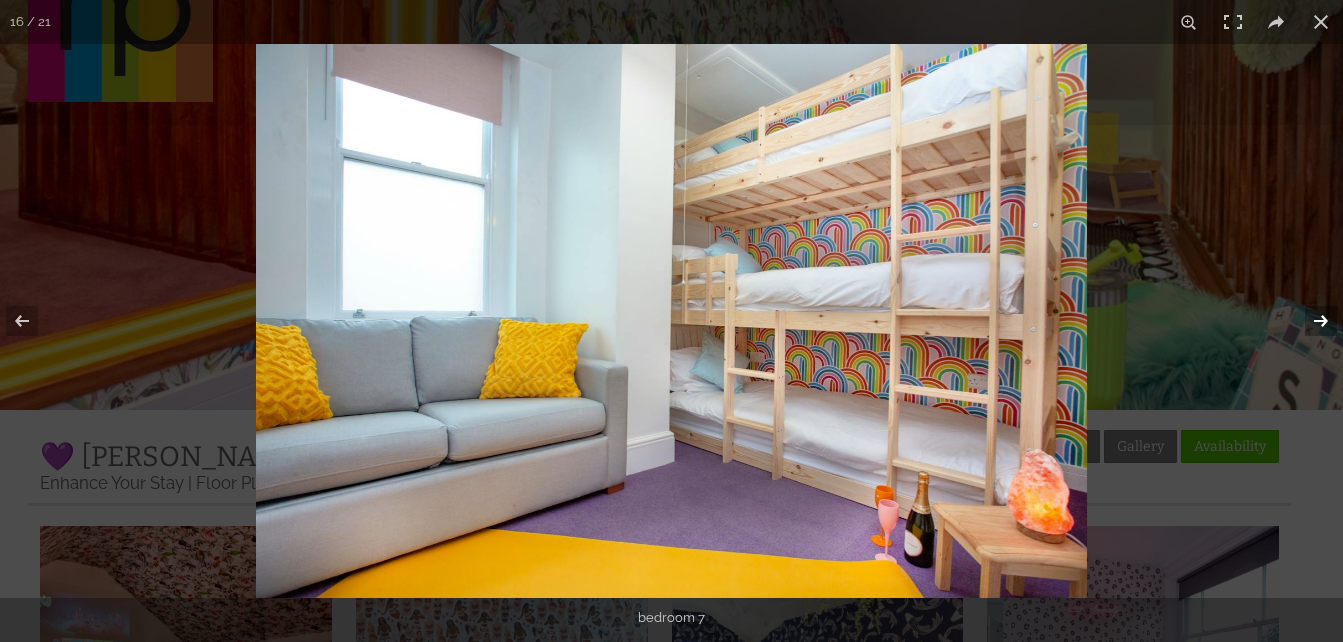 click at bounding box center (1308, 321) 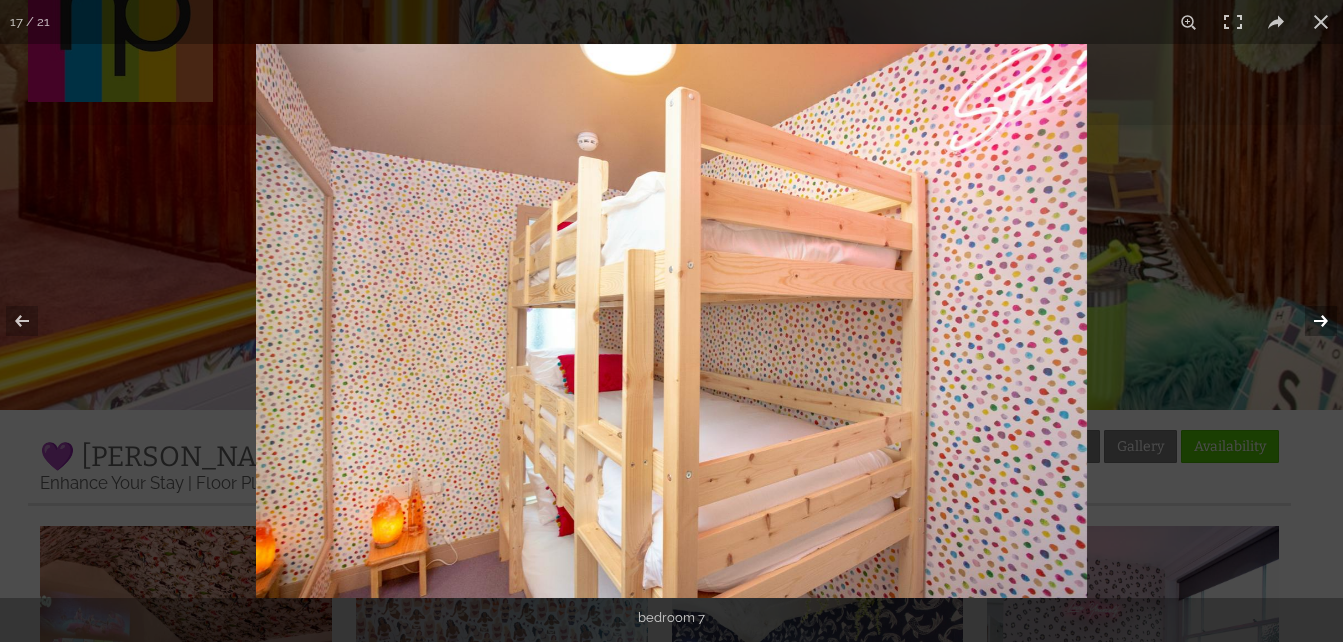 click at bounding box center [1308, 321] 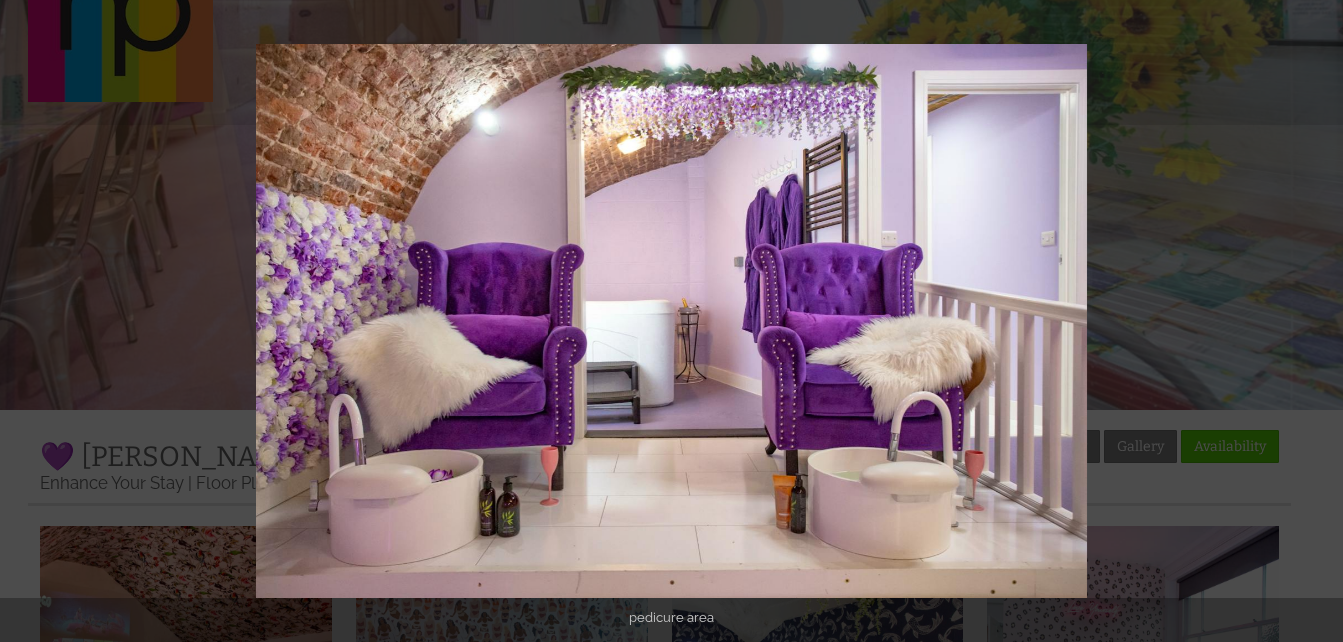 click at bounding box center (1308, 321) 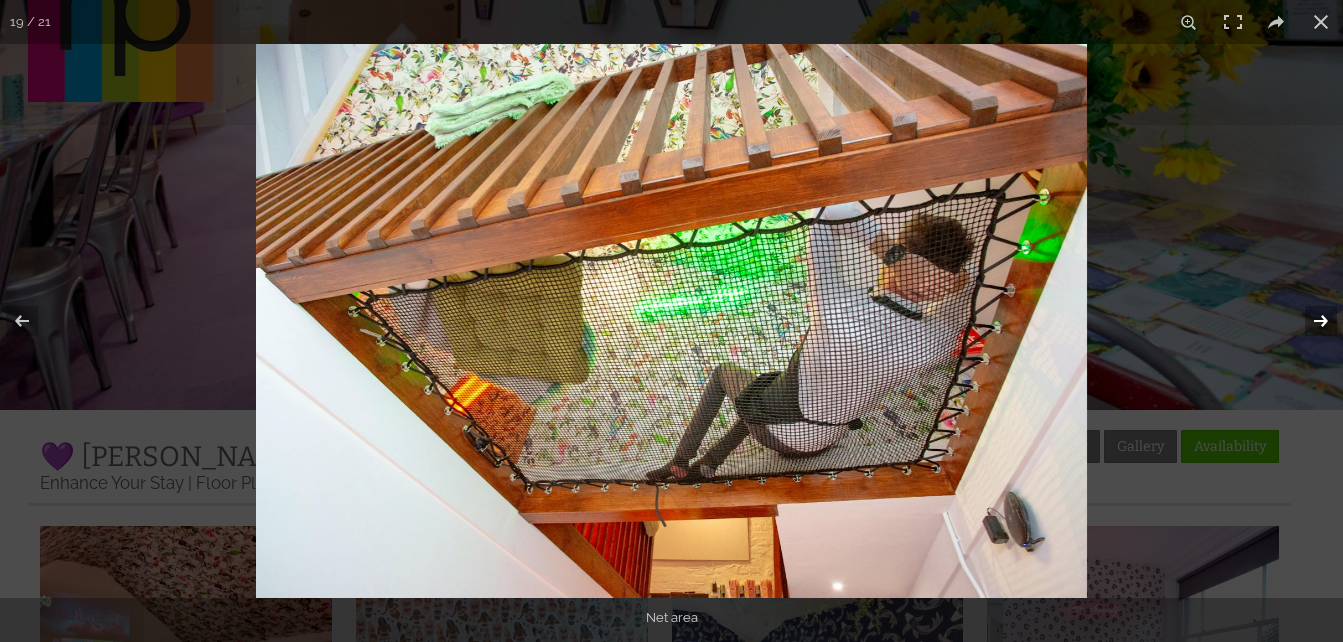 click at bounding box center [1308, 321] 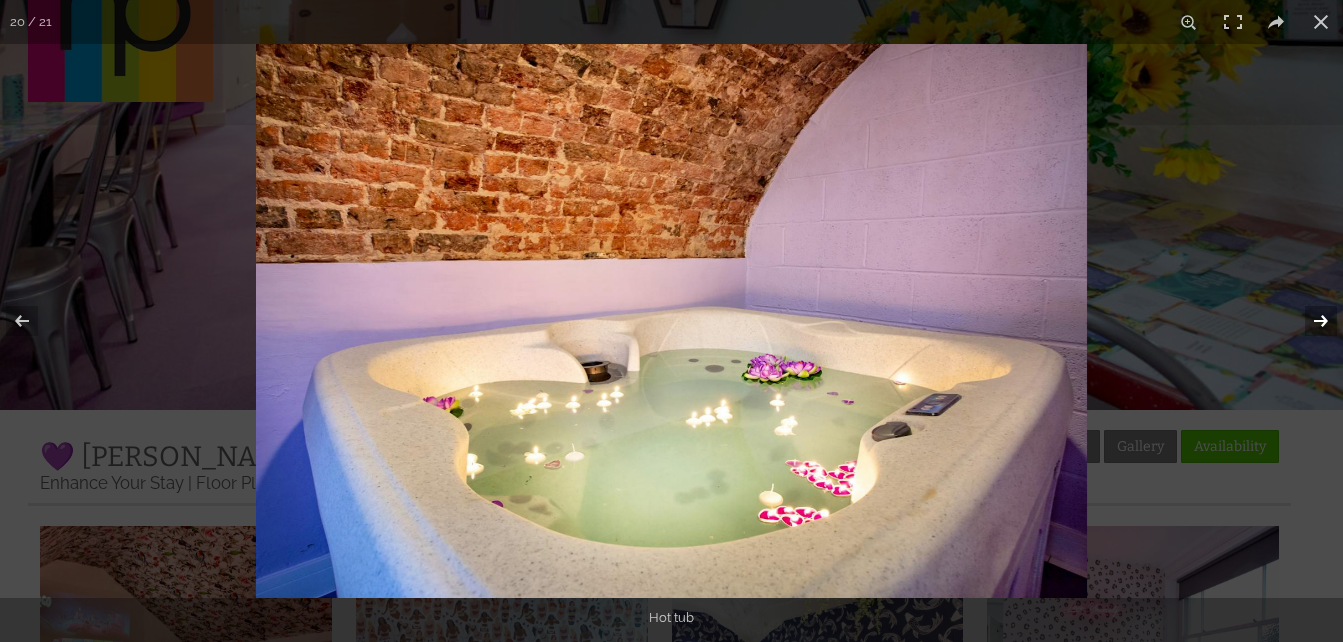 click at bounding box center [1308, 321] 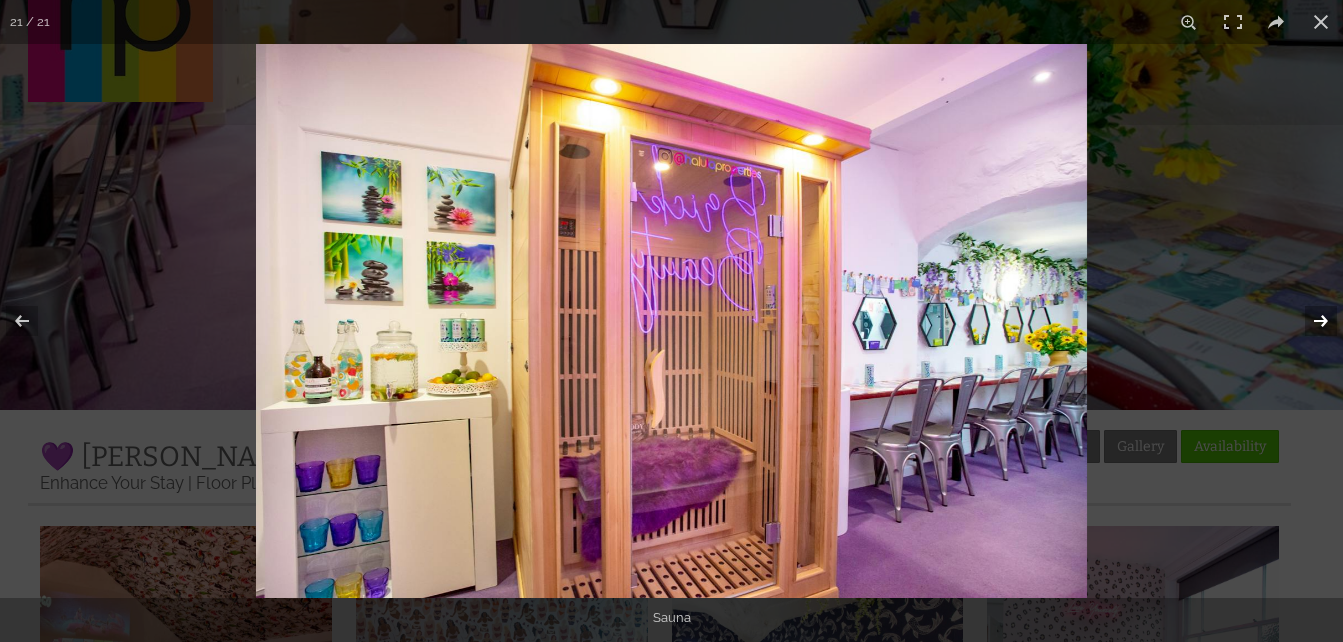 click at bounding box center [1308, 321] 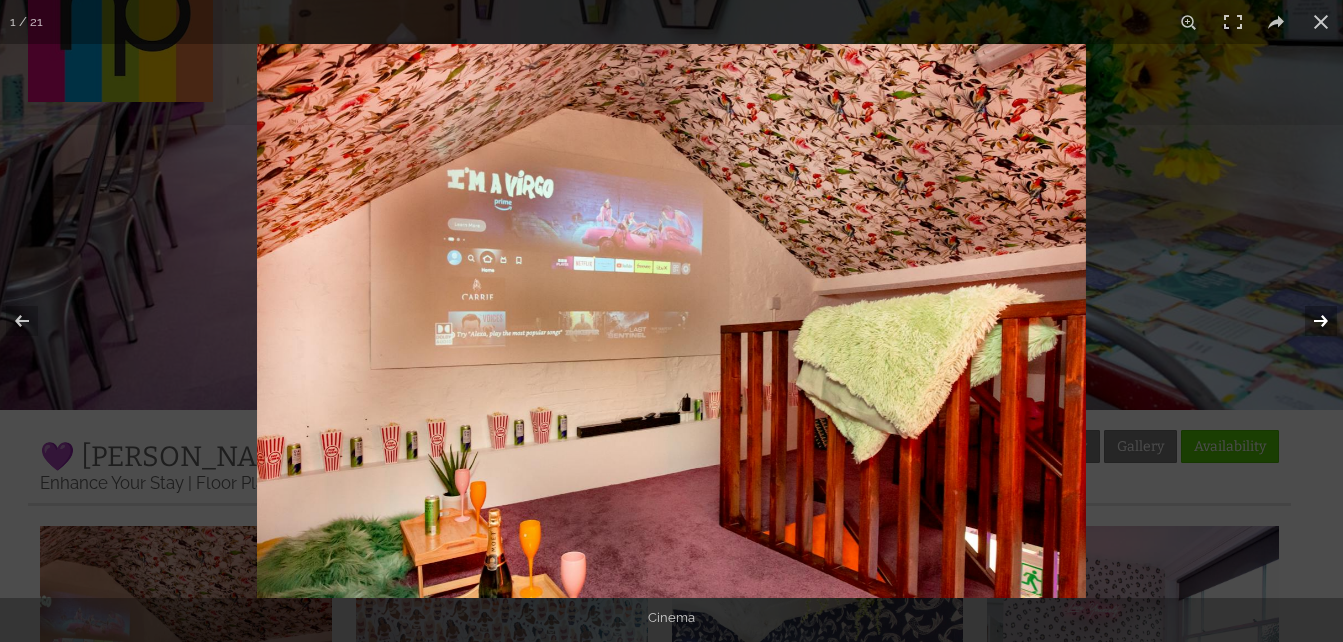 click at bounding box center (1308, 321) 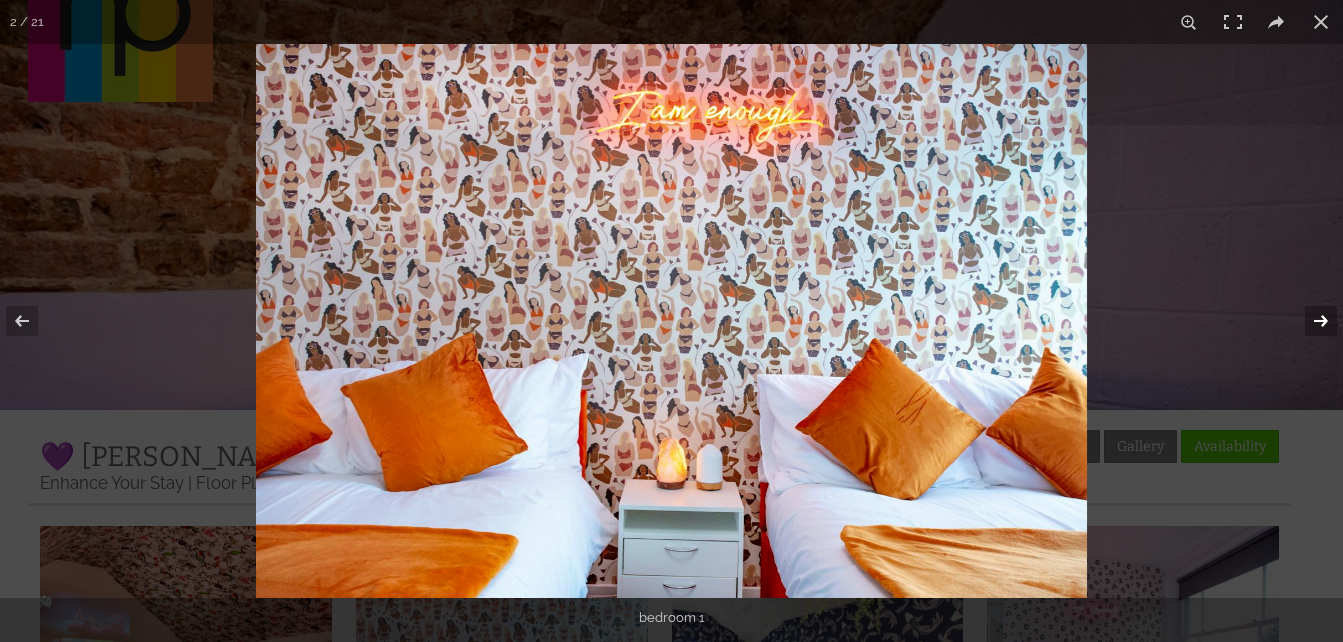 click at bounding box center (1308, 321) 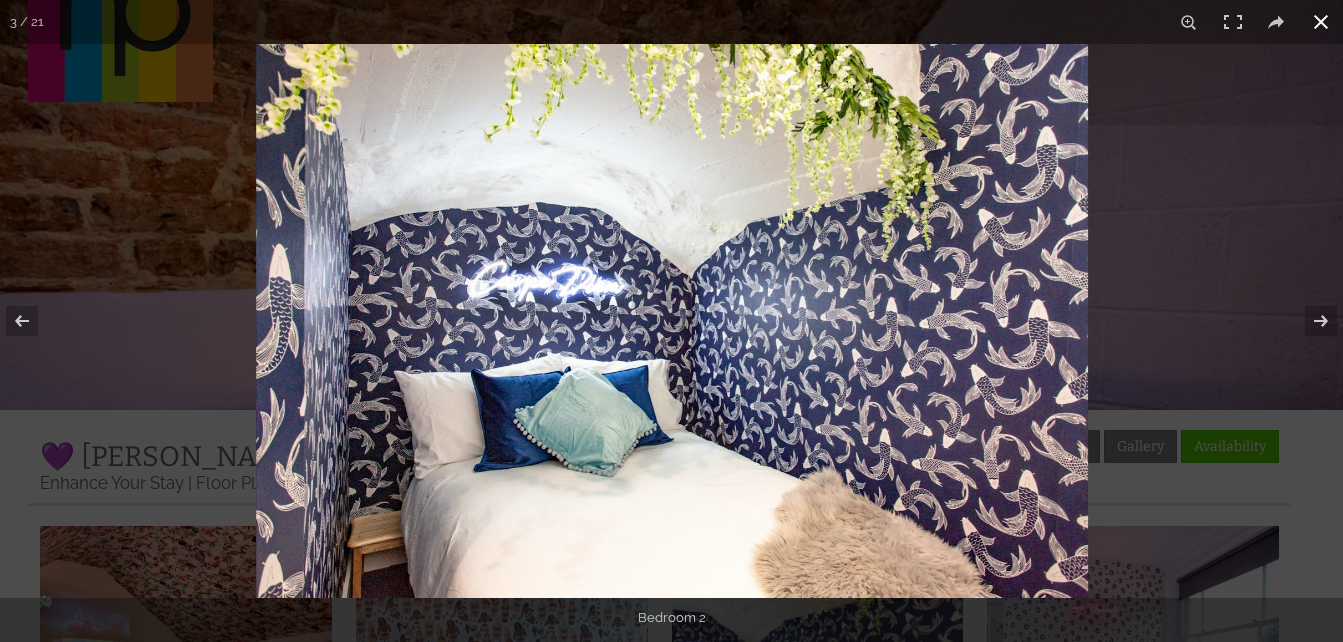 click at bounding box center (1321, 22) 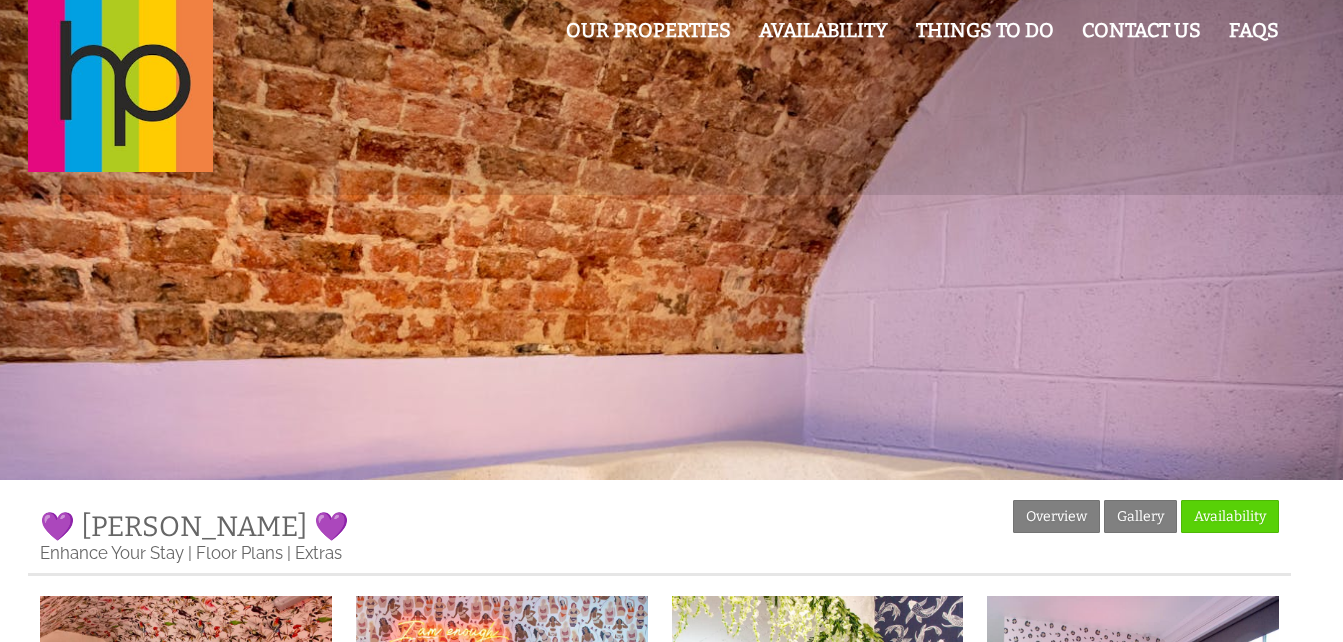scroll, scrollTop: 0, scrollLeft: 0, axis: both 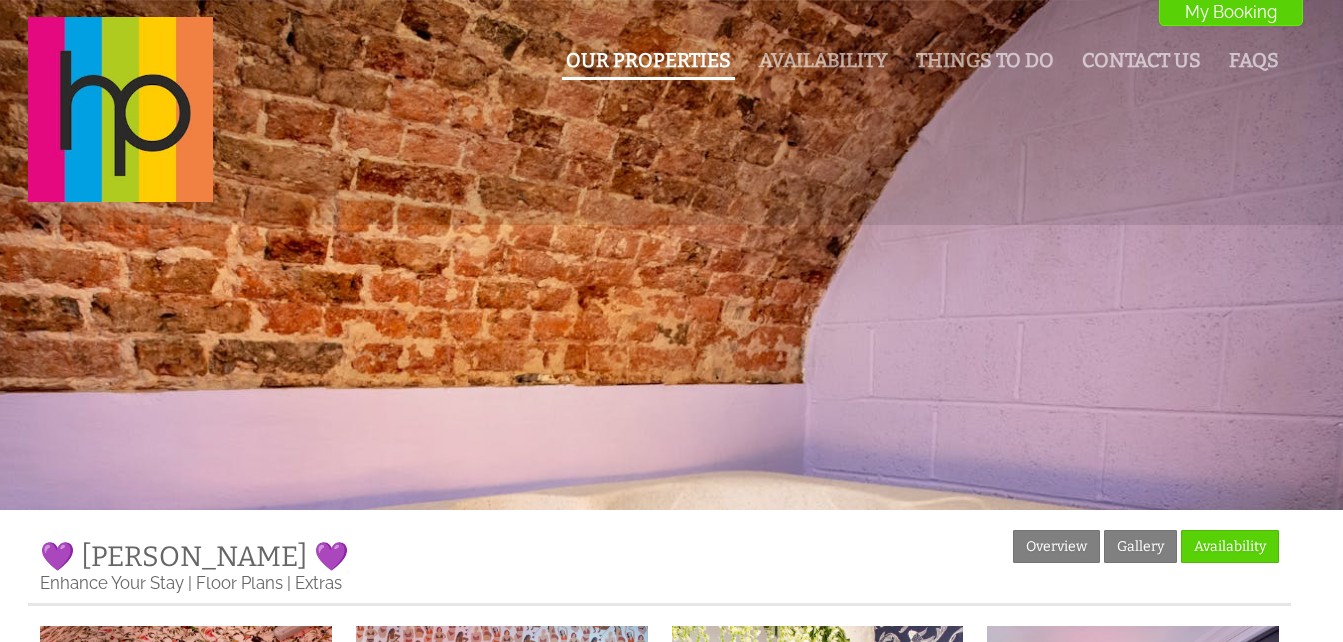 click on "Our Properties" at bounding box center [648, 60] 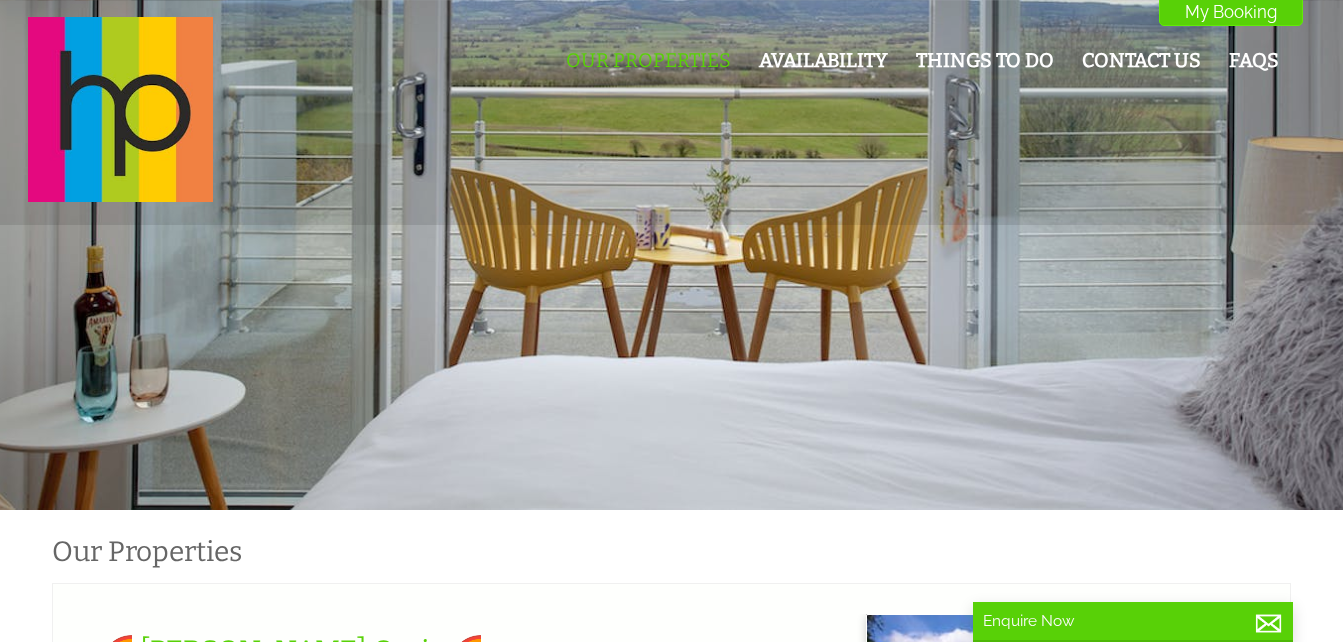 scroll, scrollTop: 0, scrollLeft: 18, axis: horizontal 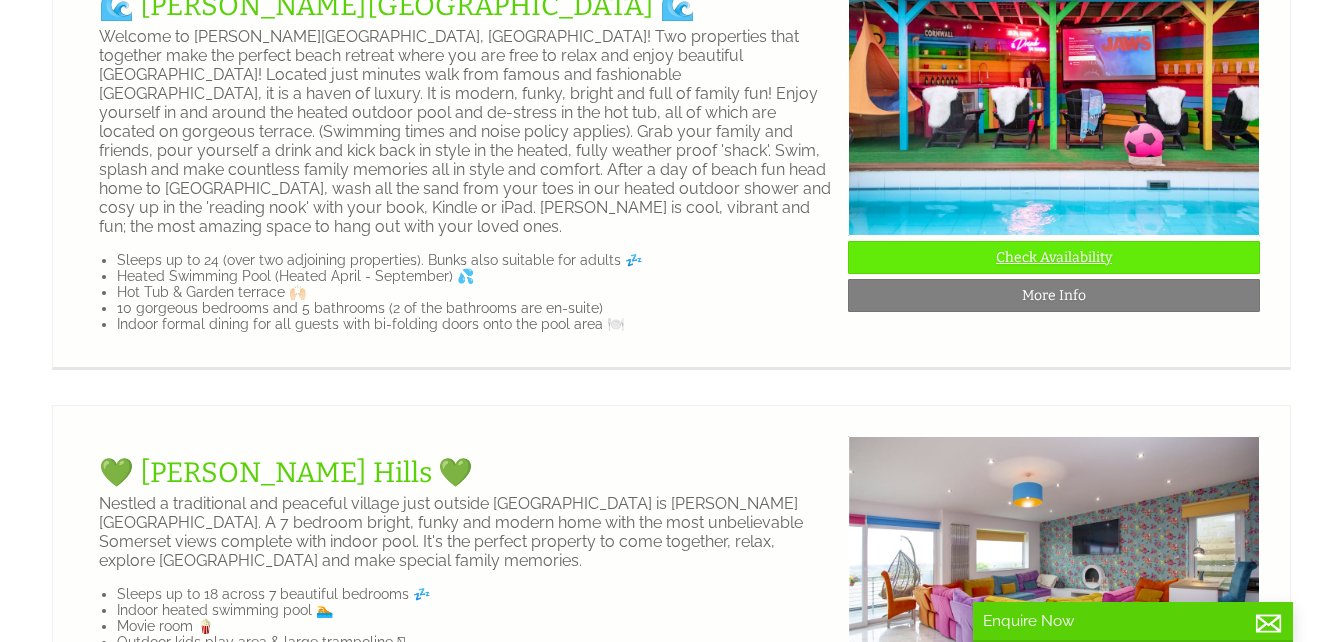 click on "Check Availability" at bounding box center (1054, 257) 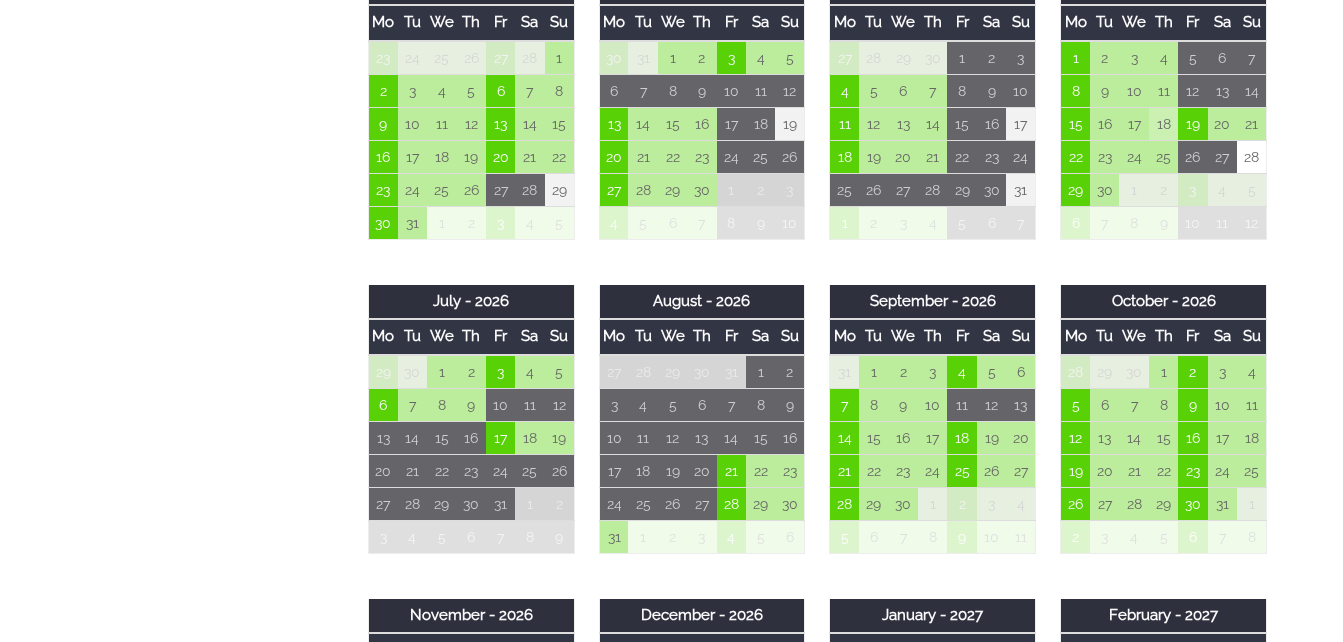 scroll, scrollTop: 1300, scrollLeft: 0, axis: vertical 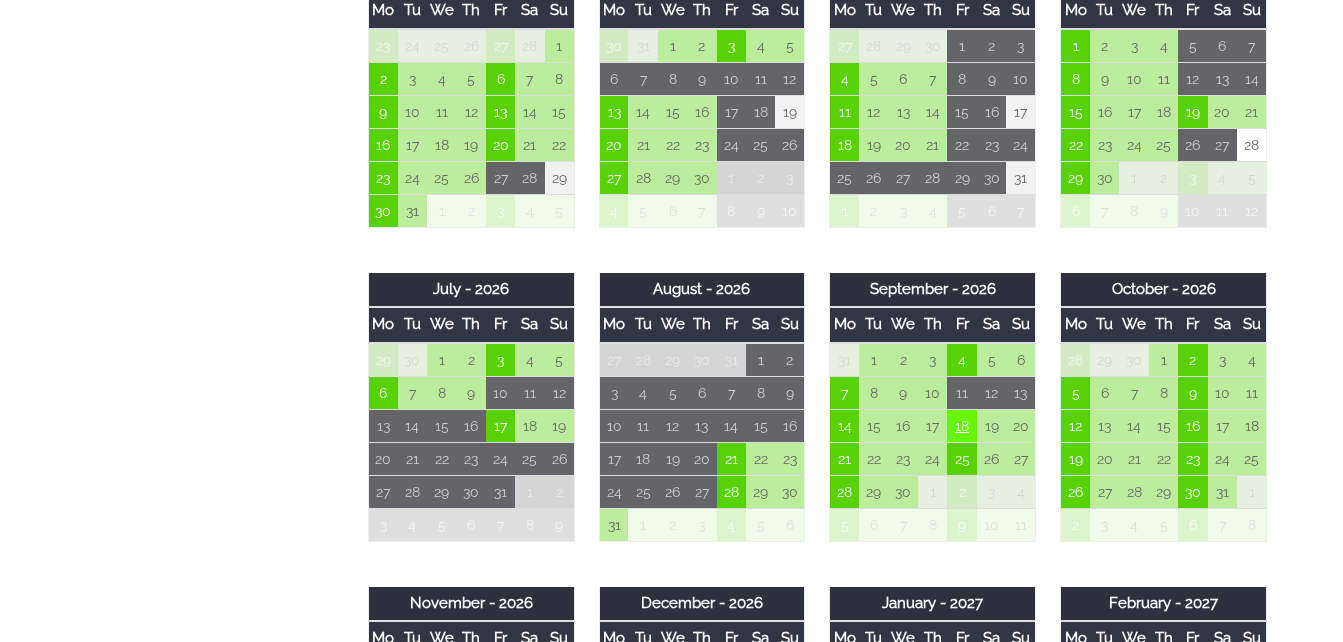 click on "18" at bounding box center (961, 425) 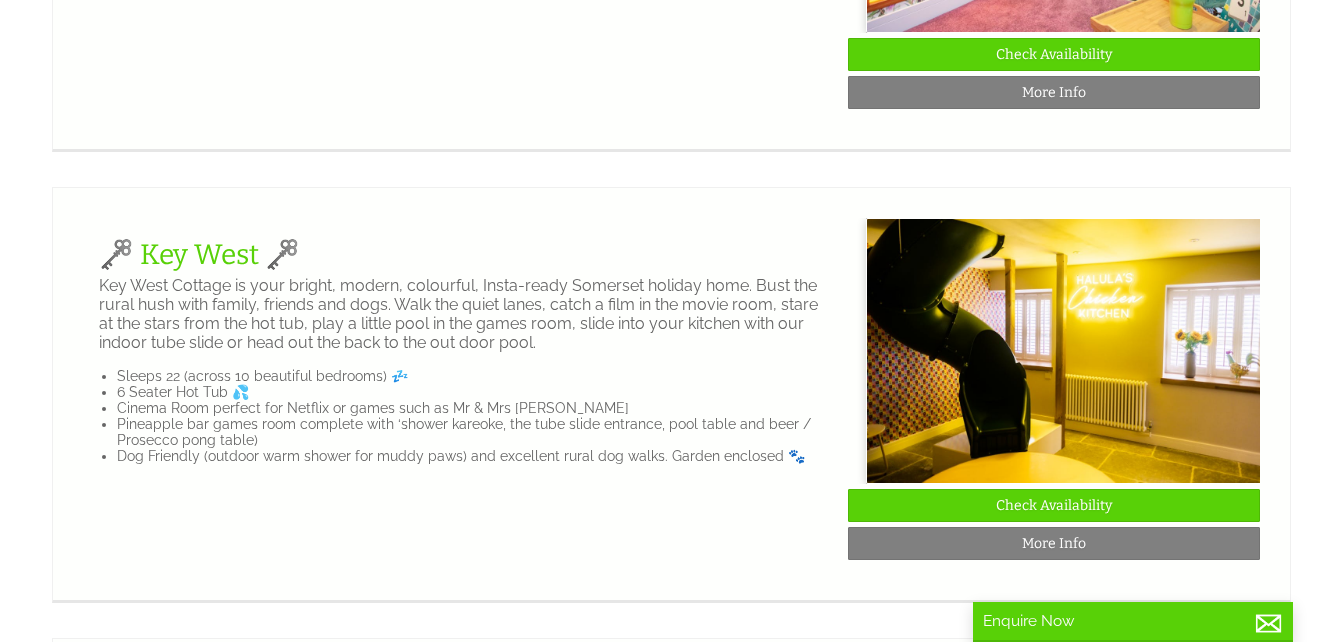 scroll, scrollTop: 2000, scrollLeft: 0, axis: vertical 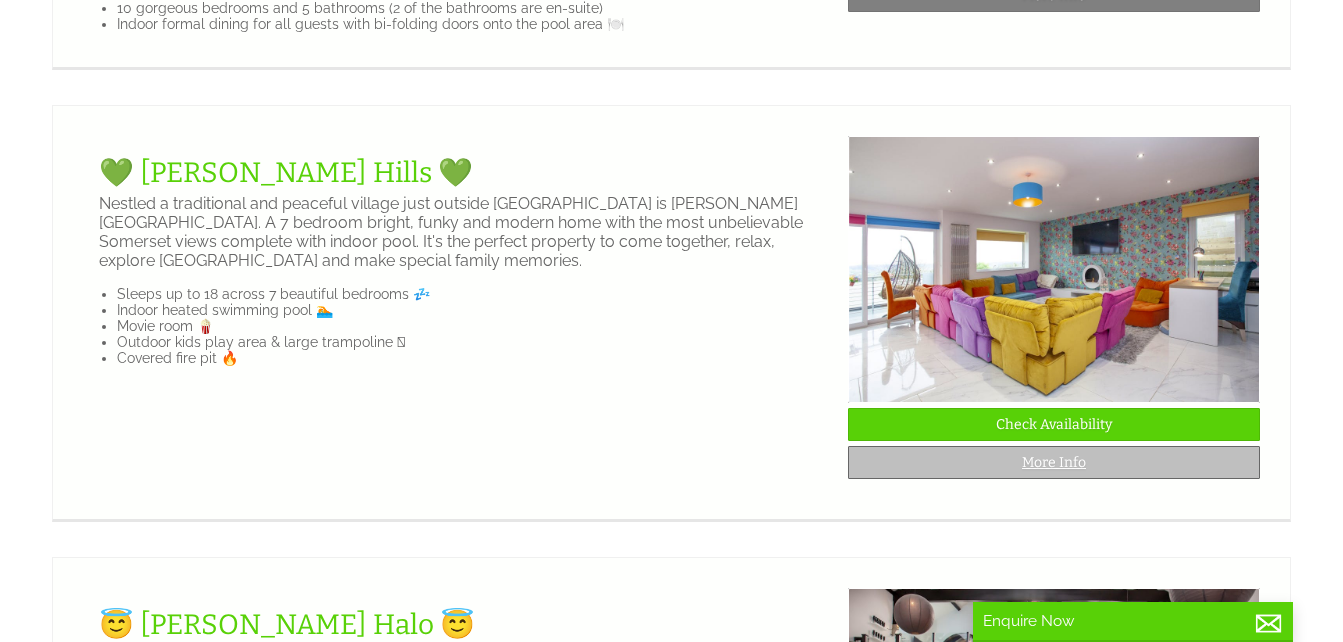 click on "More Info" at bounding box center [1054, 462] 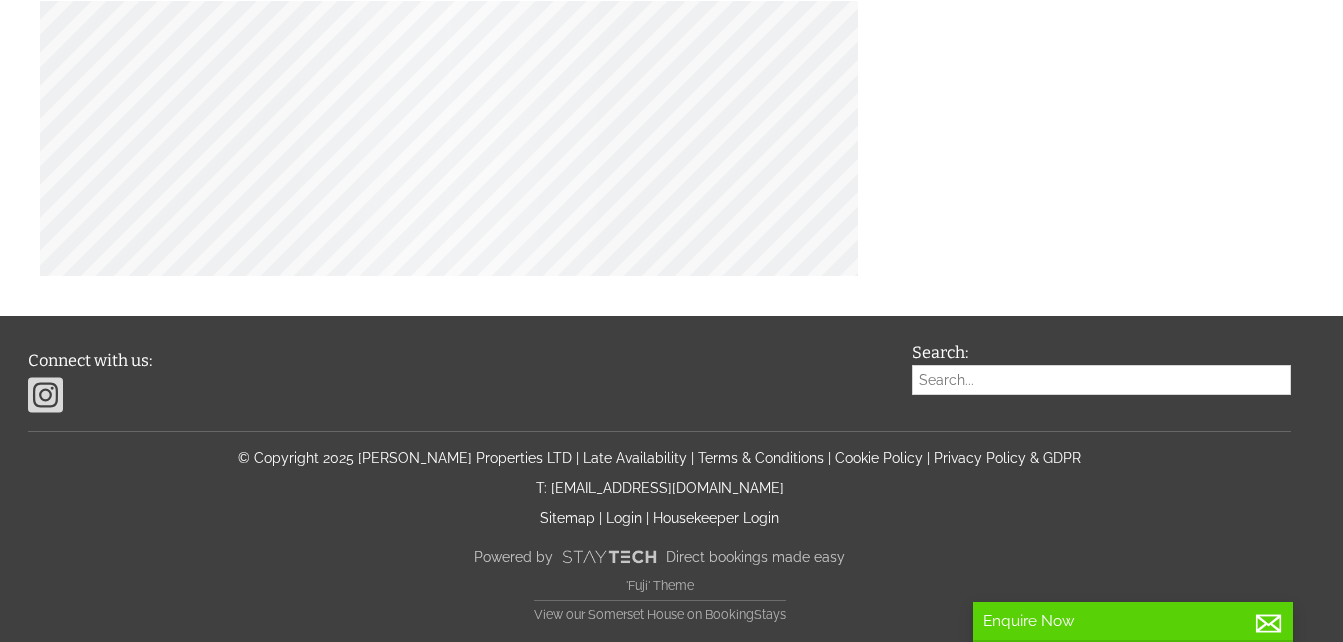 scroll, scrollTop: 0, scrollLeft: 0, axis: both 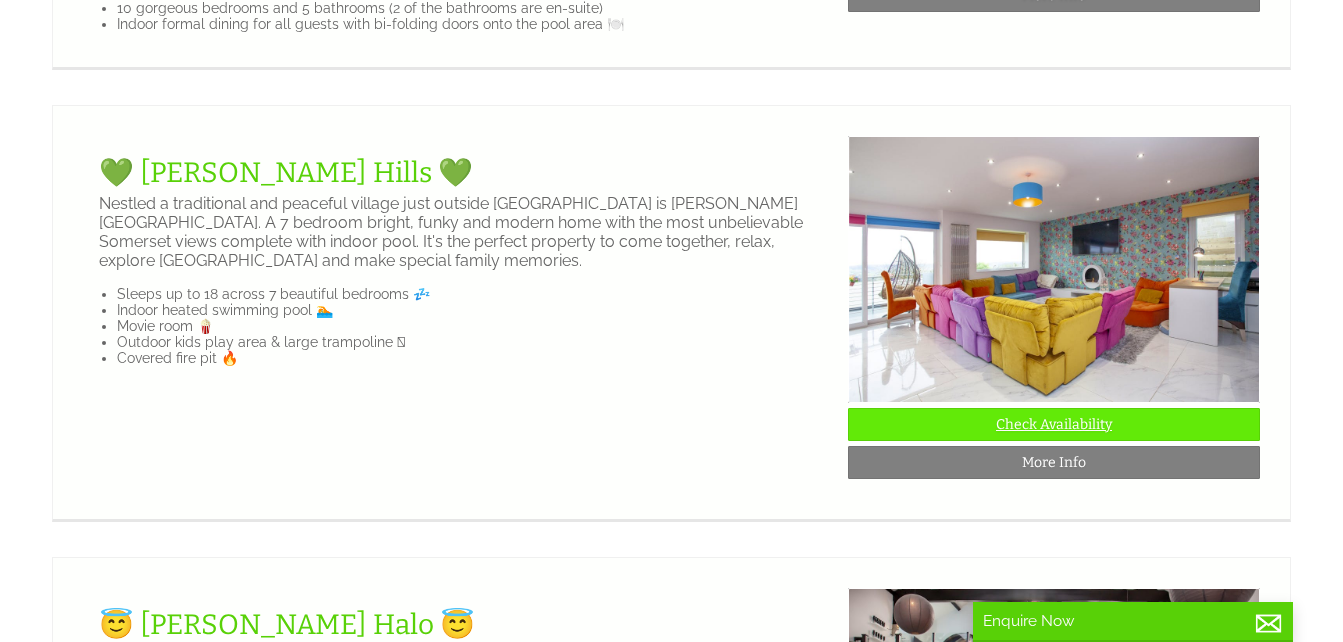 click on "Check Availability" at bounding box center (1054, 424) 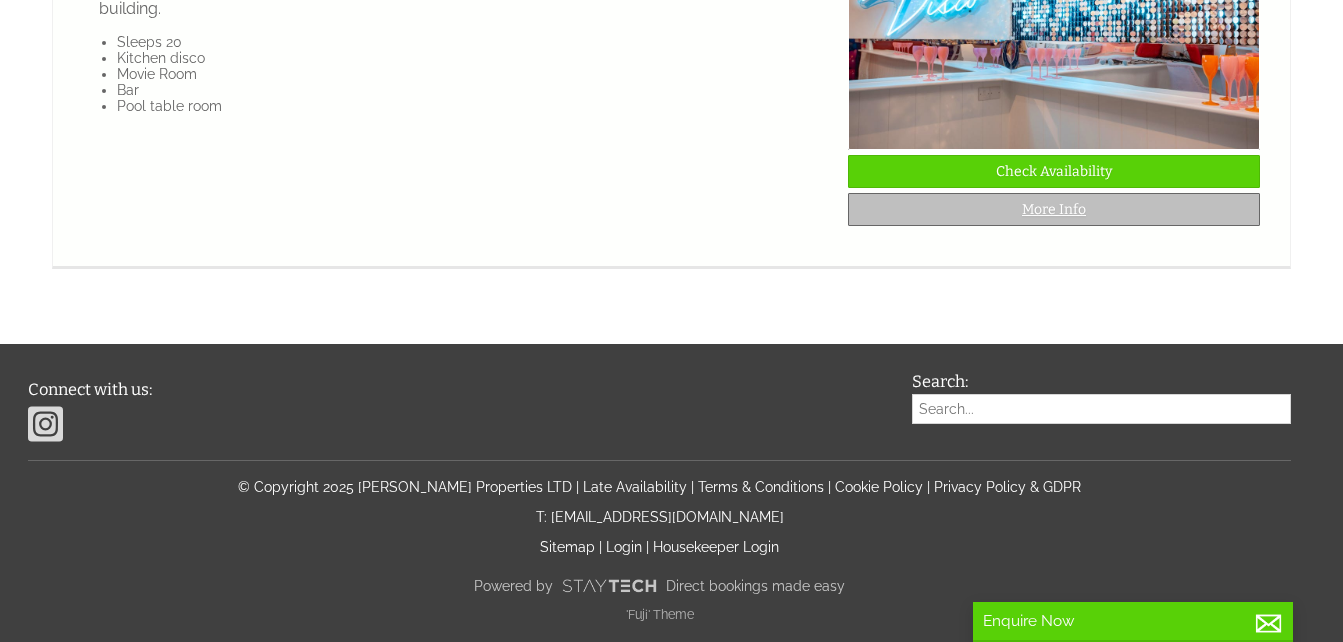 click on "More Info" at bounding box center (1054, 209) 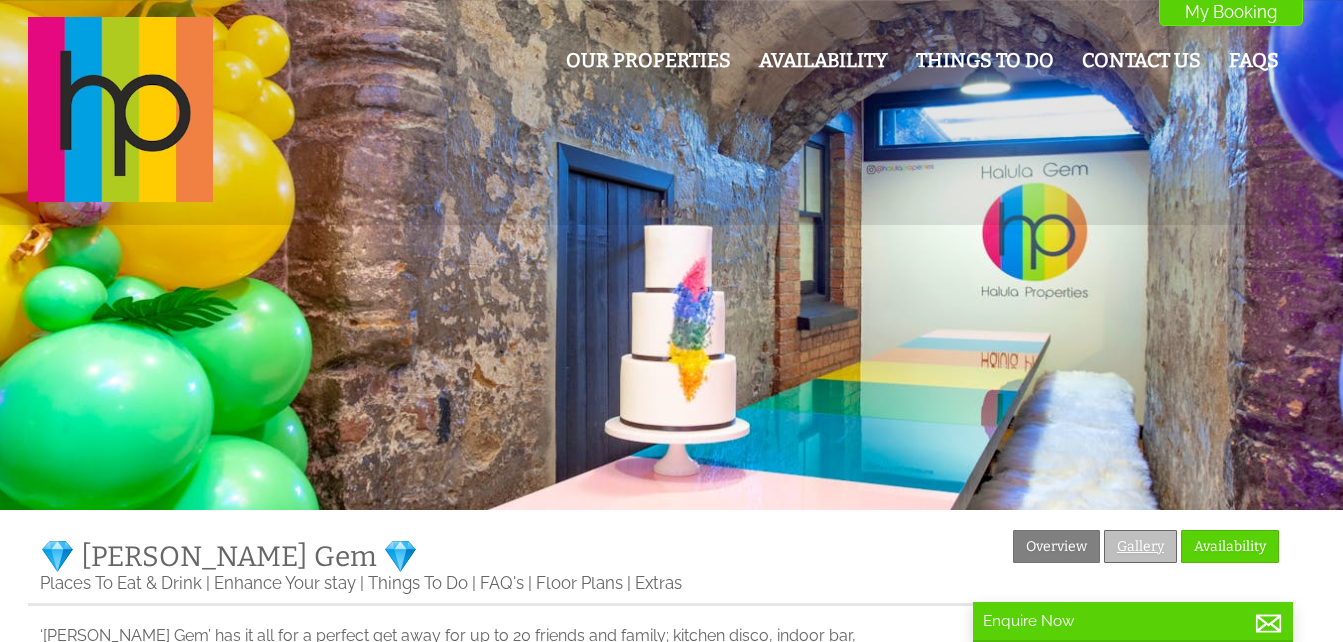 click on "Gallery" at bounding box center [1140, 546] 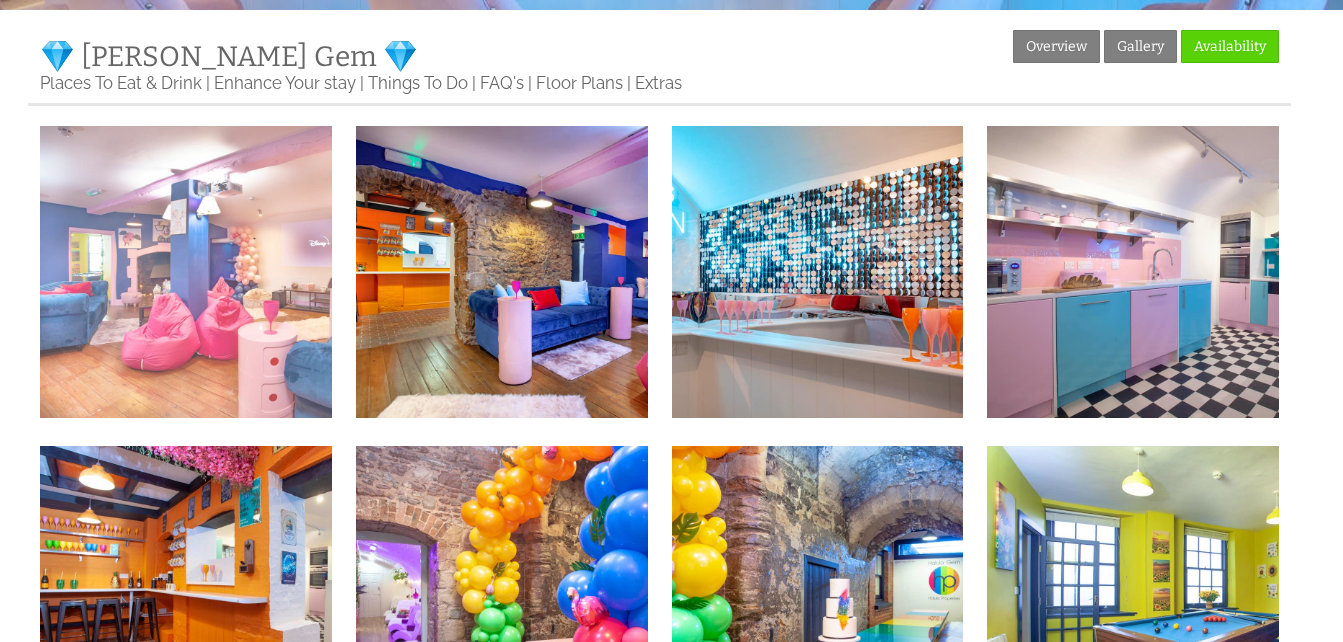 click at bounding box center [186, 272] 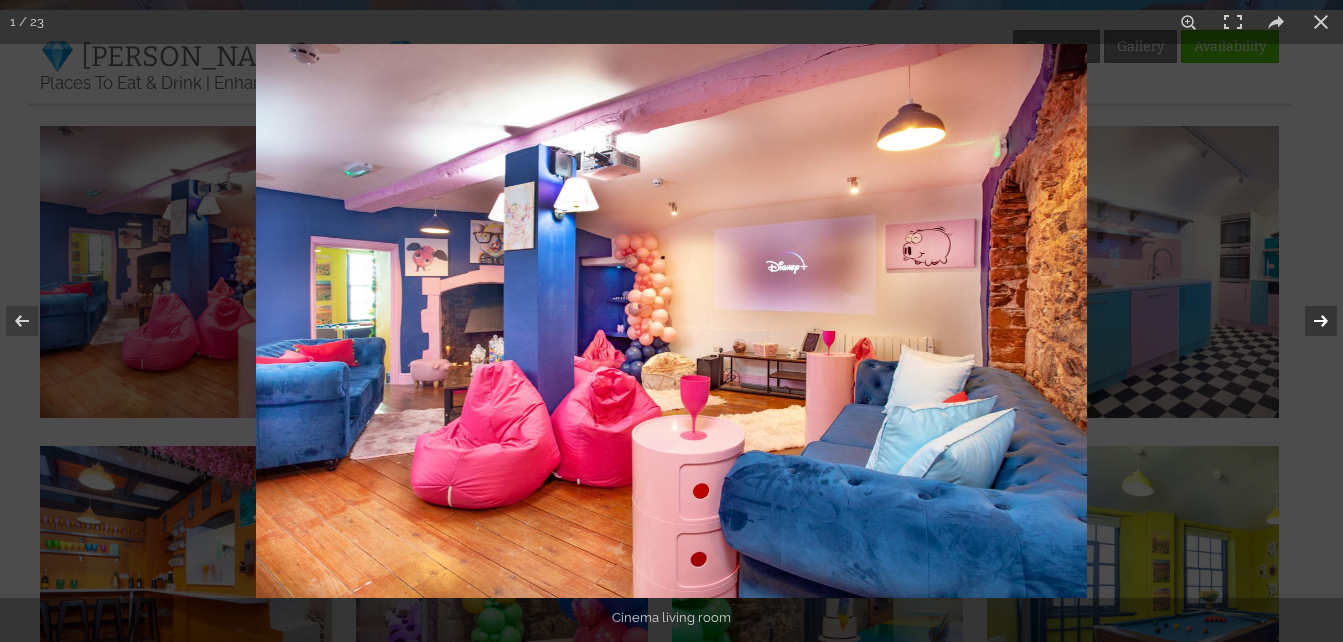 click at bounding box center [1308, 321] 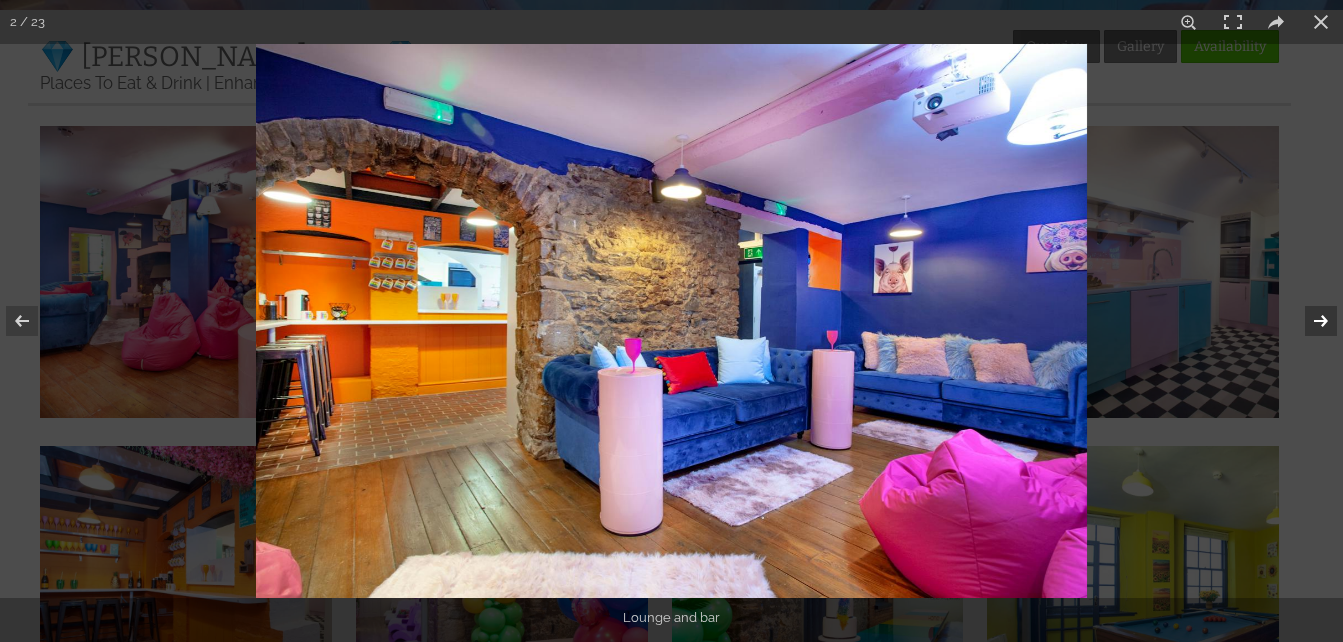click at bounding box center (1308, 321) 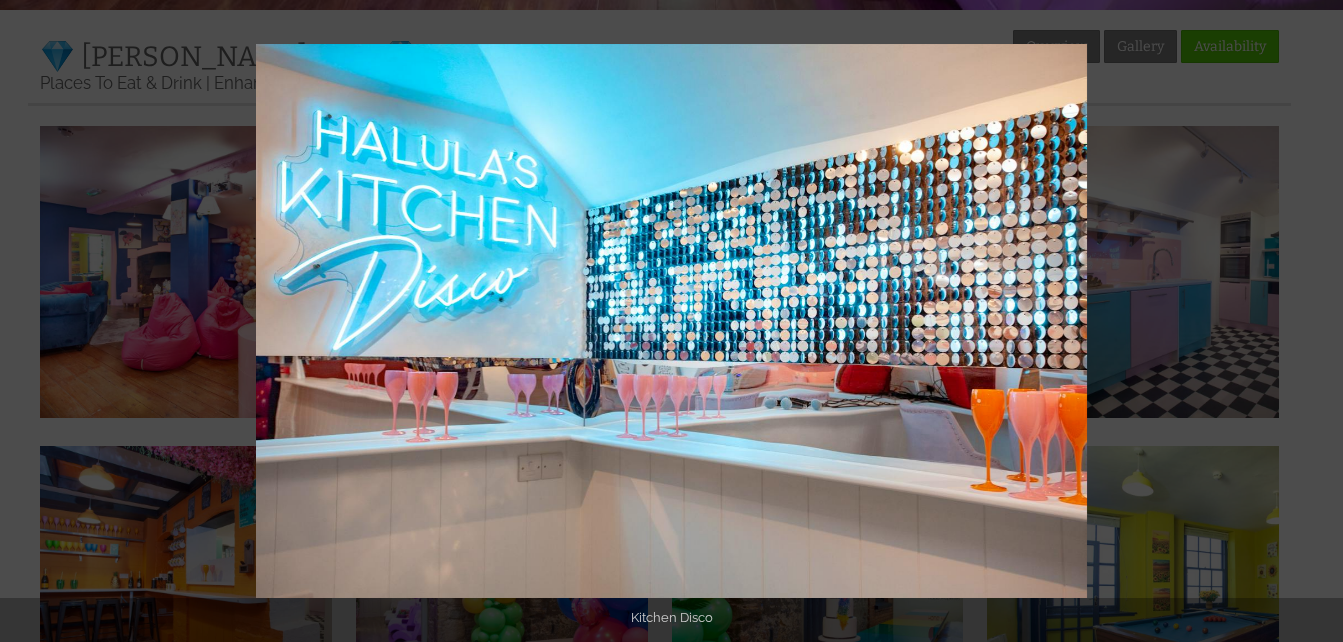 click at bounding box center (1308, 321) 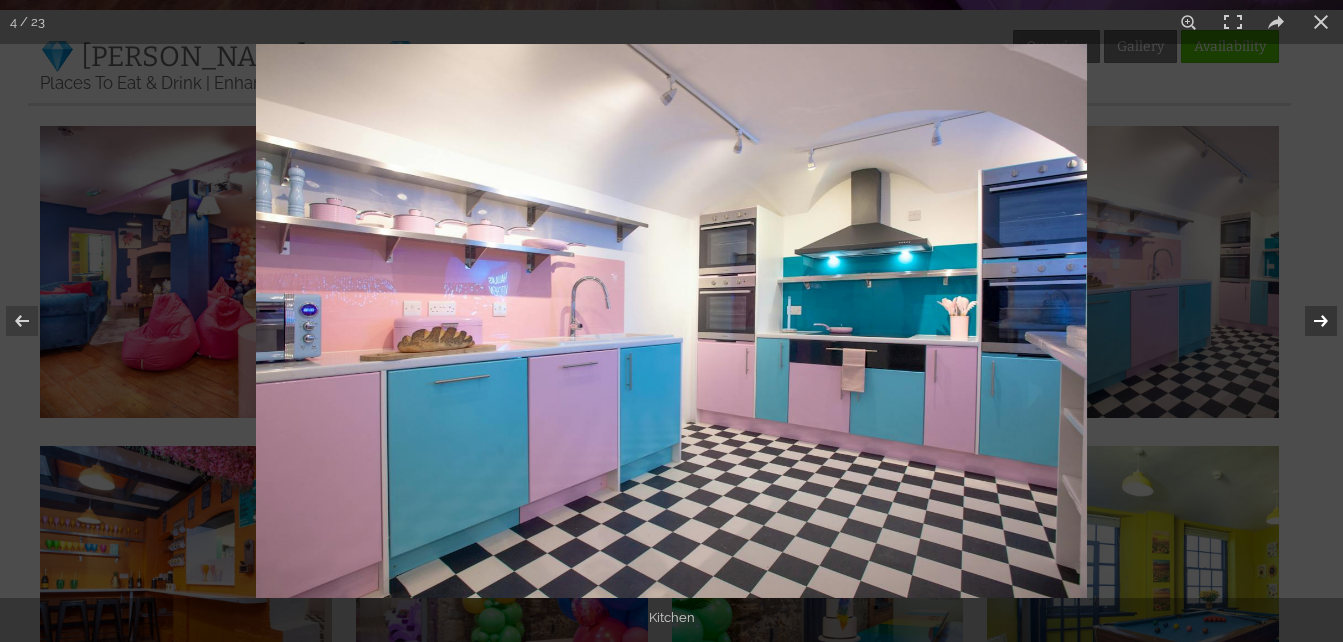 click at bounding box center [1308, 321] 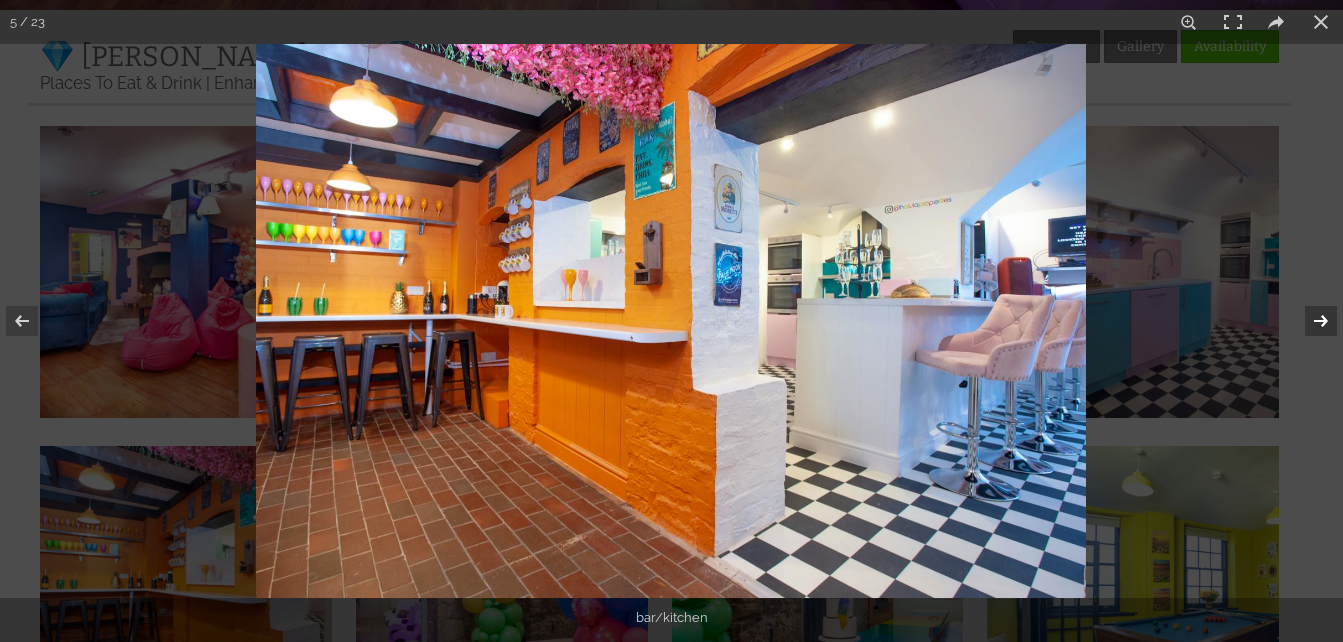 click at bounding box center (1308, 321) 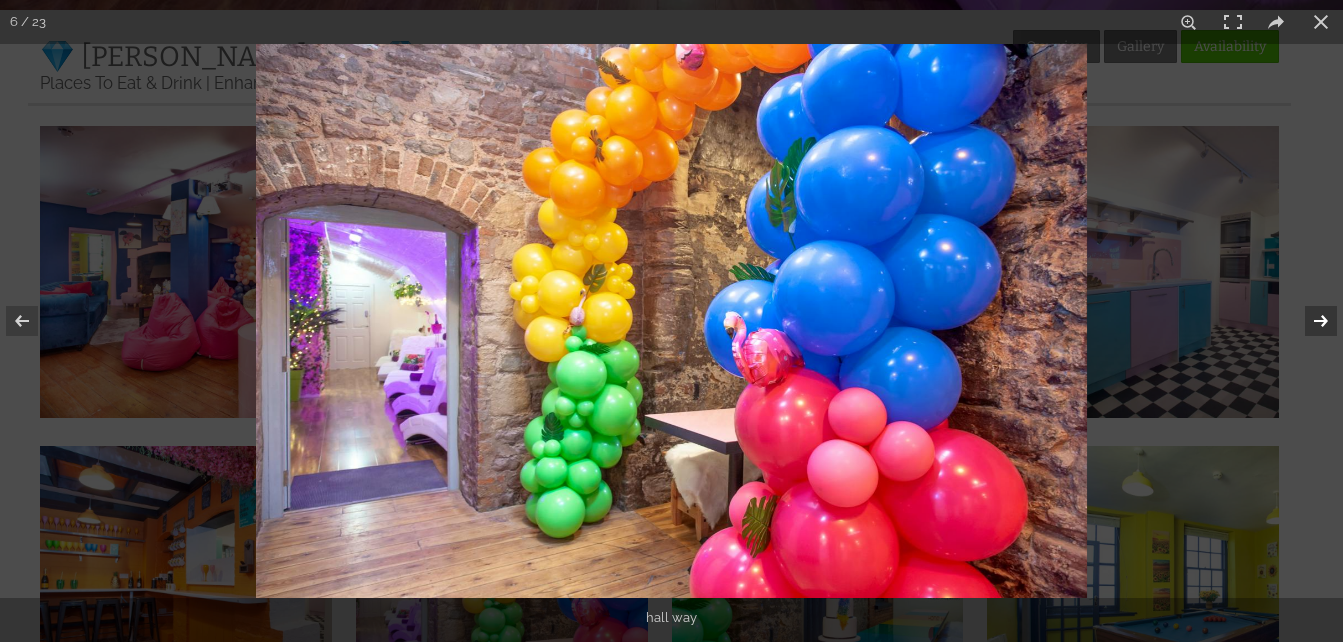 click at bounding box center (1308, 321) 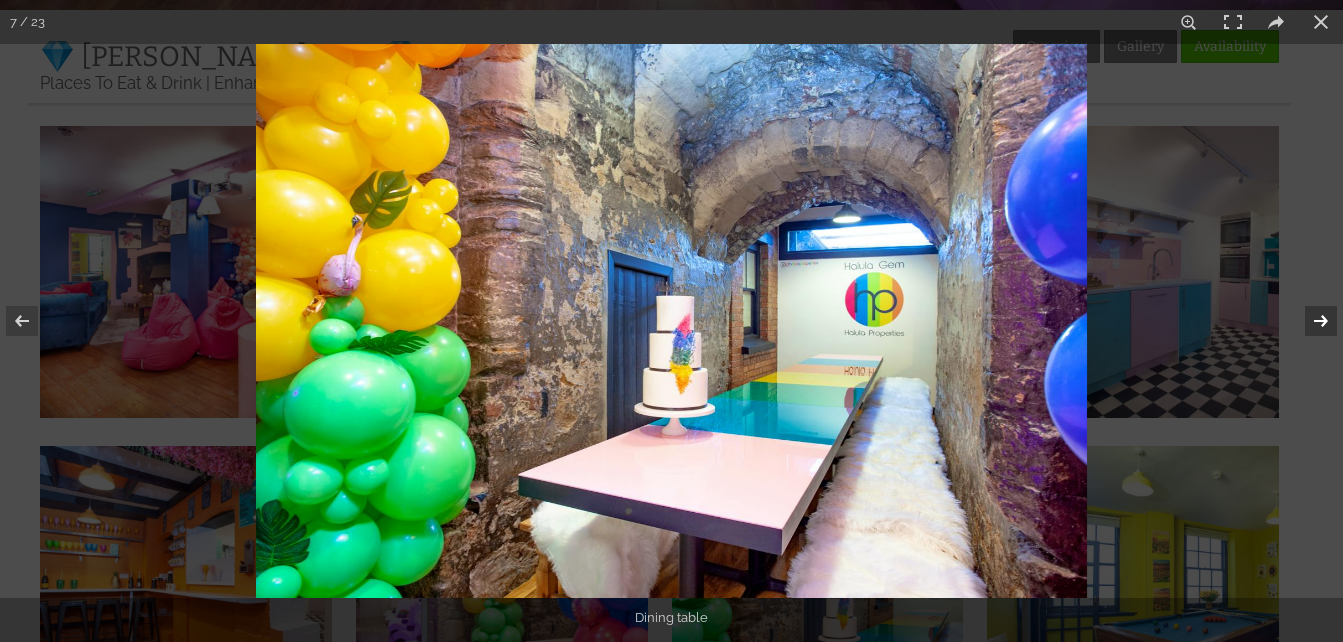 click at bounding box center (1308, 321) 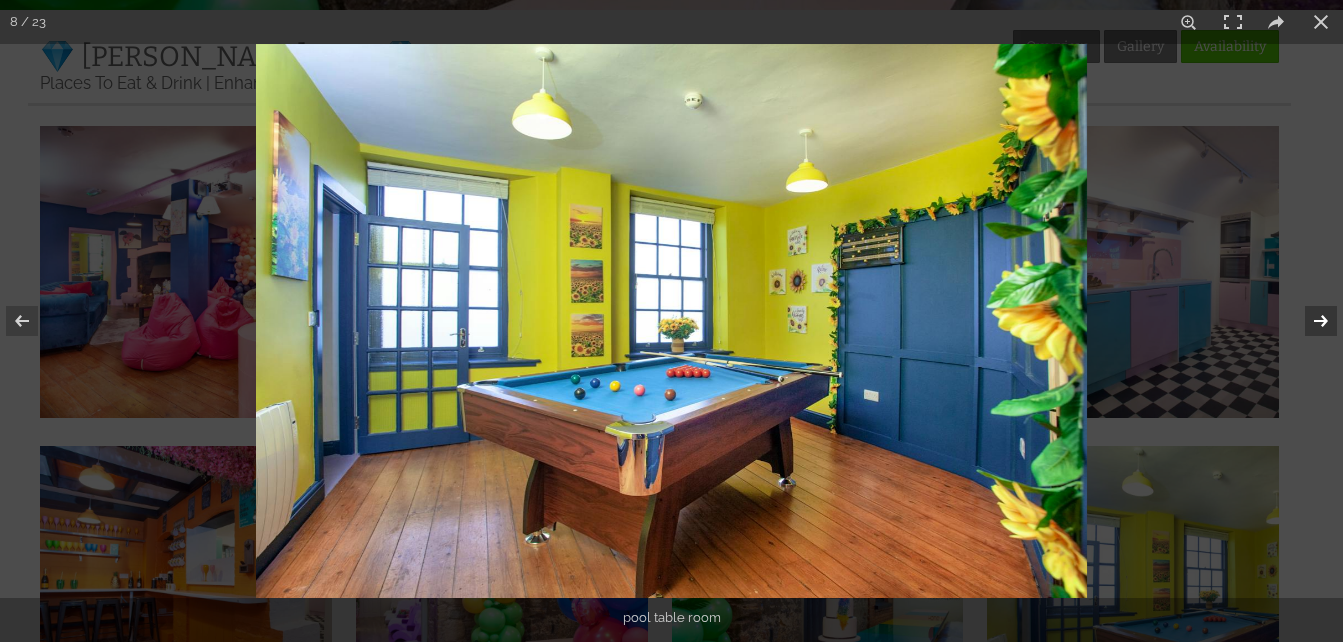 click at bounding box center (1308, 321) 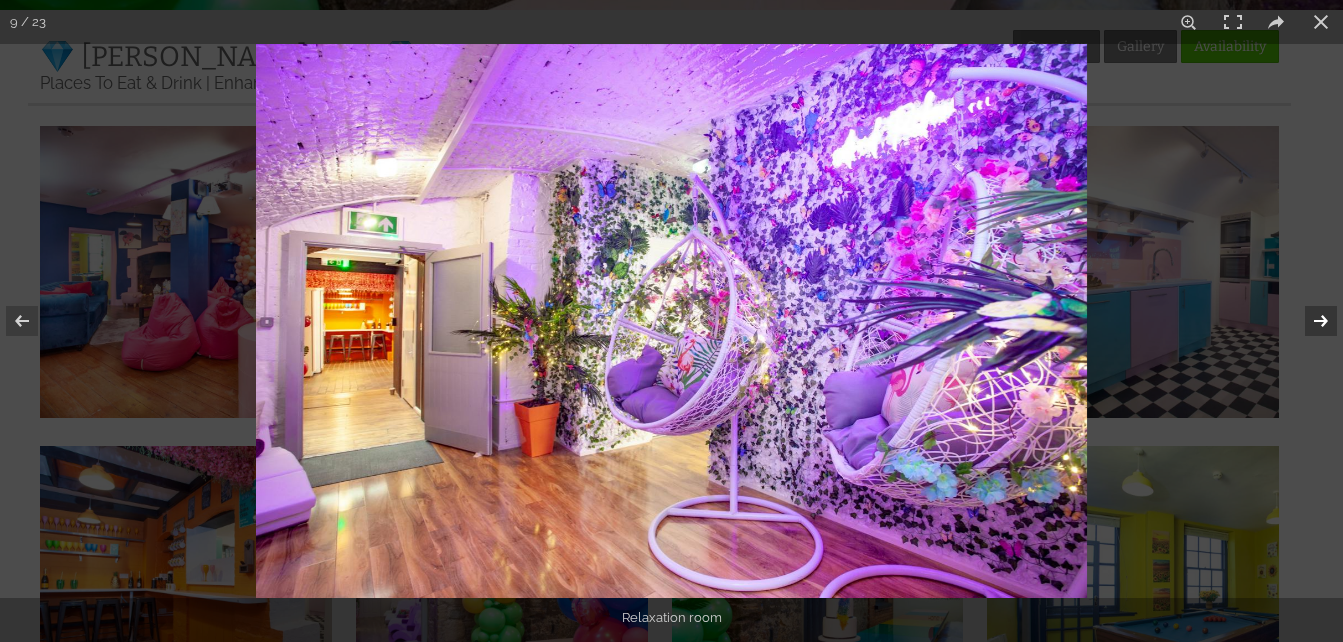 click at bounding box center (1308, 321) 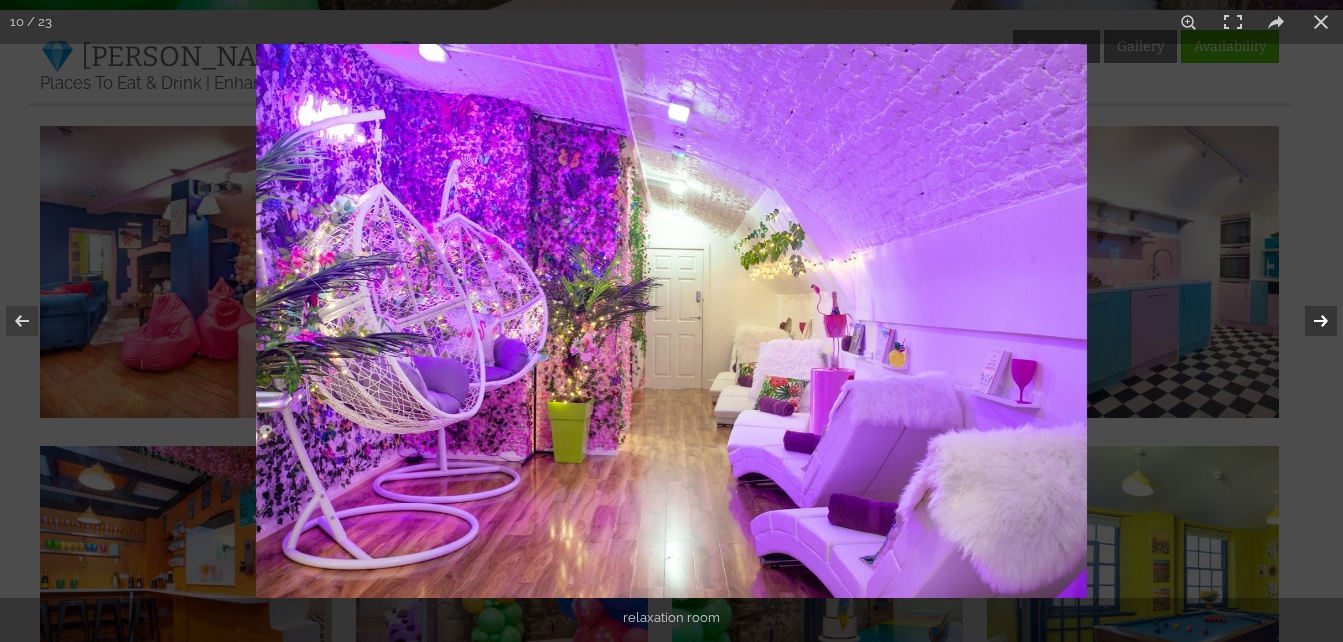 click at bounding box center (1308, 321) 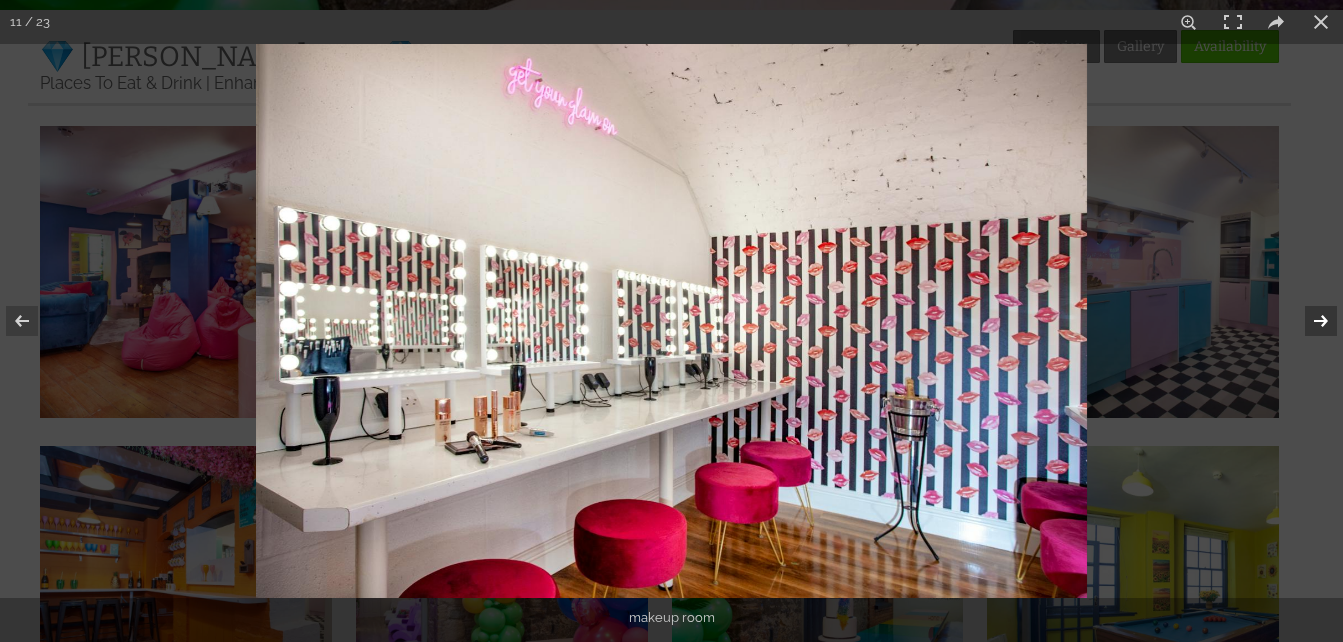 click at bounding box center [1308, 321] 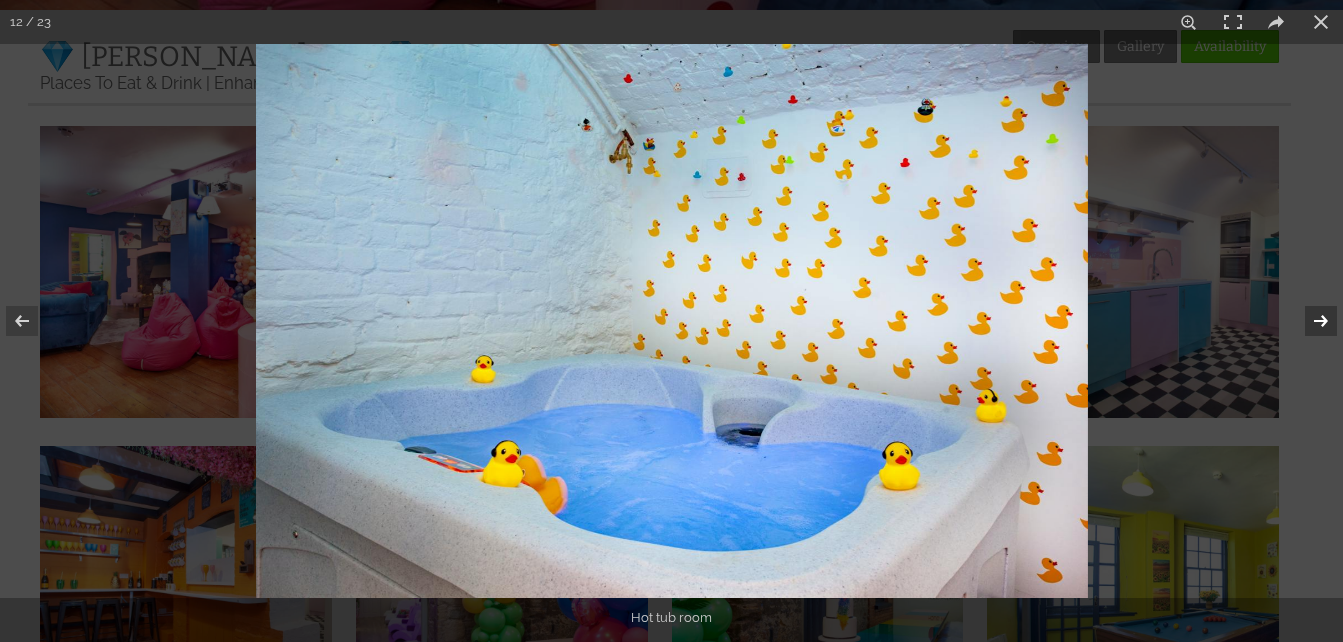 click at bounding box center (1308, 321) 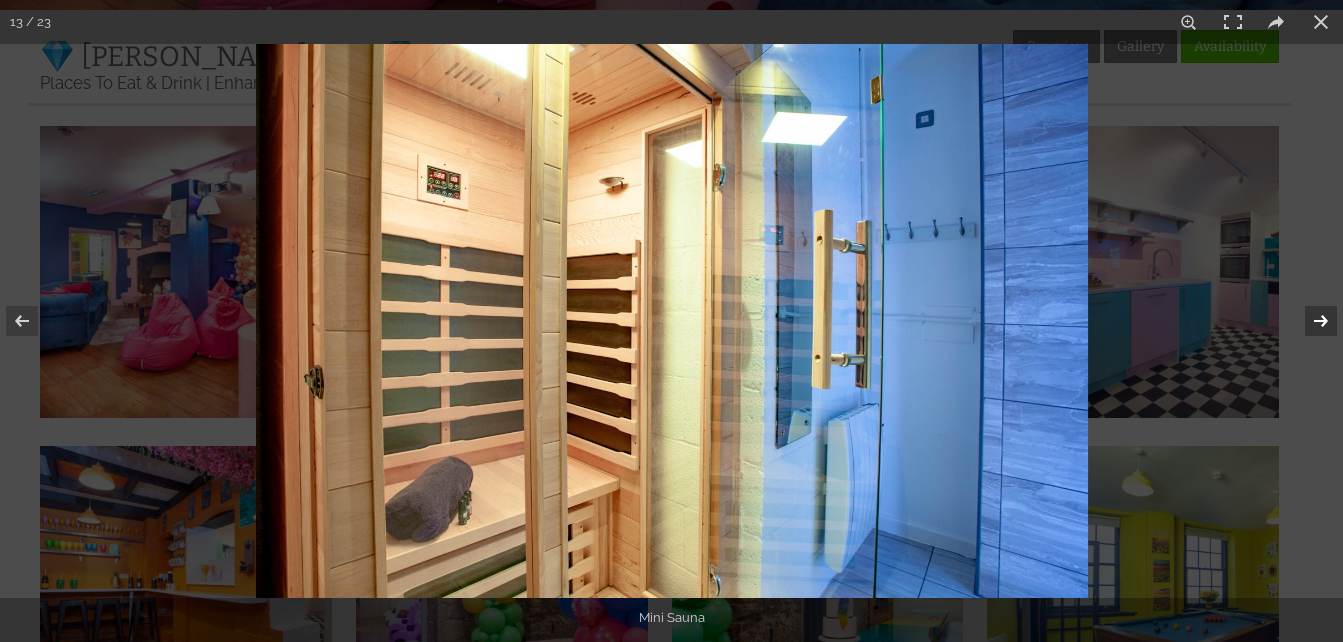 click at bounding box center [1308, 321] 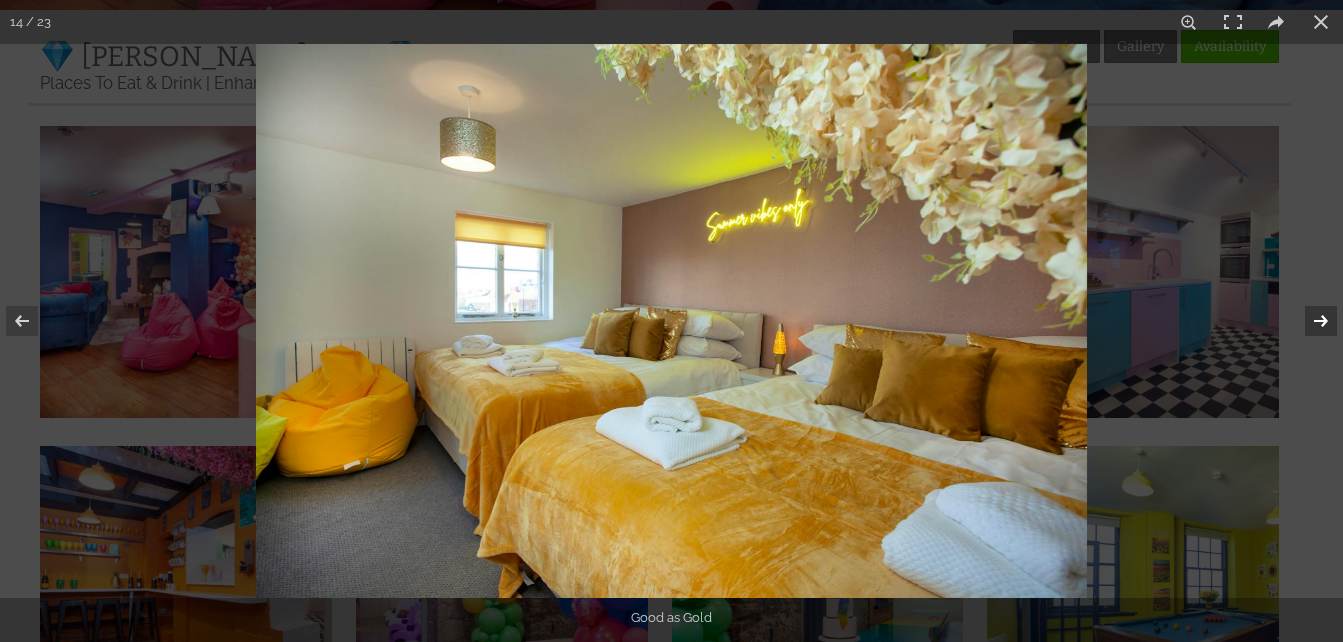 click at bounding box center [1308, 321] 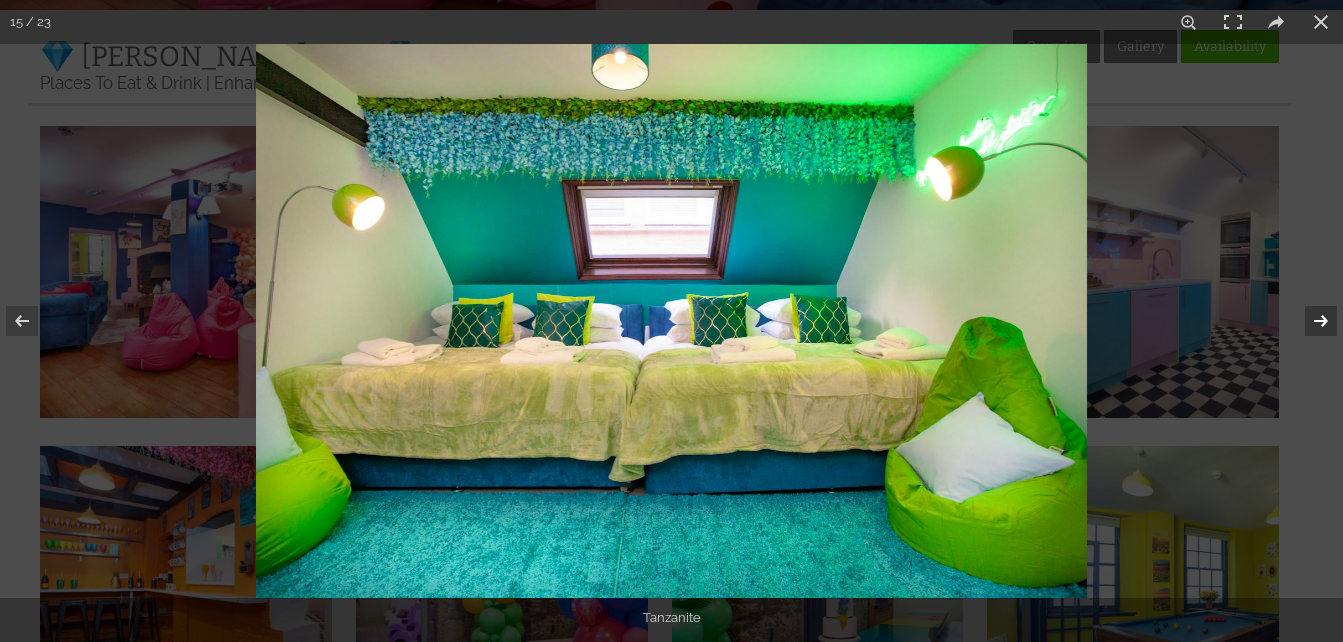 click at bounding box center (1308, 321) 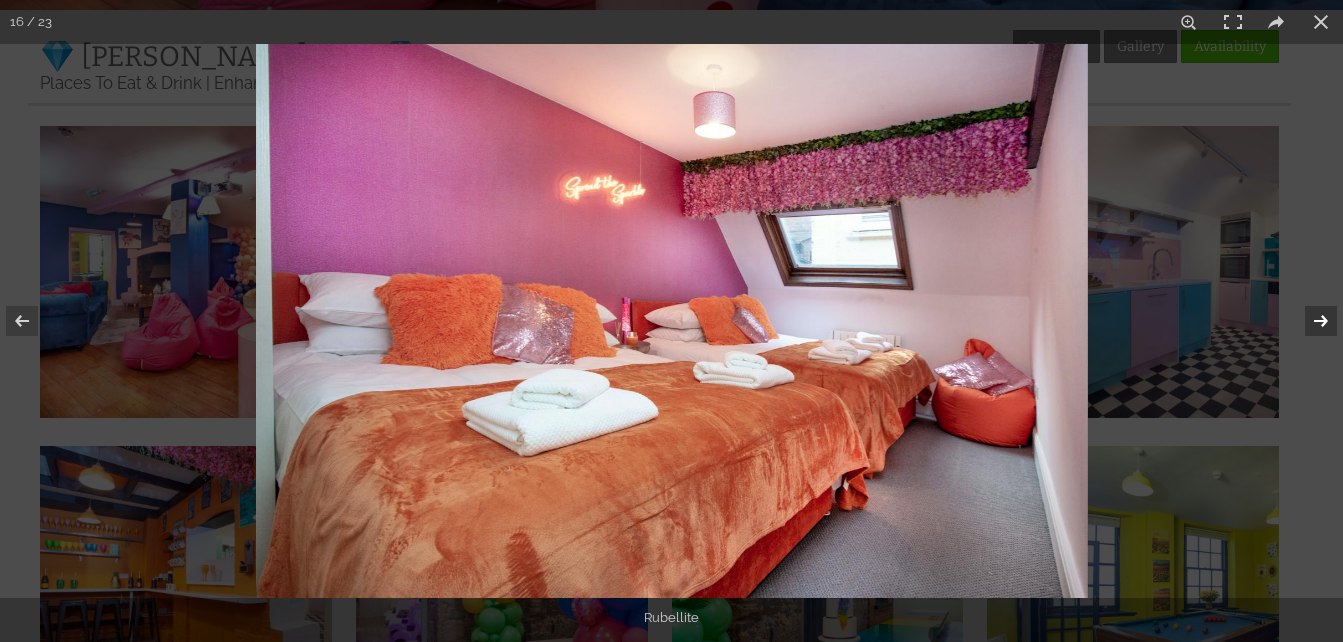 click at bounding box center [1308, 321] 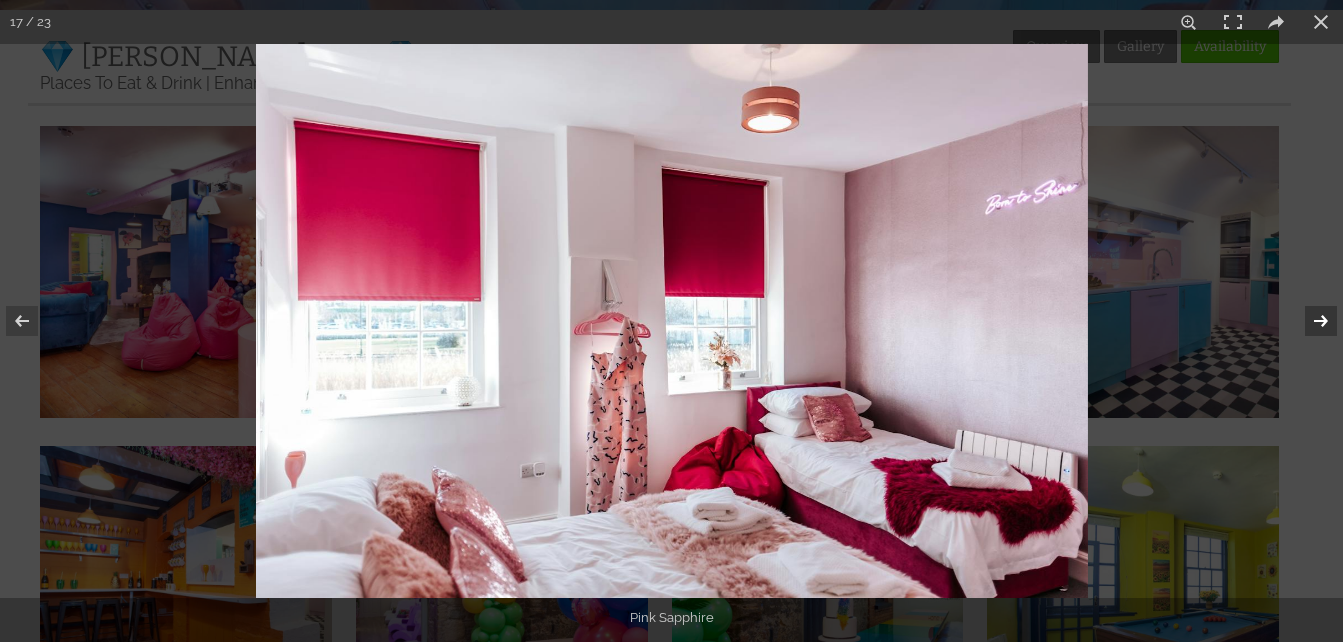 click at bounding box center (1308, 321) 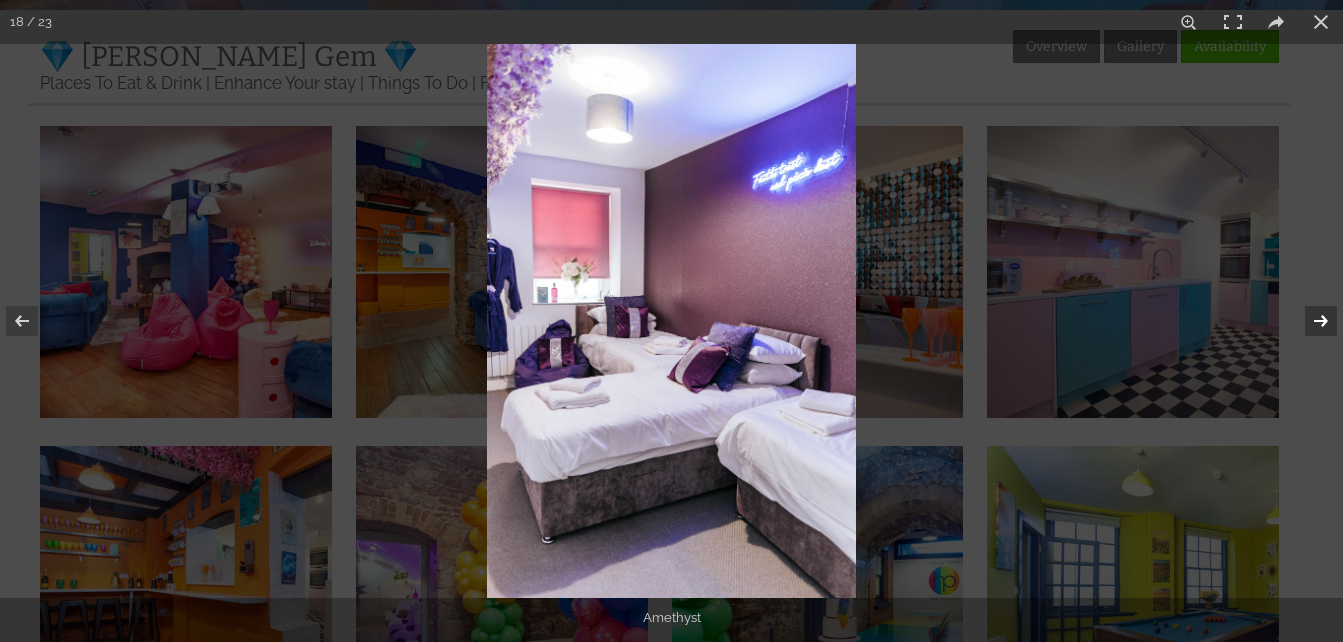click at bounding box center [1308, 321] 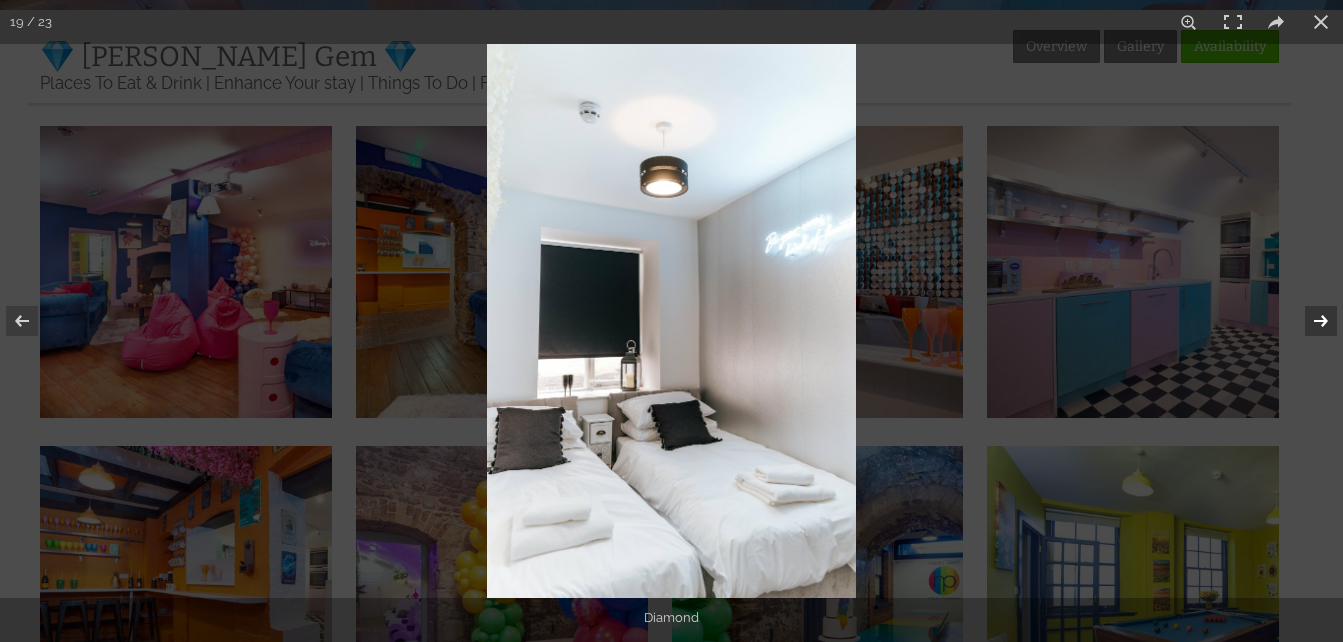 click at bounding box center (1308, 321) 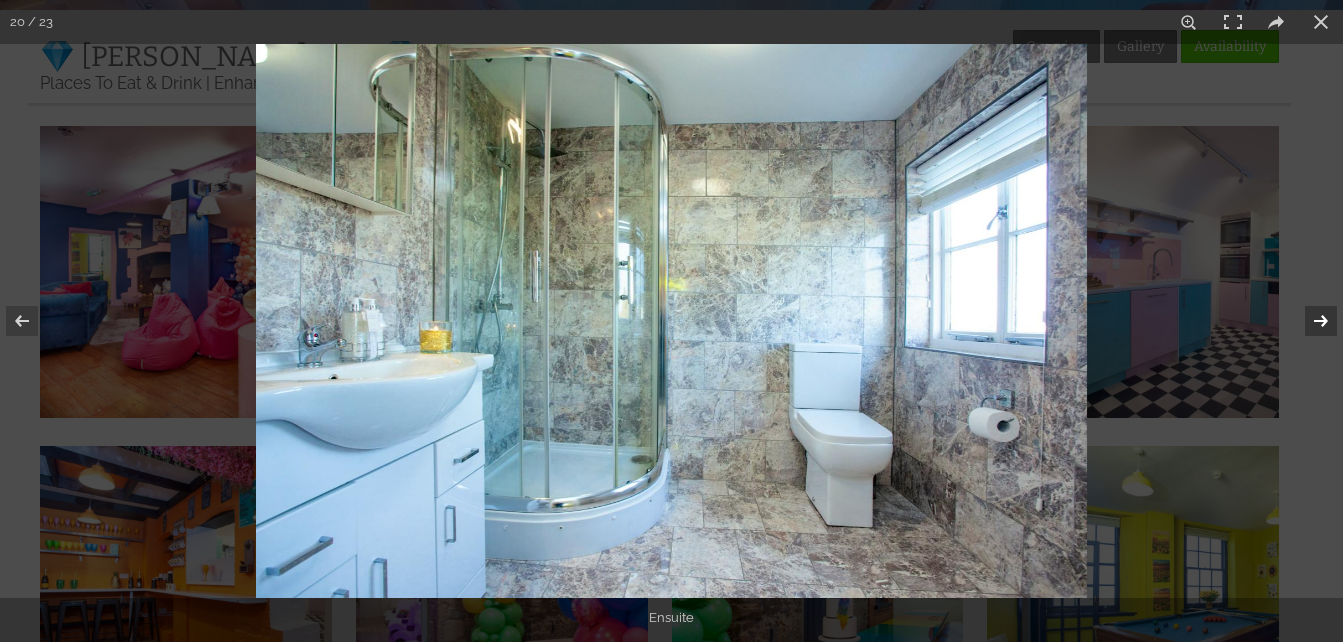 click at bounding box center (1308, 321) 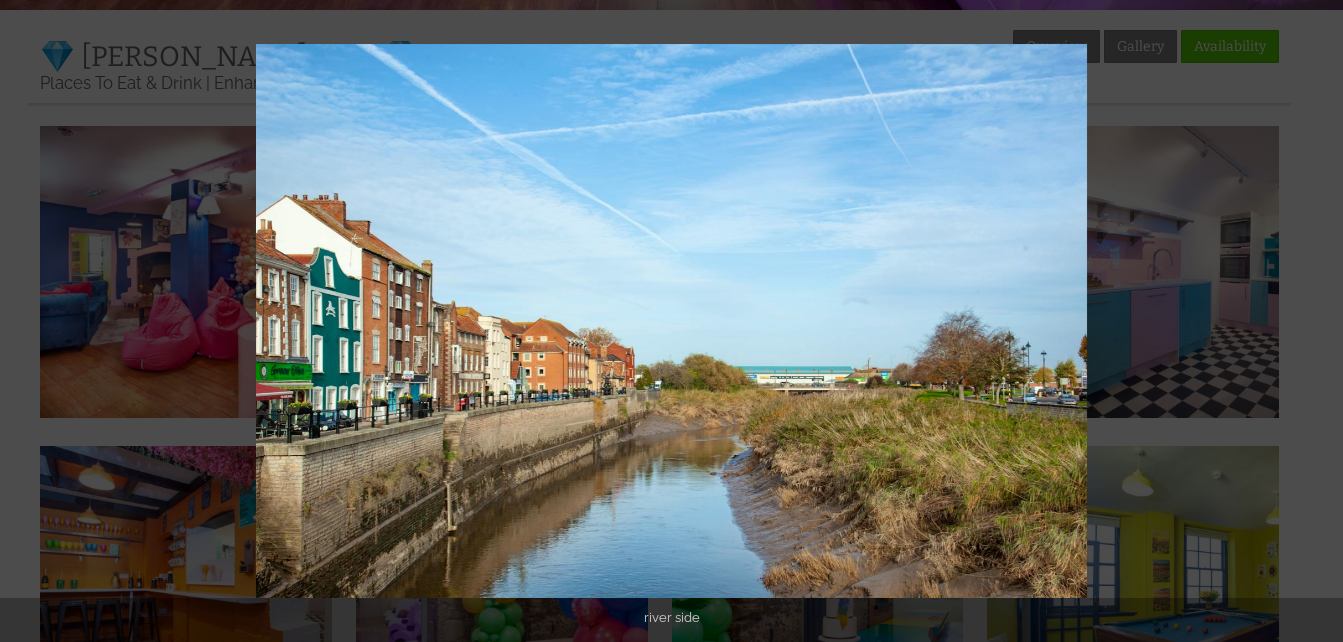 click at bounding box center [1308, 321] 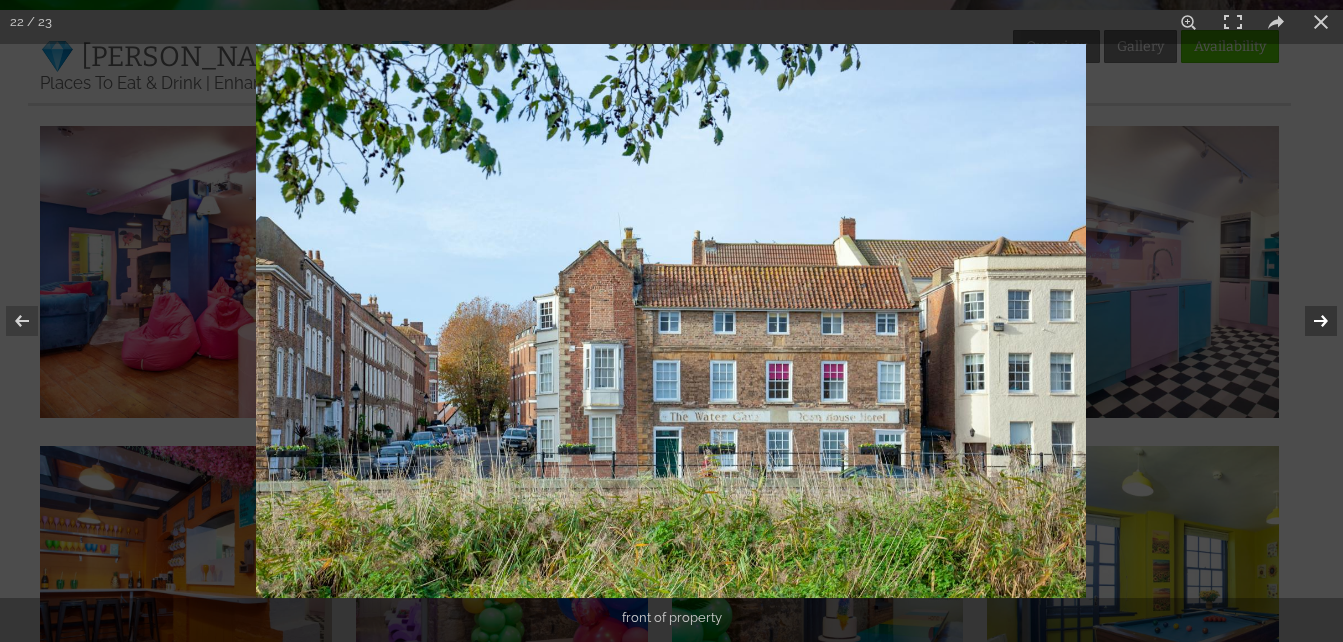 click at bounding box center [1308, 321] 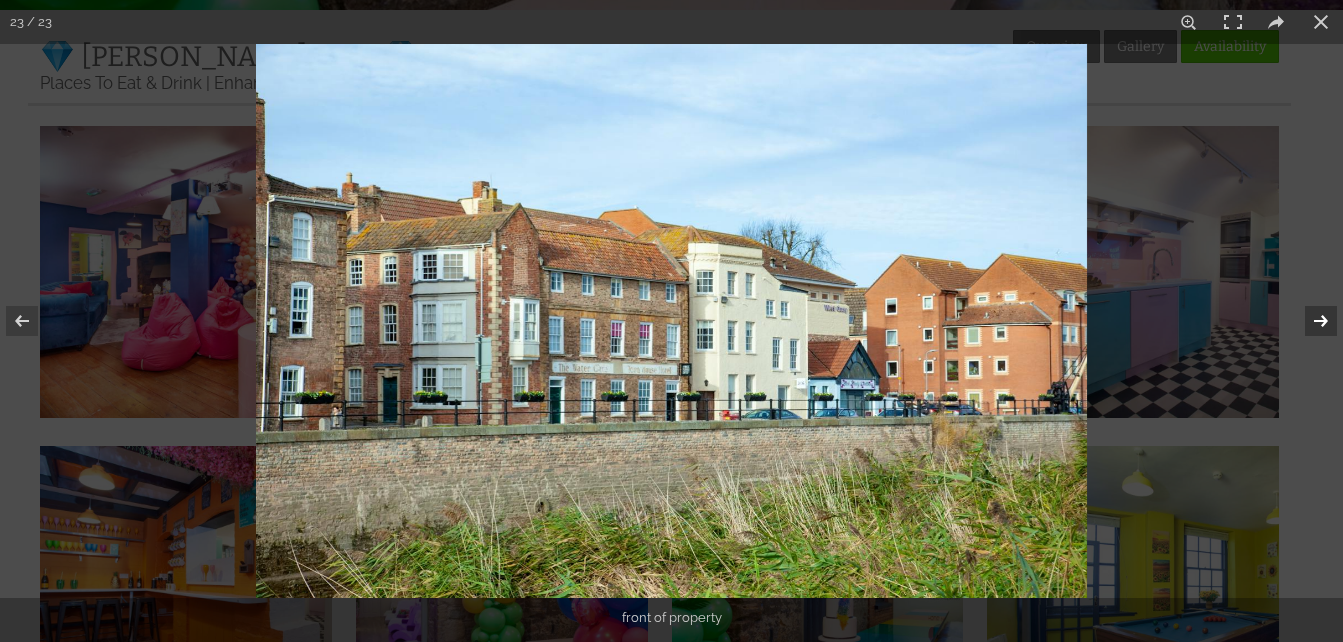 click at bounding box center (1308, 321) 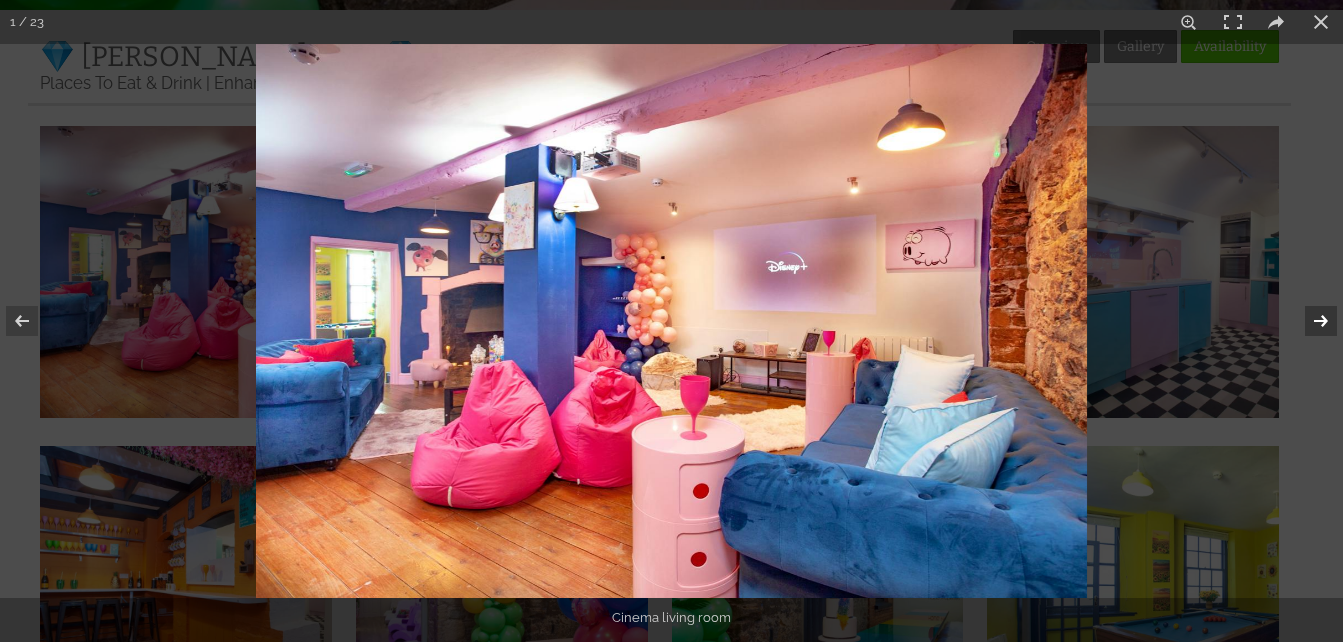 click at bounding box center [1308, 321] 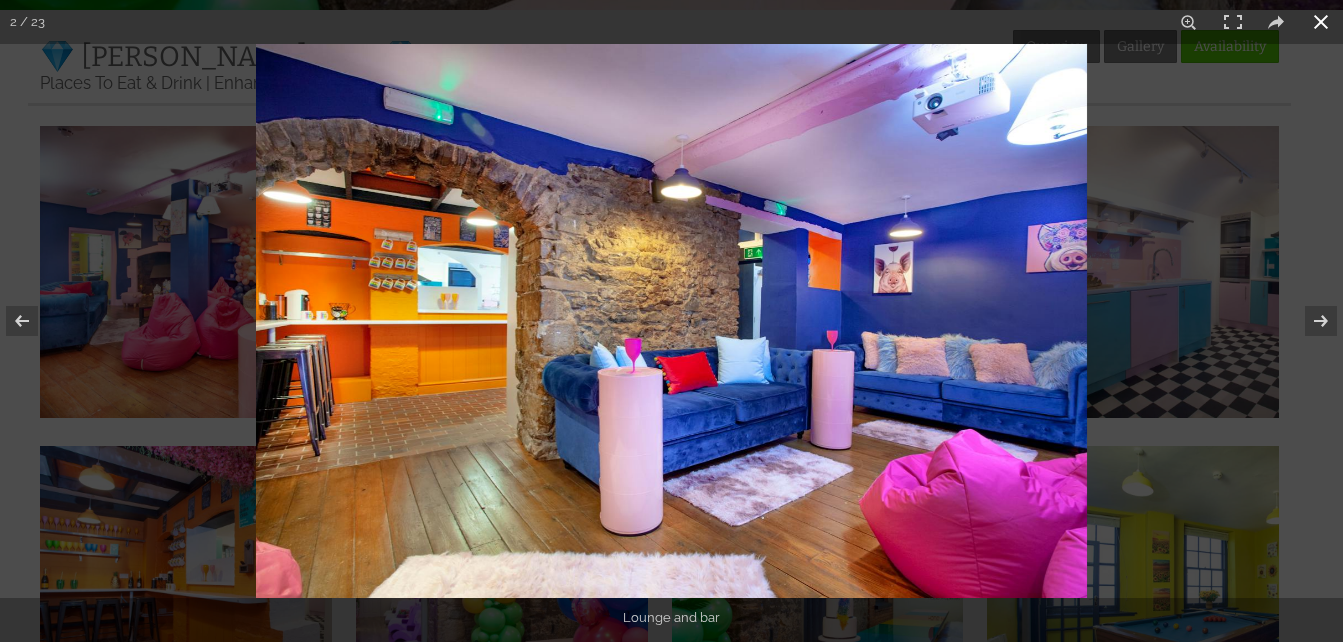 click at bounding box center [1321, 22] 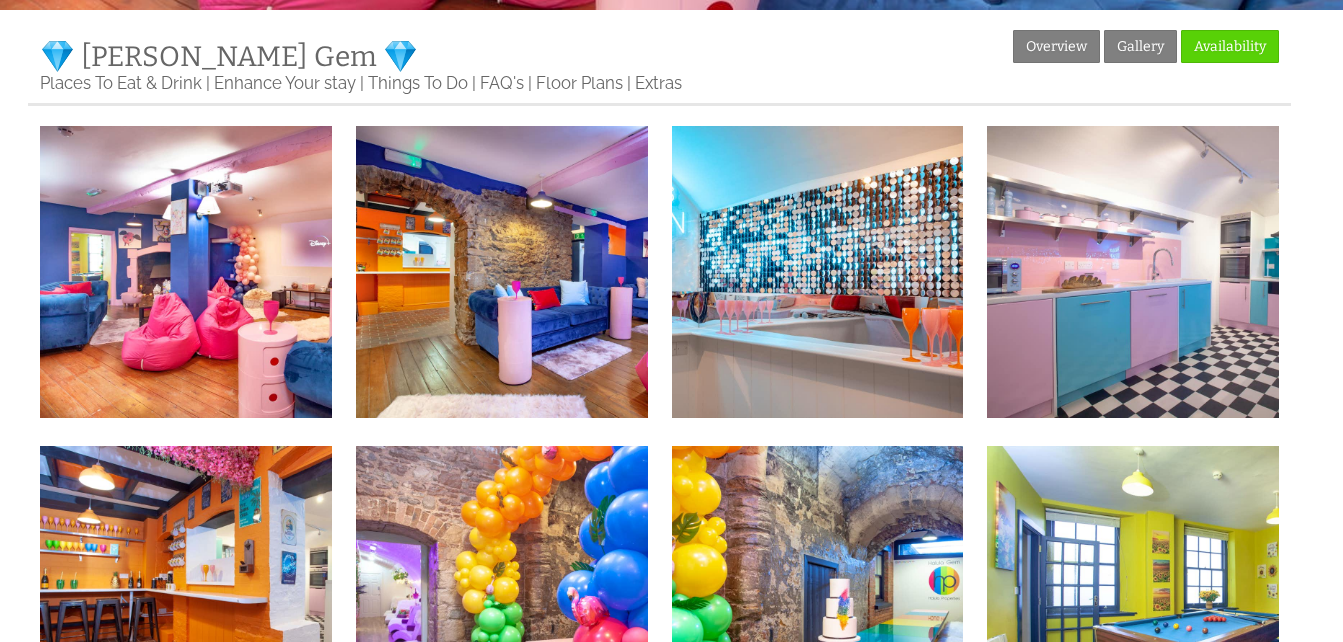 scroll, scrollTop: 0, scrollLeft: 0, axis: both 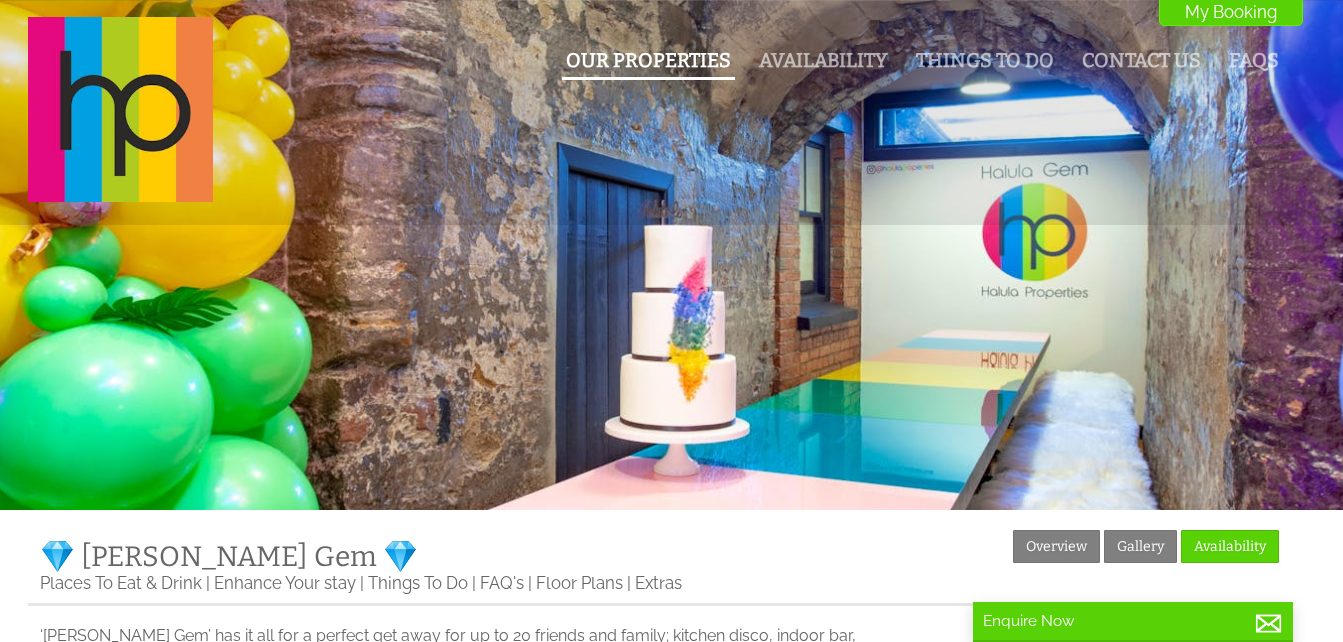click on "Our Properties" at bounding box center (648, 62) 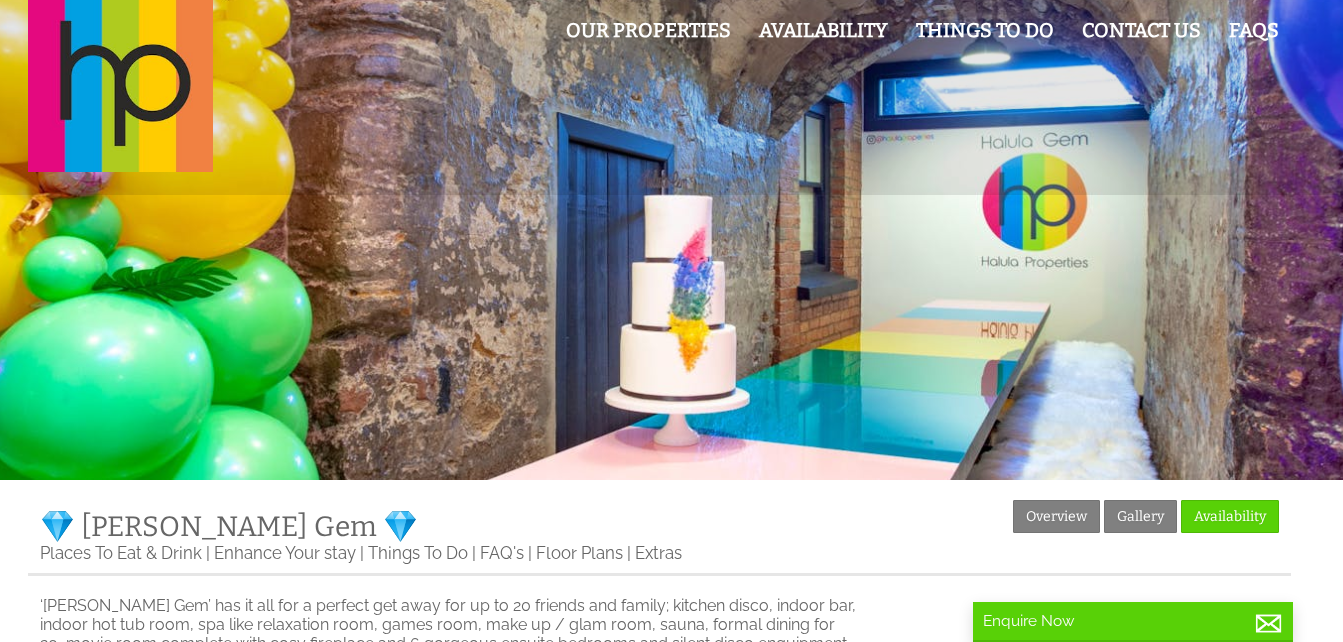 scroll, scrollTop: 0, scrollLeft: 0, axis: both 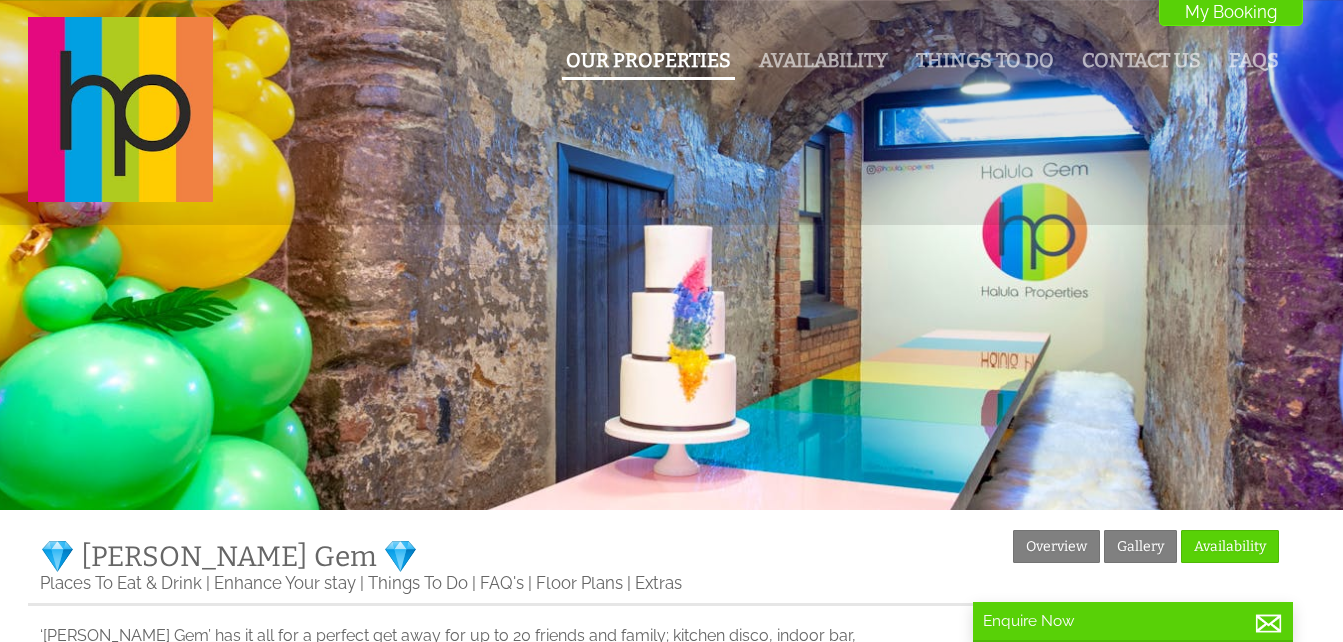 click on "Our Properties" at bounding box center [648, 62] 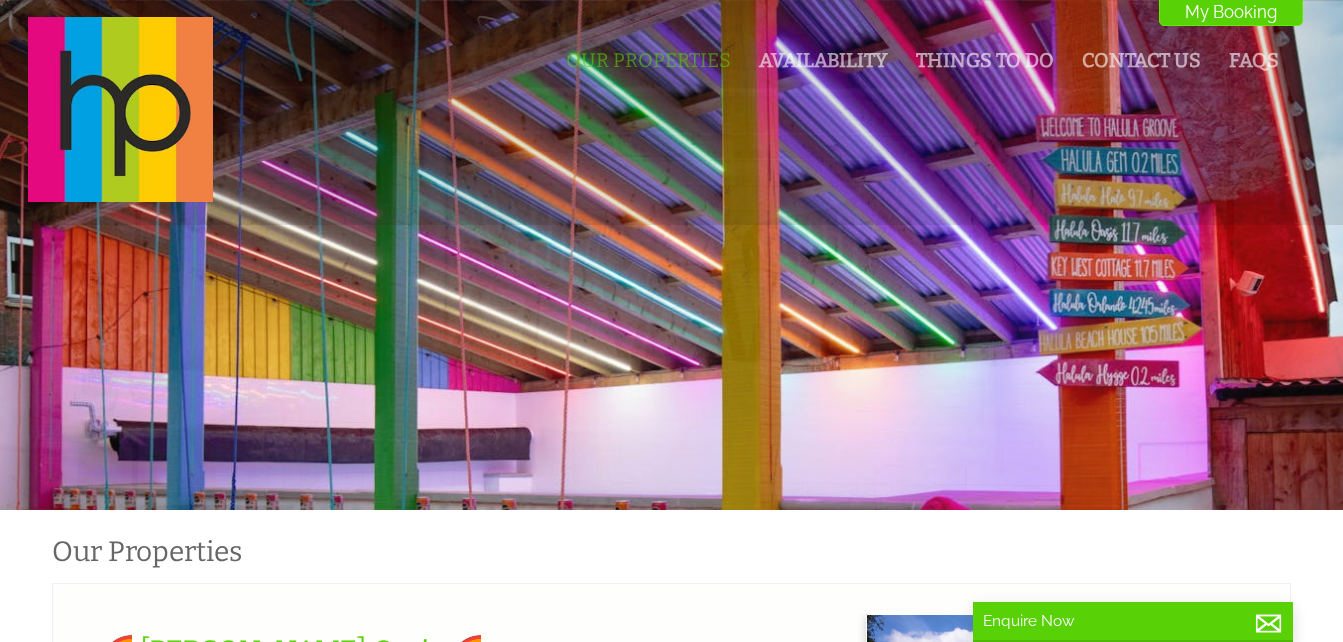 scroll, scrollTop: 0, scrollLeft: 0, axis: both 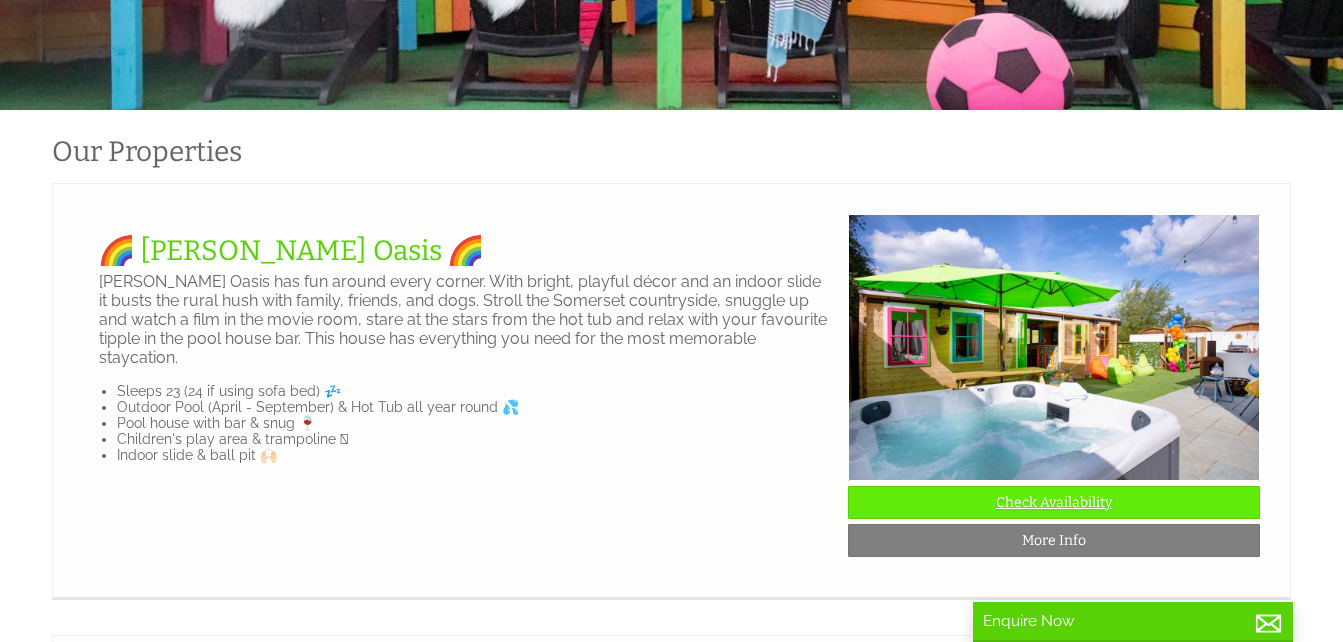 click on "Check Availability" at bounding box center (1054, 502) 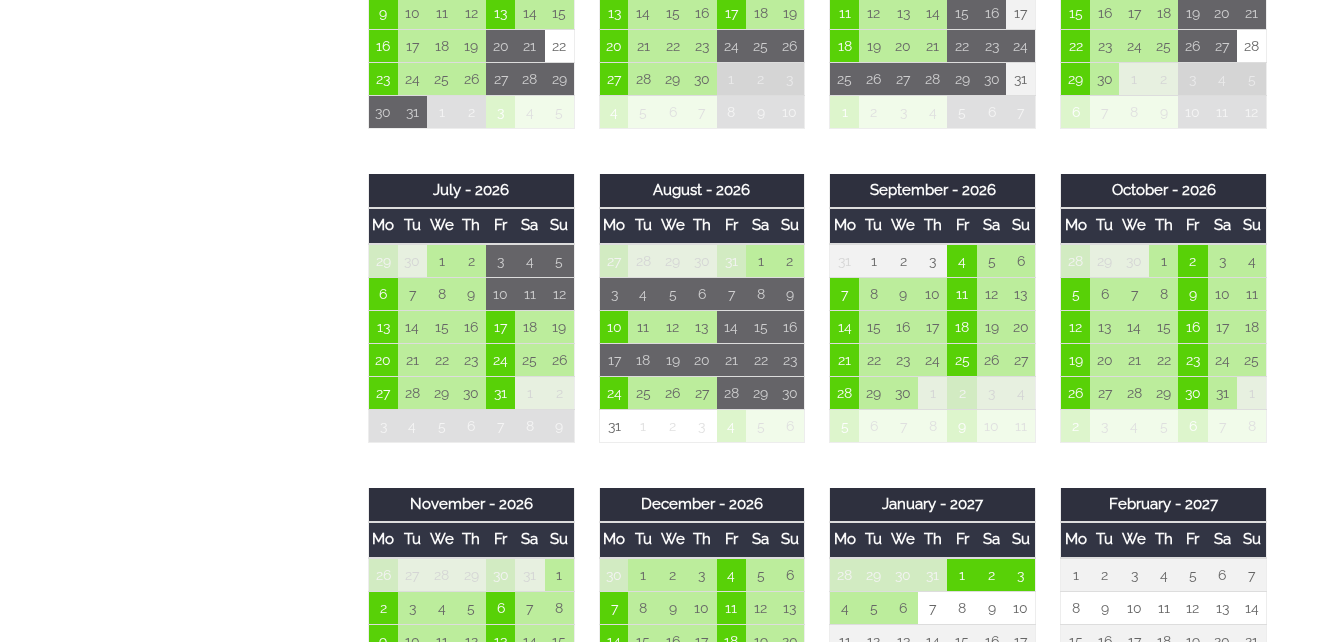 scroll, scrollTop: 1400, scrollLeft: 0, axis: vertical 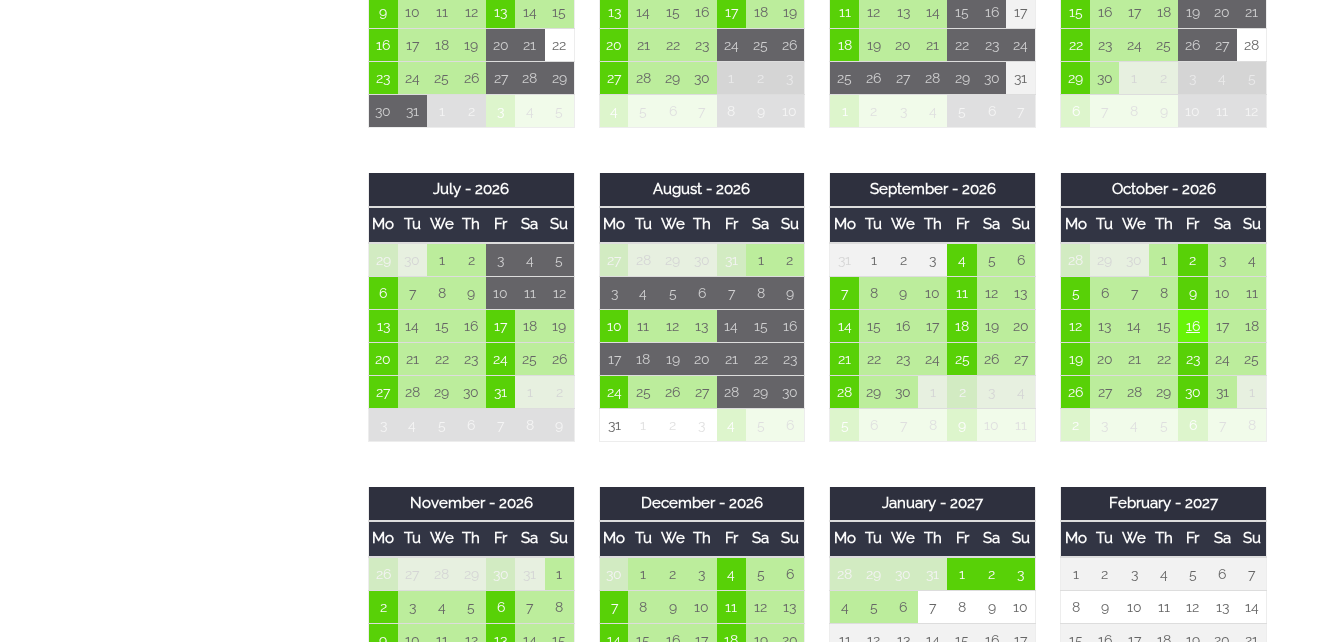 click on "16" at bounding box center [1192, 325] 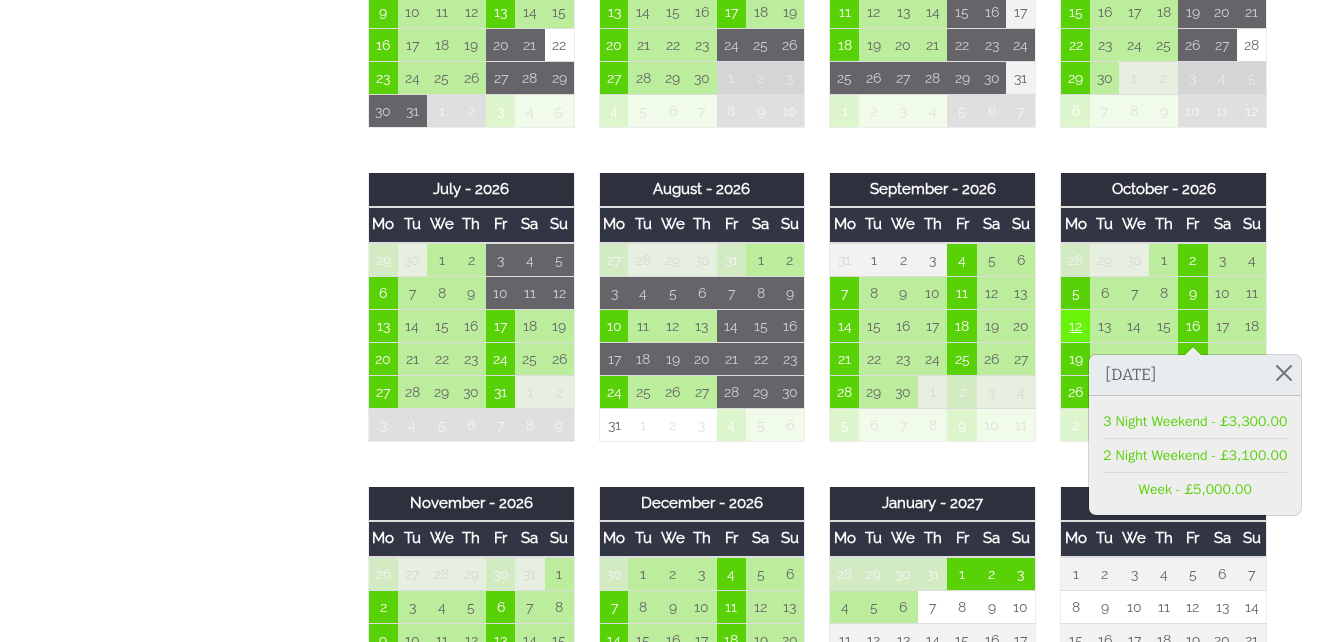 click on "12" at bounding box center [1075, 325] 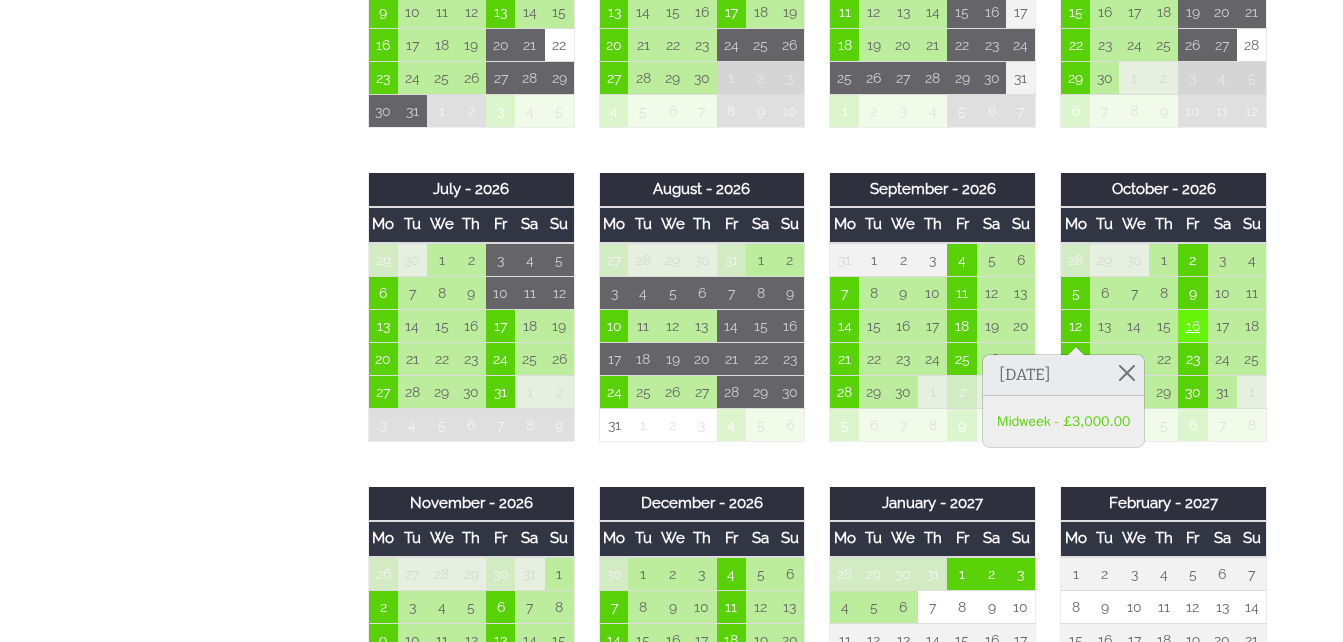 click on "16" at bounding box center (1192, 325) 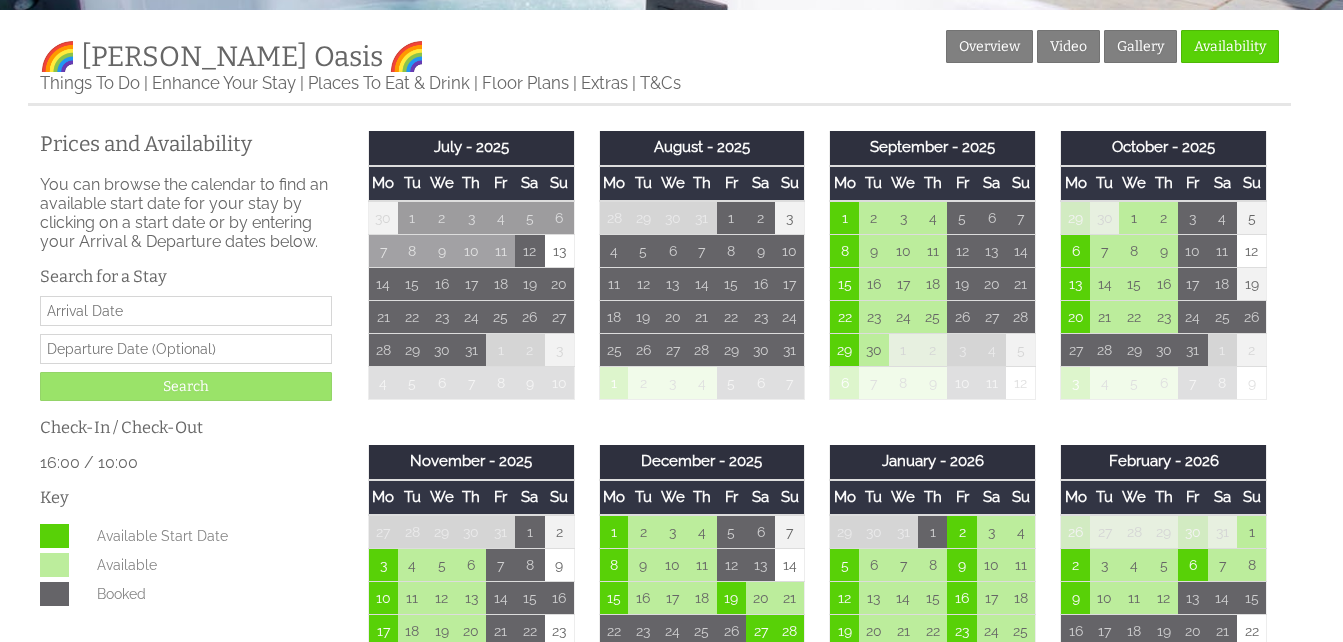 scroll, scrollTop: 0, scrollLeft: 0, axis: both 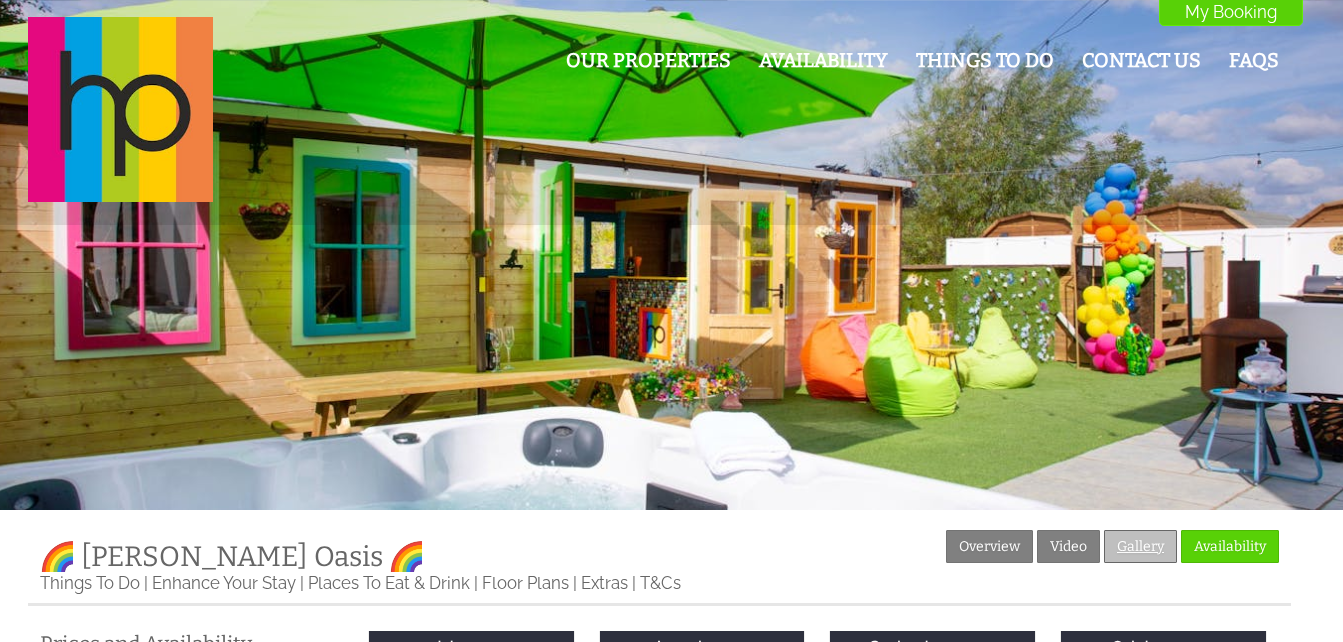 click on "Gallery" at bounding box center [1140, 546] 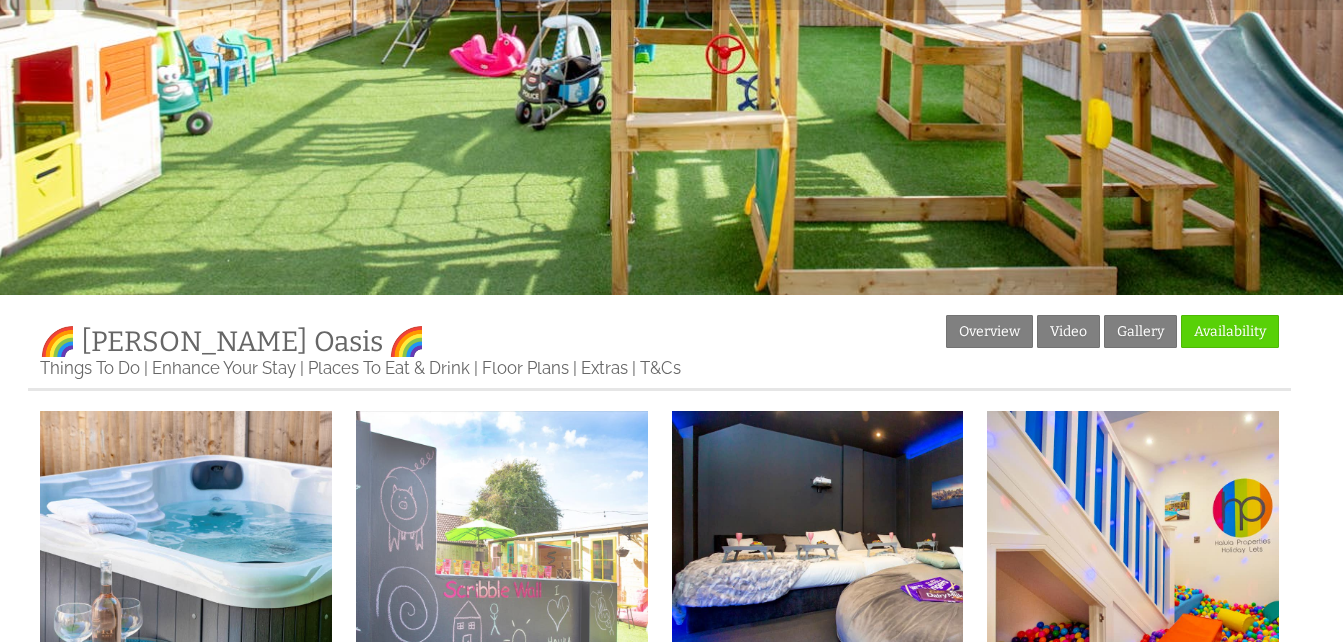 scroll, scrollTop: 600, scrollLeft: 0, axis: vertical 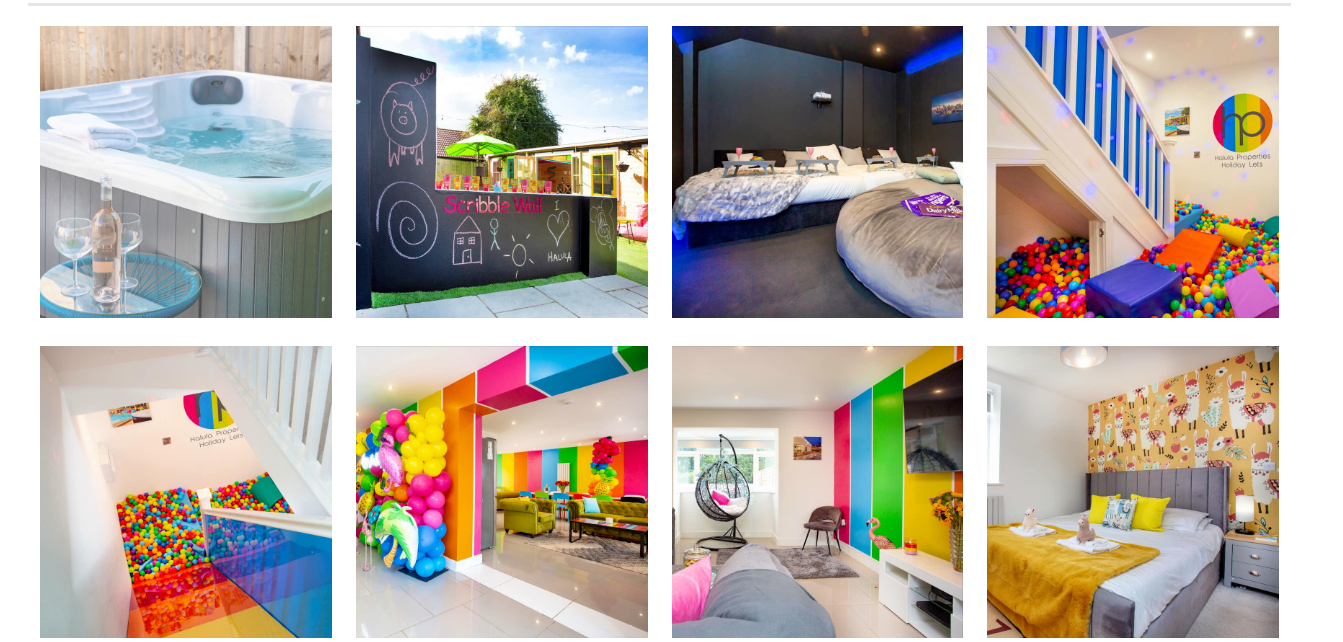 click at bounding box center (186, 172) 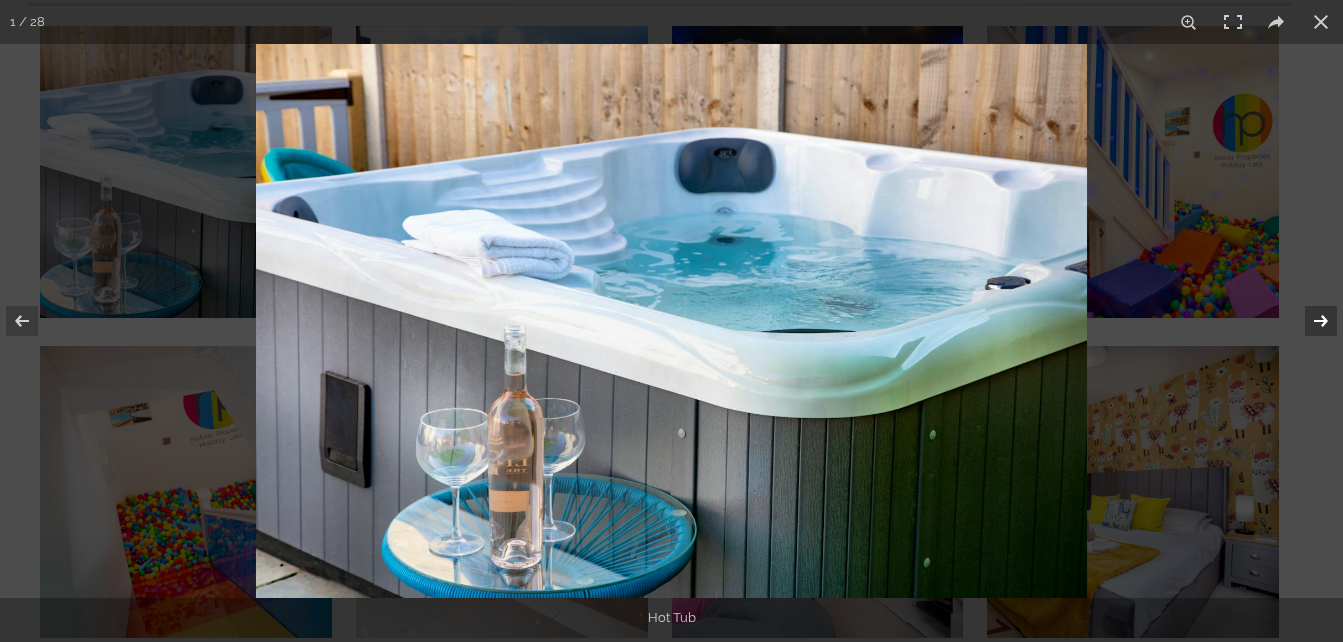 click at bounding box center (1308, 321) 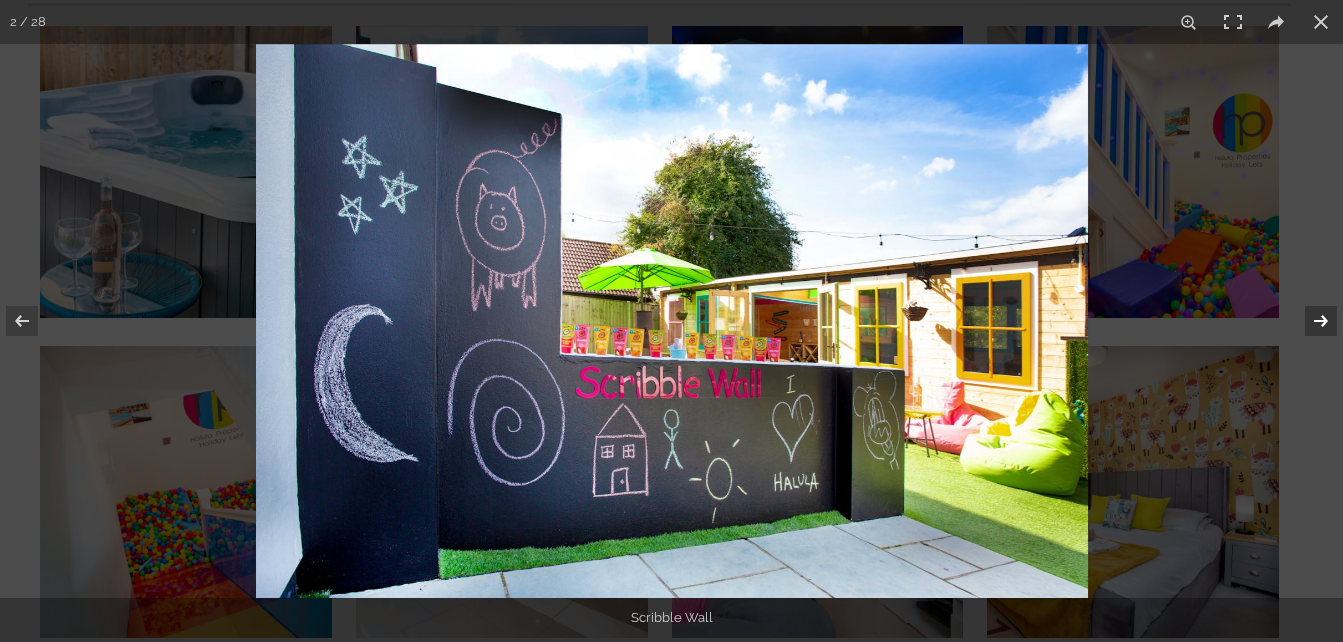 click at bounding box center [1308, 321] 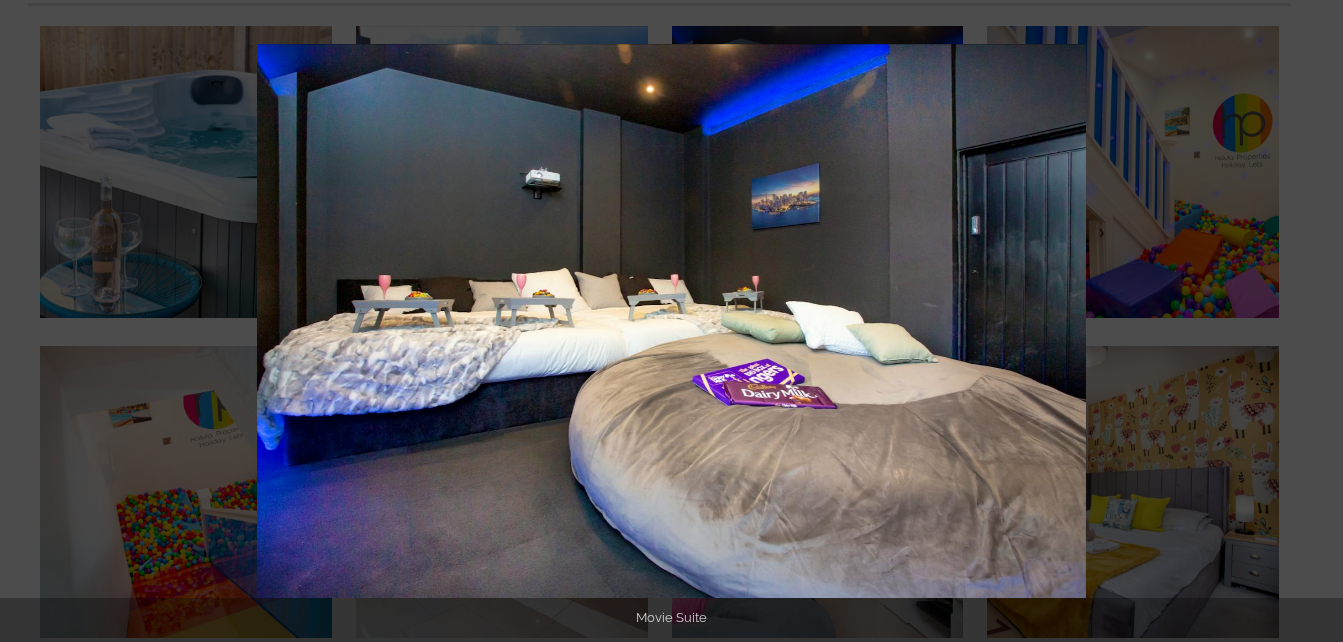 click at bounding box center (1308, 321) 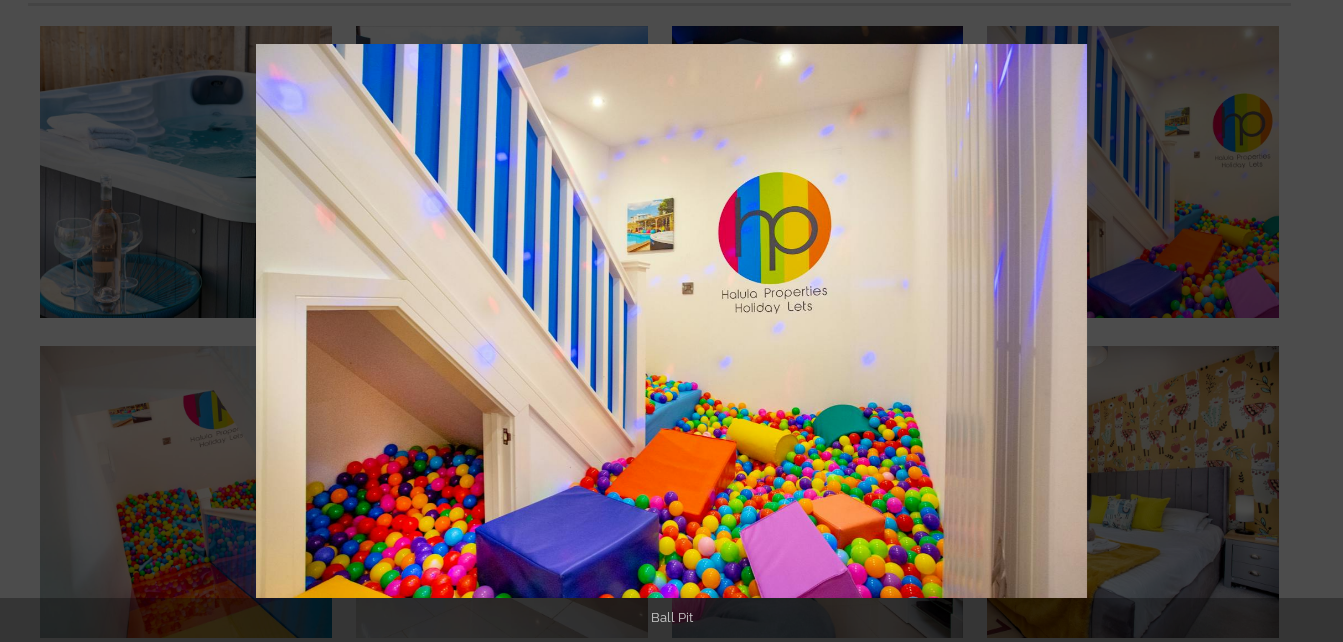 click at bounding box center [1308, 321] 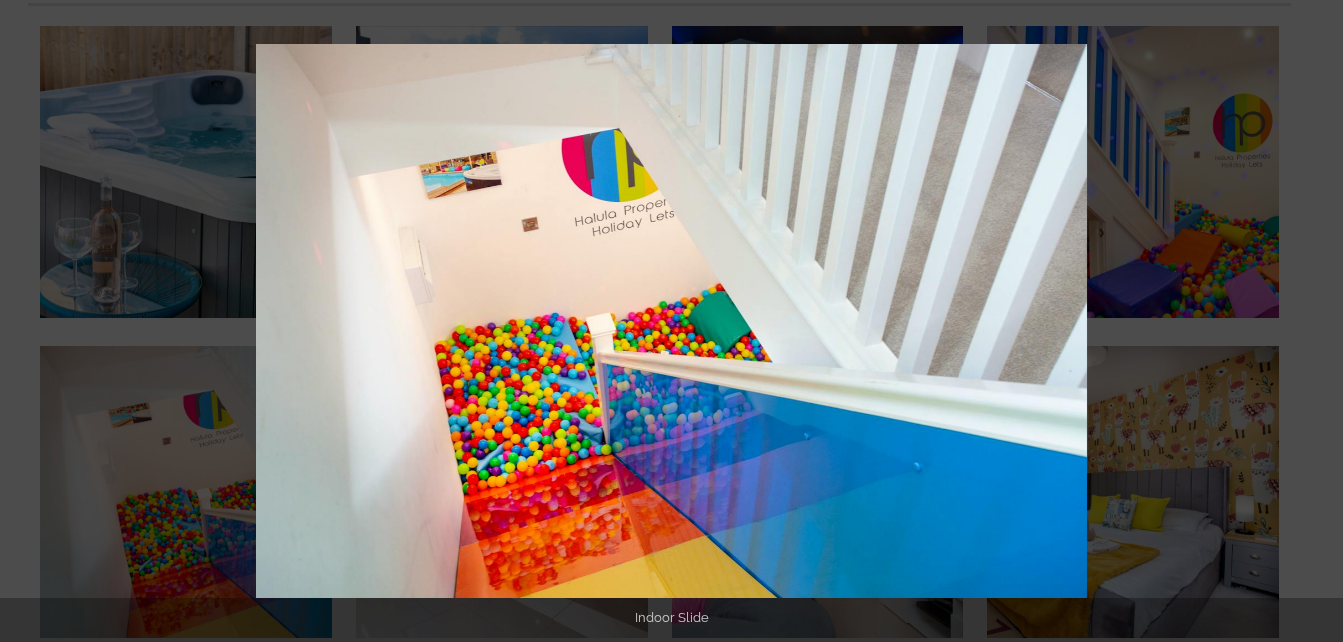 click at bounding box center [1308, 321] 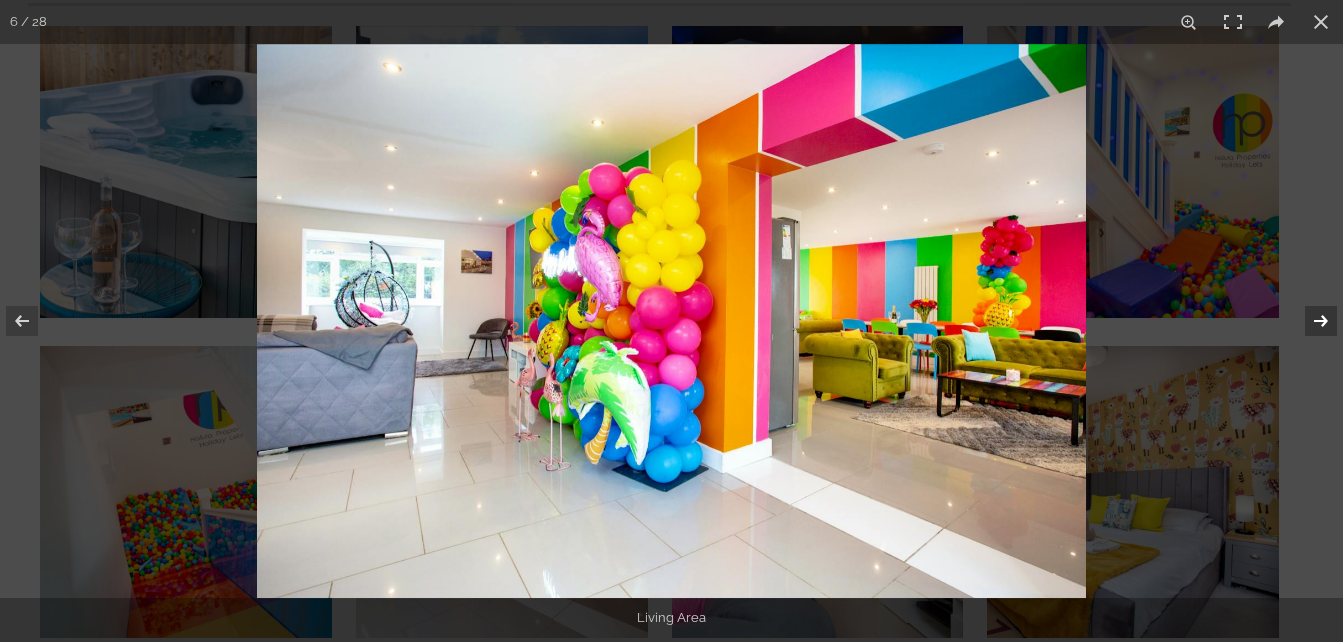 click at bounding box center [1308, 321] 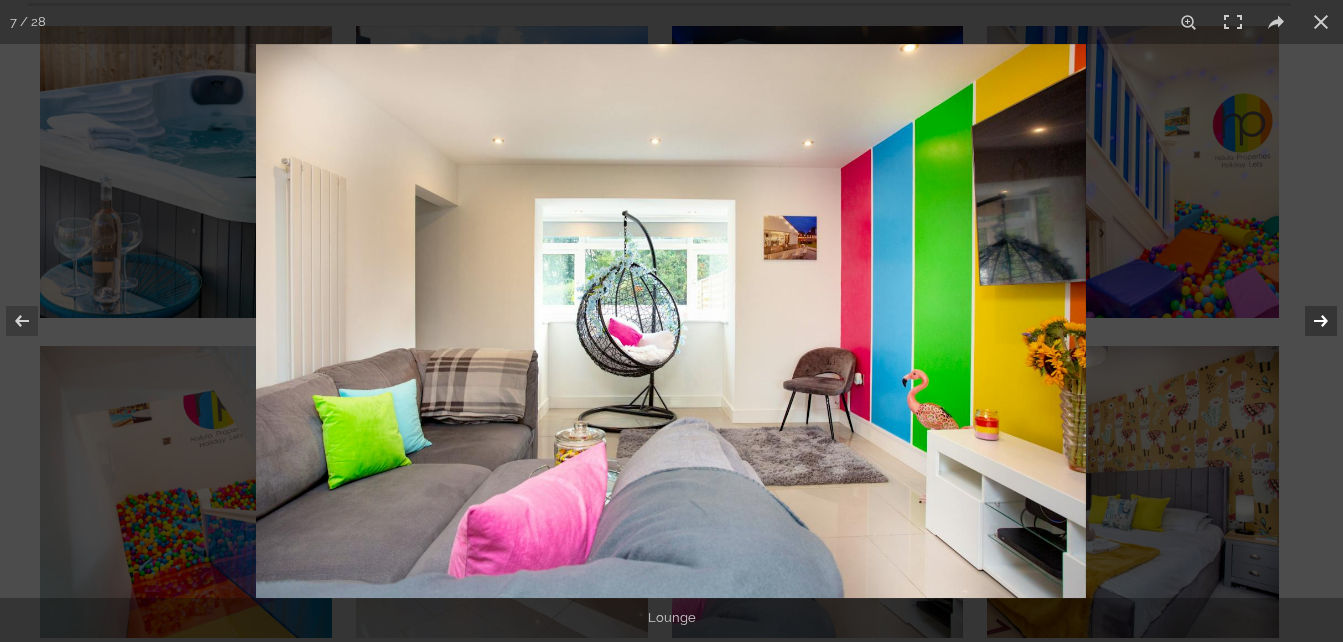 click at bounding box center [1308, 321] 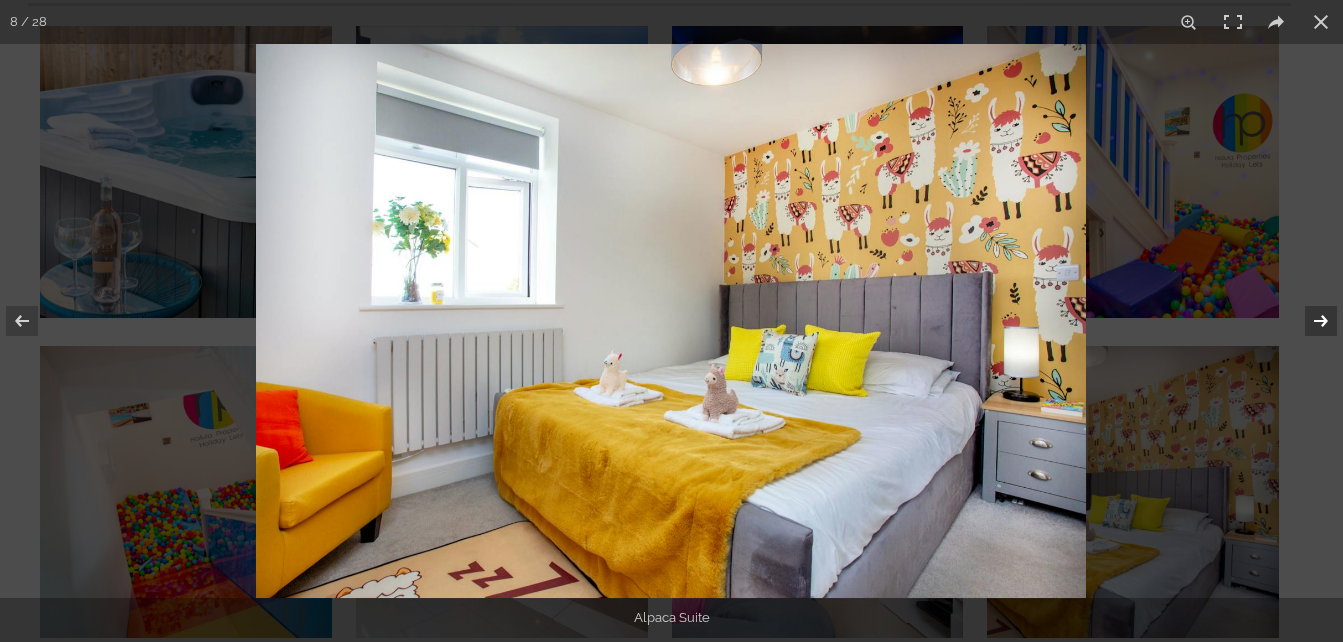 click at bounding box center [1308, 321] 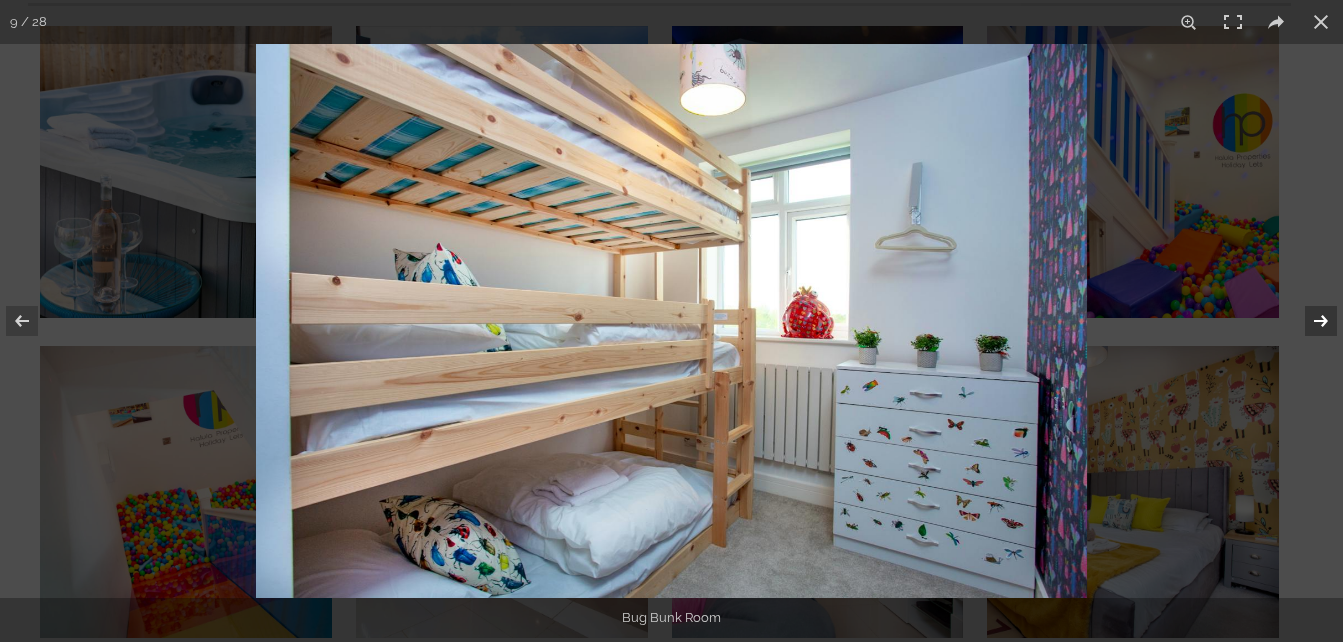 click at bounding box center [1308, 321] 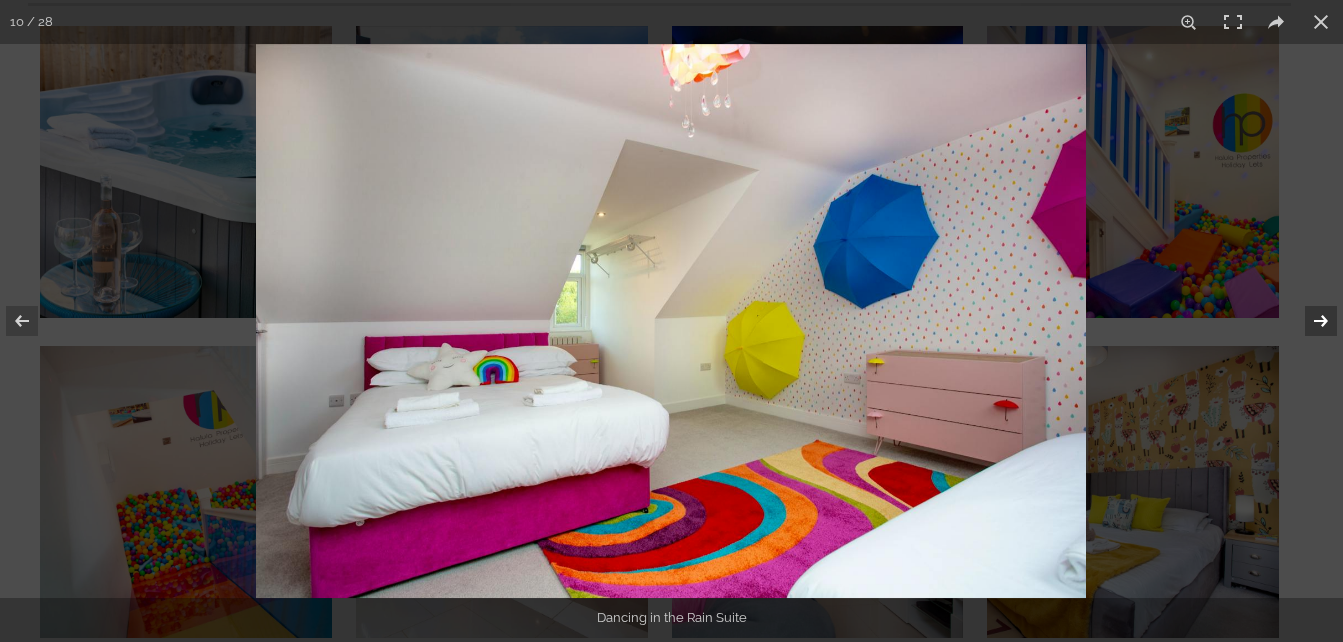 click at bounding box center (1308, 321) 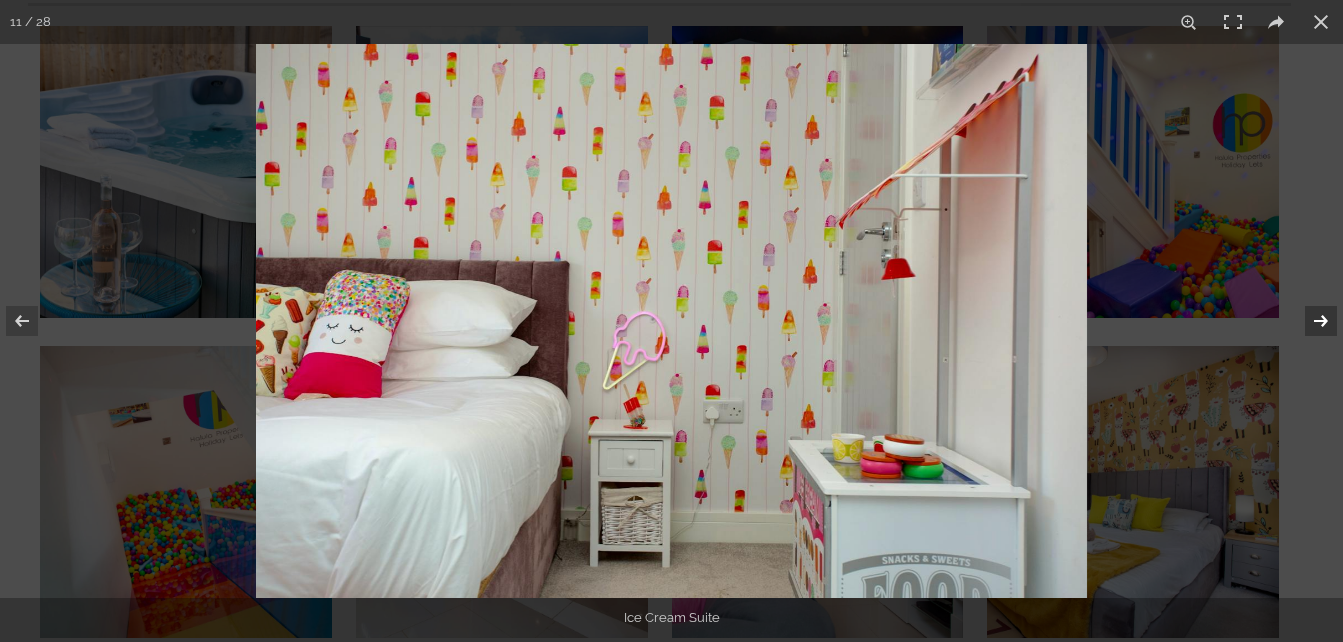 click at bounding box center [1308, 321] 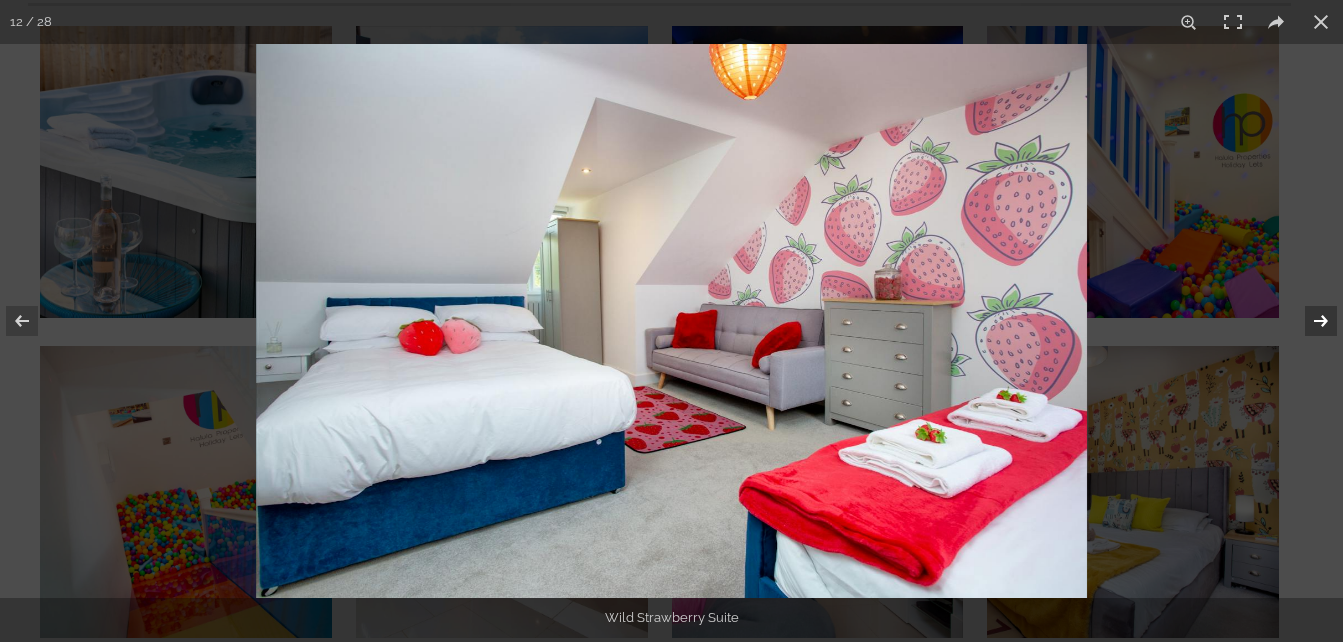 click at bounding box center [1308, 321] 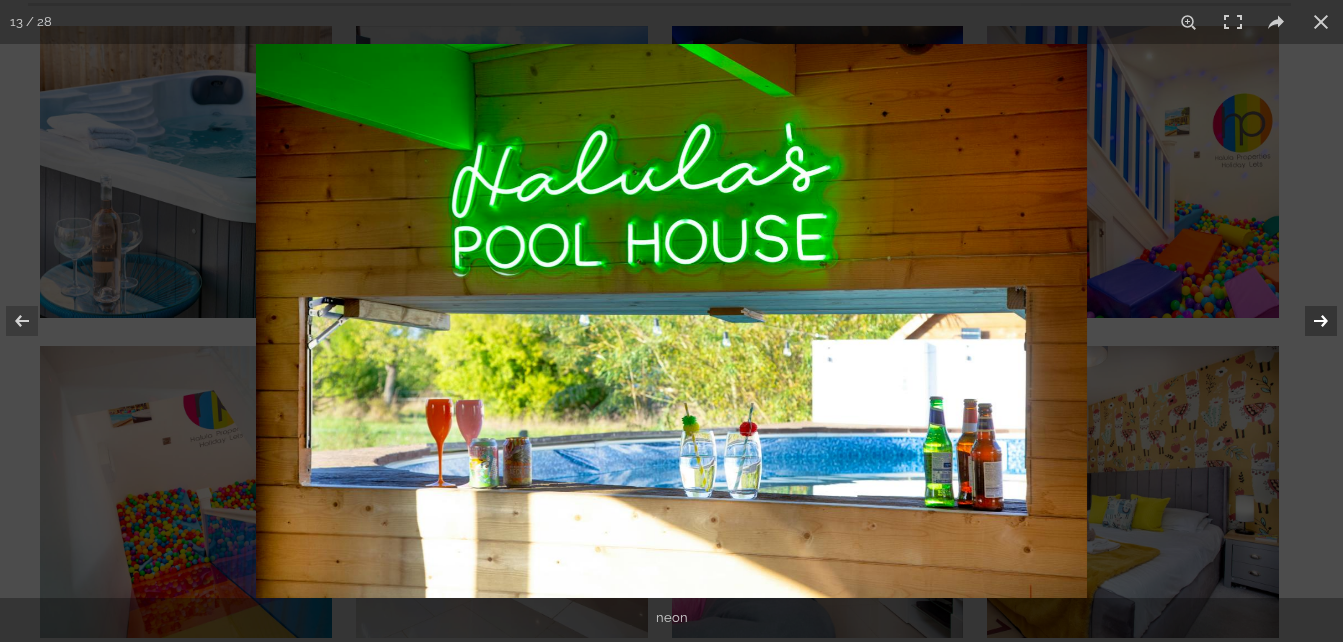 click at bounding box center [1308, 321] 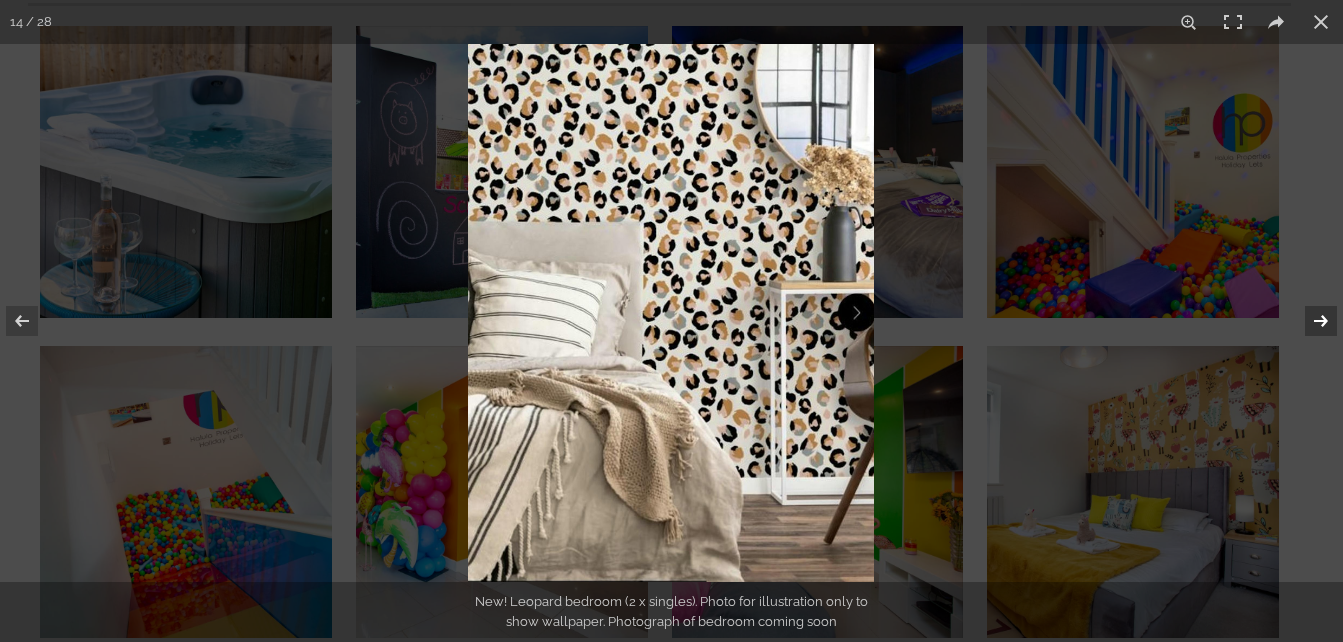click at bounding box center (1308, 321) 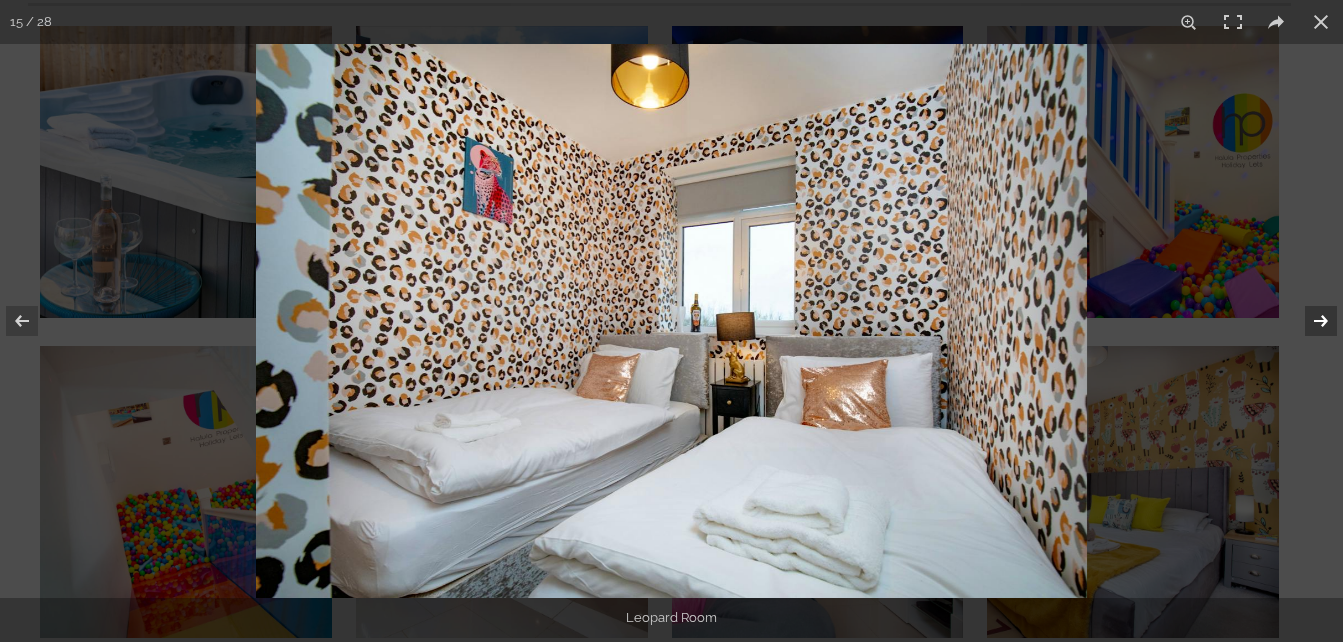 click at bounding box center [1308, 321] 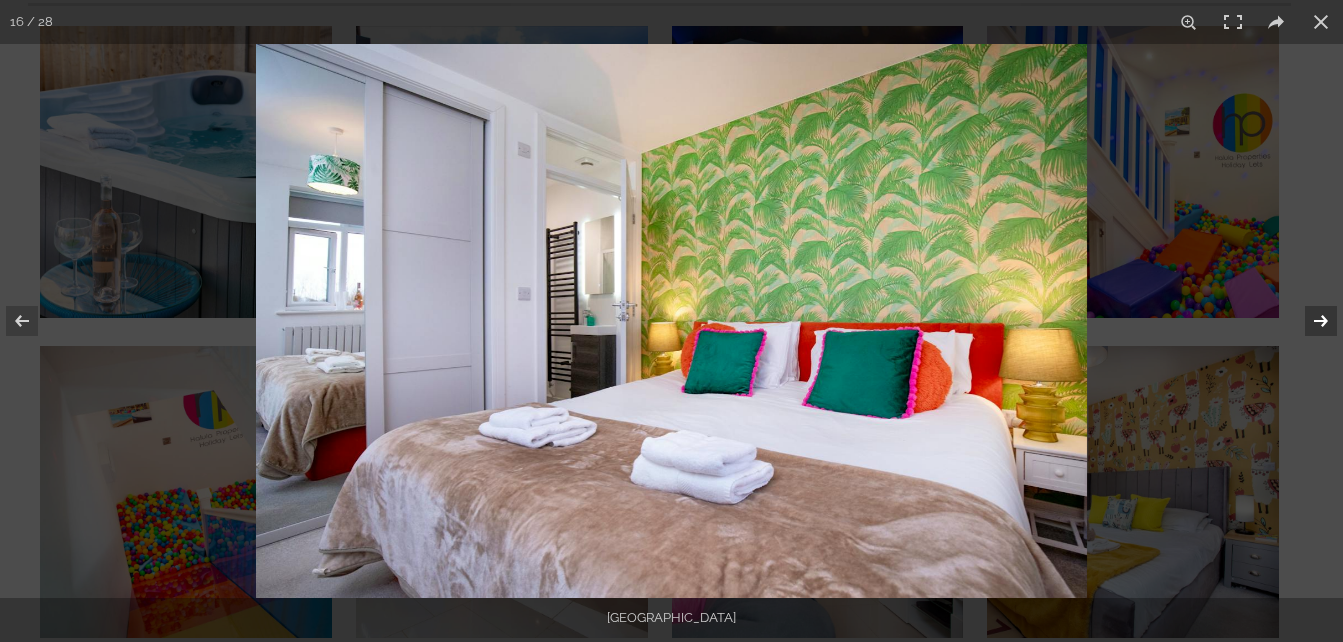 click at bounding box center (1308, 321) 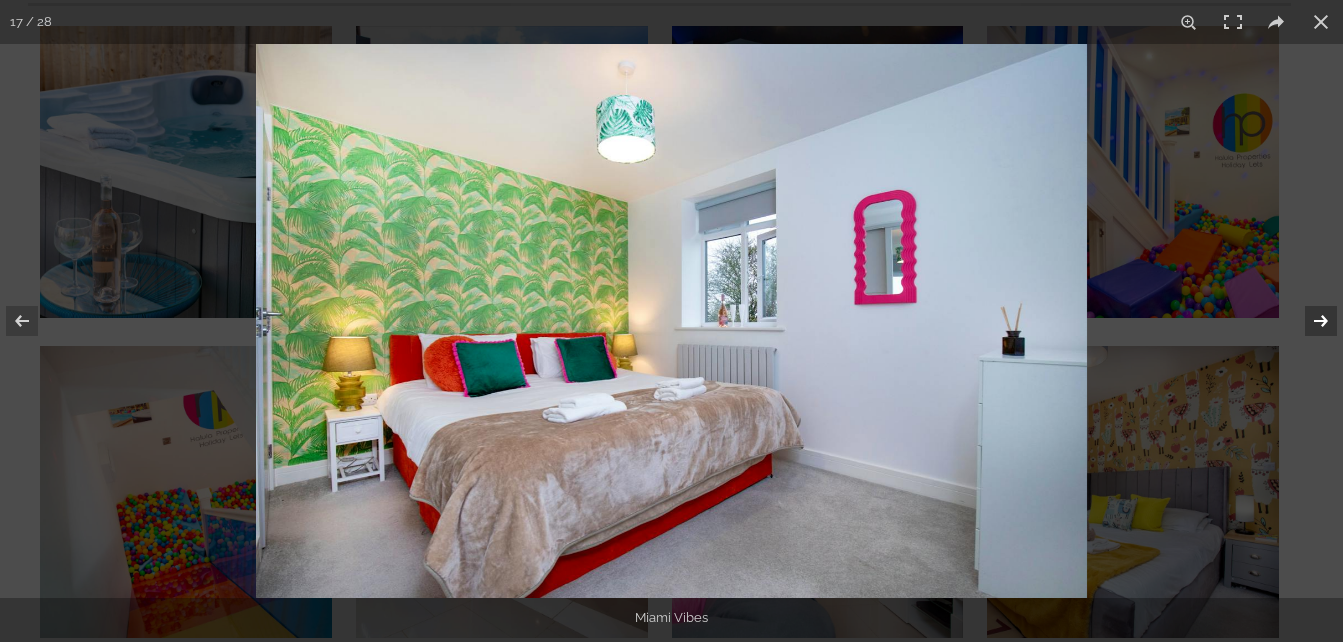 click at bounding box center (1308, 321) 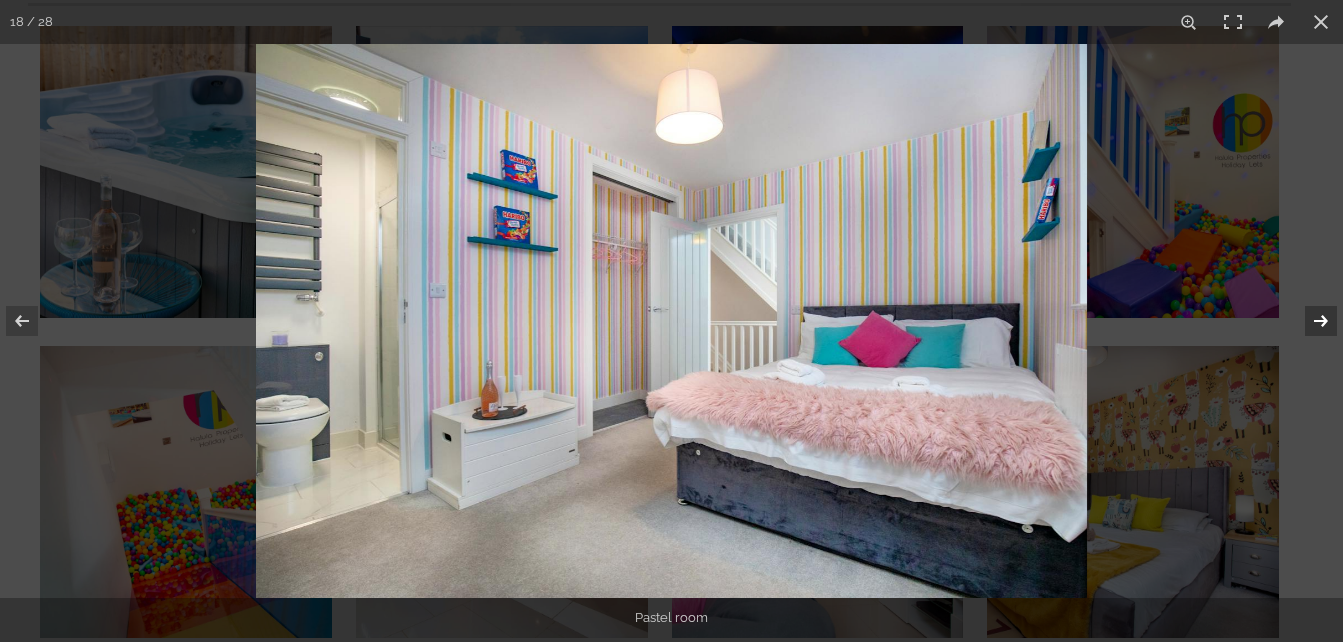 click at bounding box center (1308, 321) 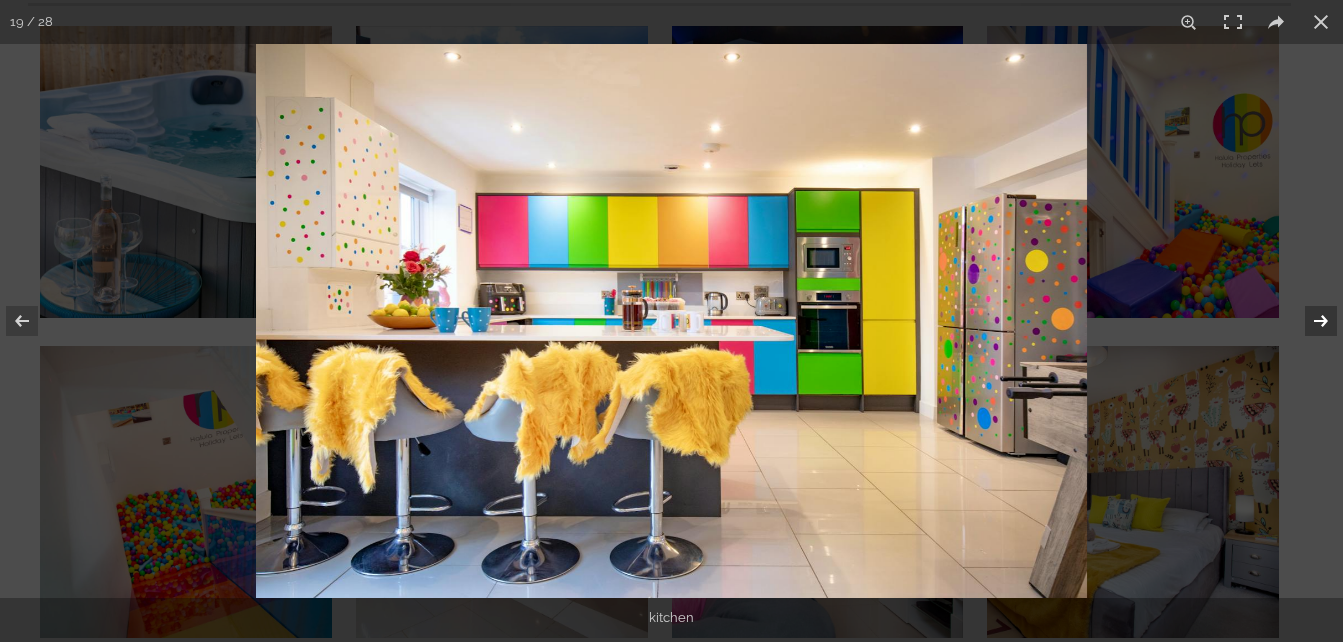 click at bounding box center (1308, 321) 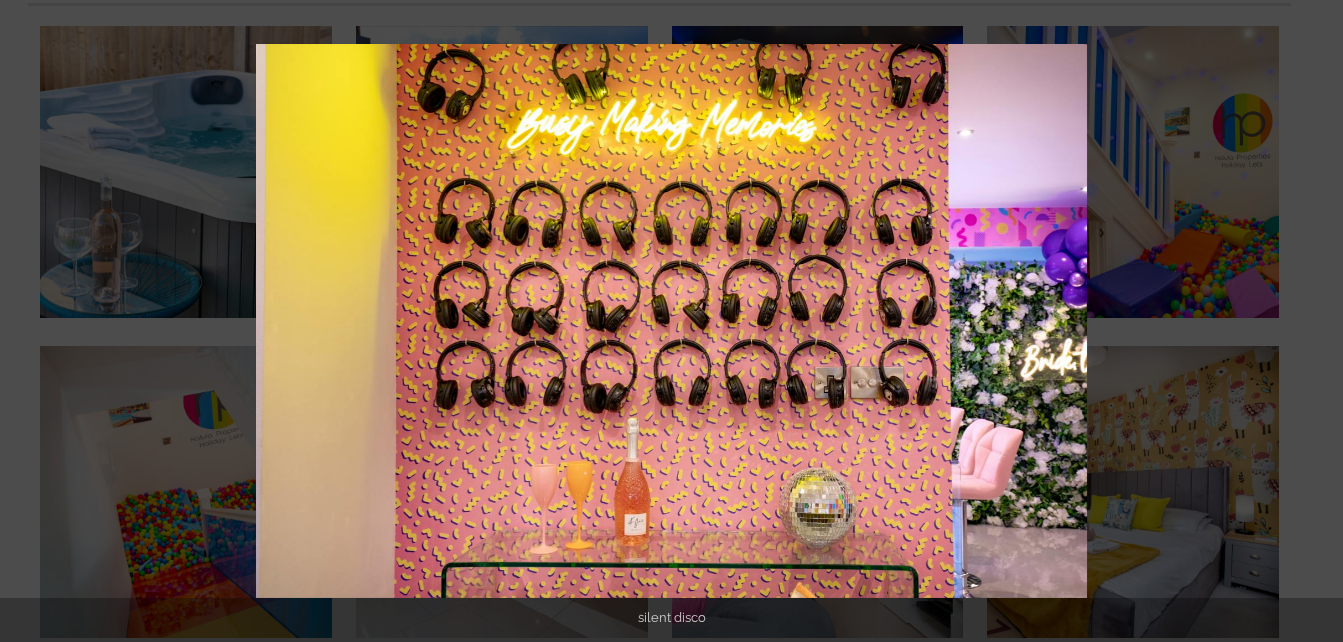click at bounding box center (1308, 321) 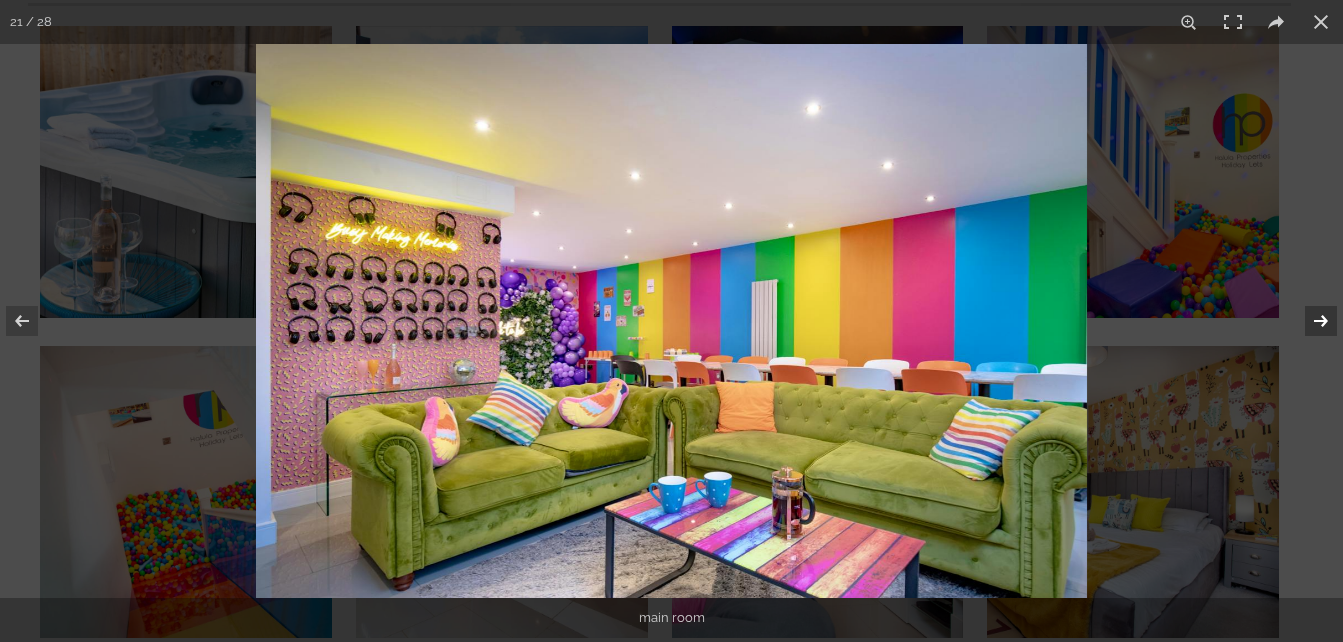 click at bounding box center (1308, 321) 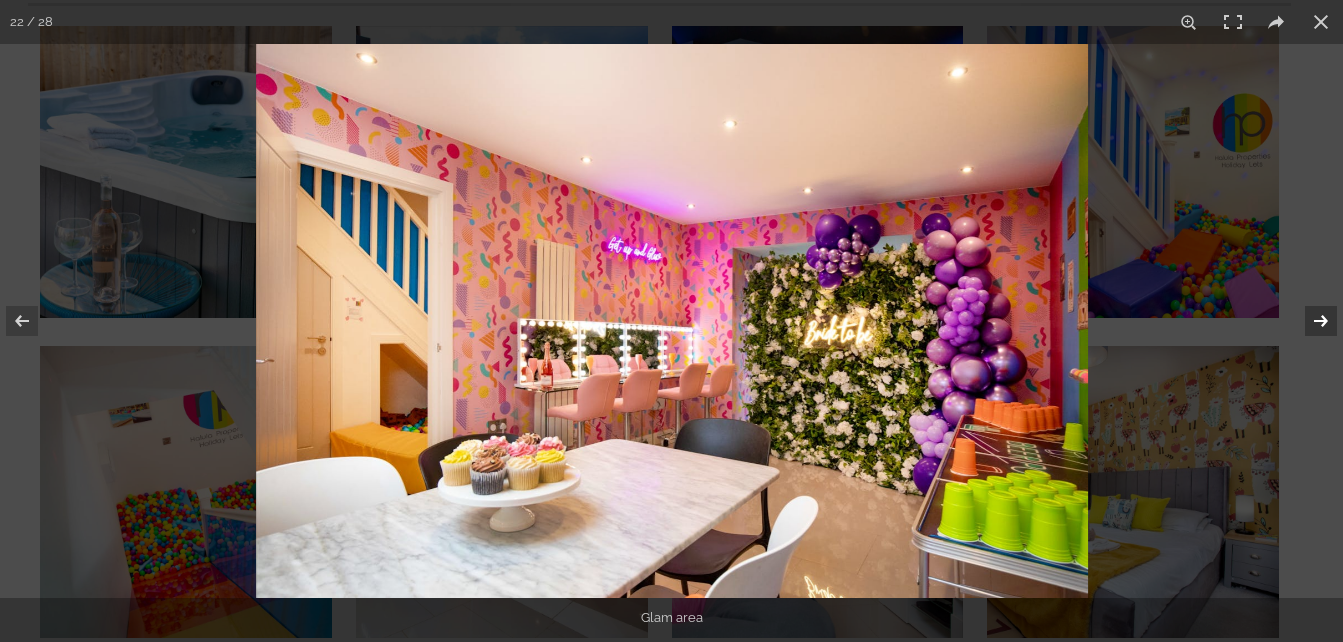 click at bounding box center [1308, 321] 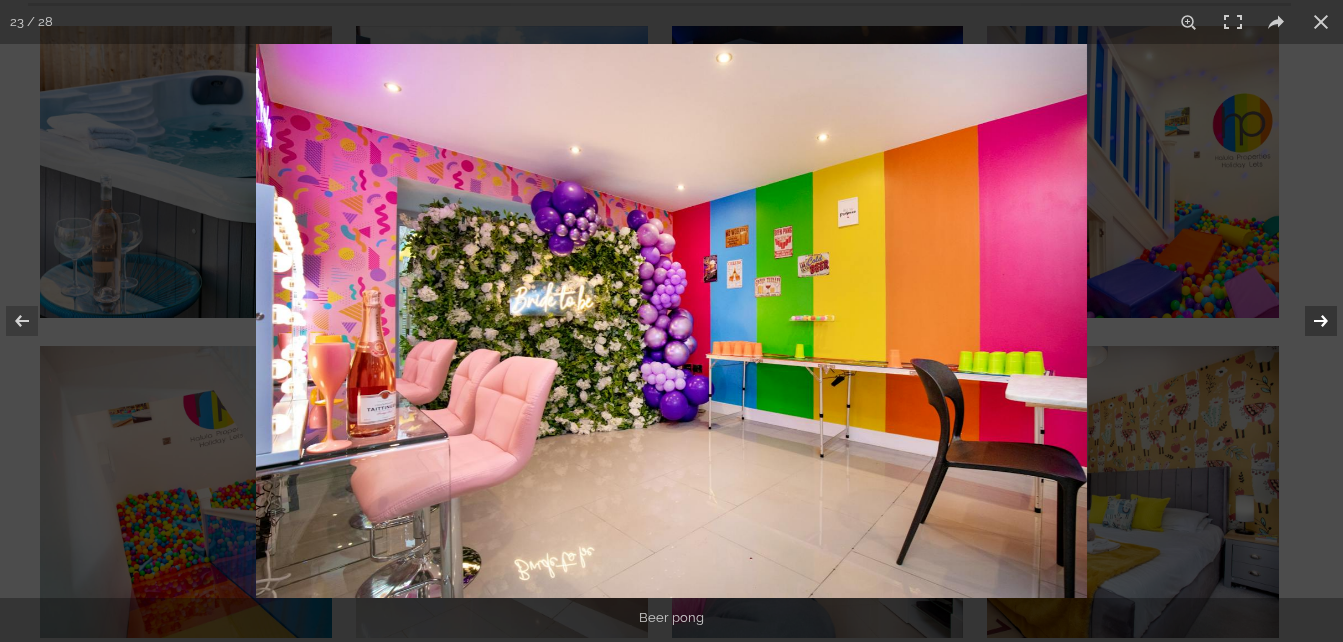 click at bounding box center [1308, 321] 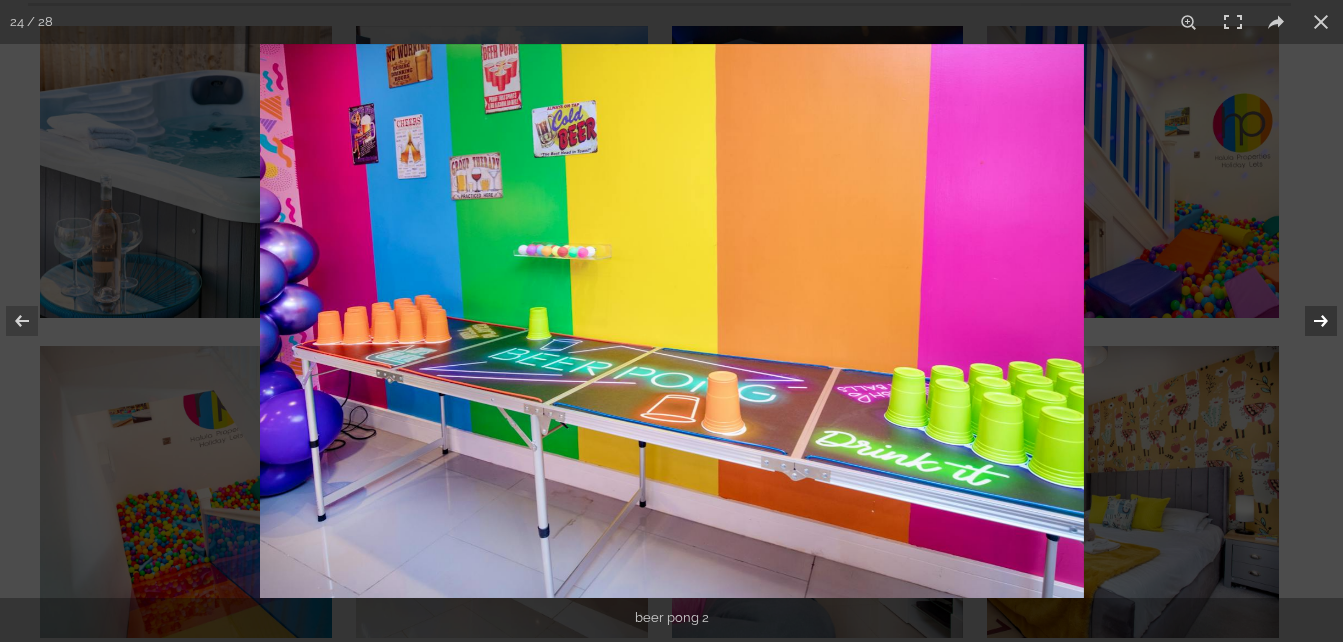 click at bounding box center [1308, 321] 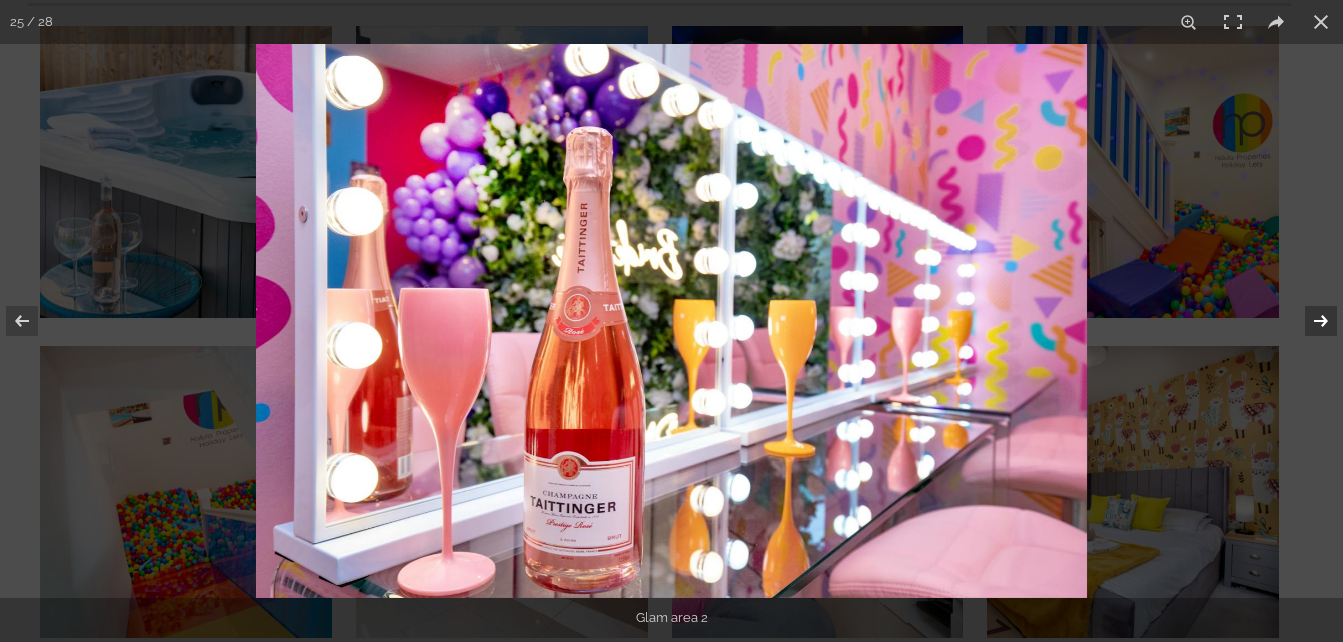 click at bounding box center [1308, 321] 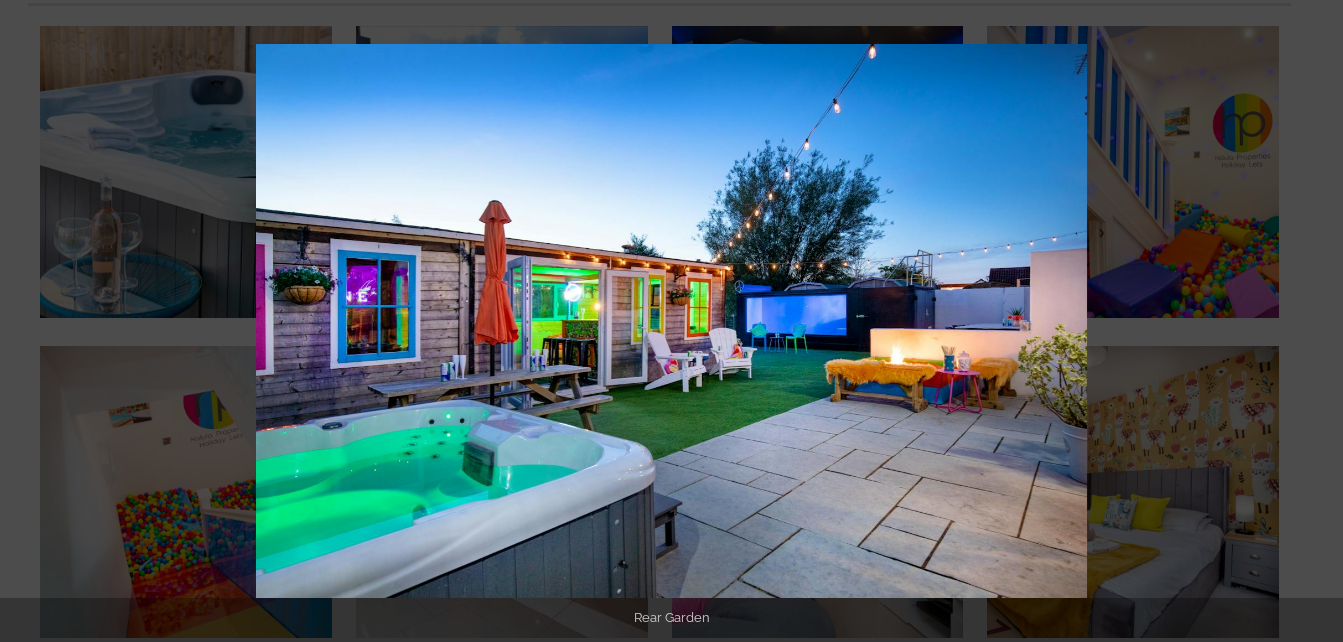 click at bounding box center [1308, 321] 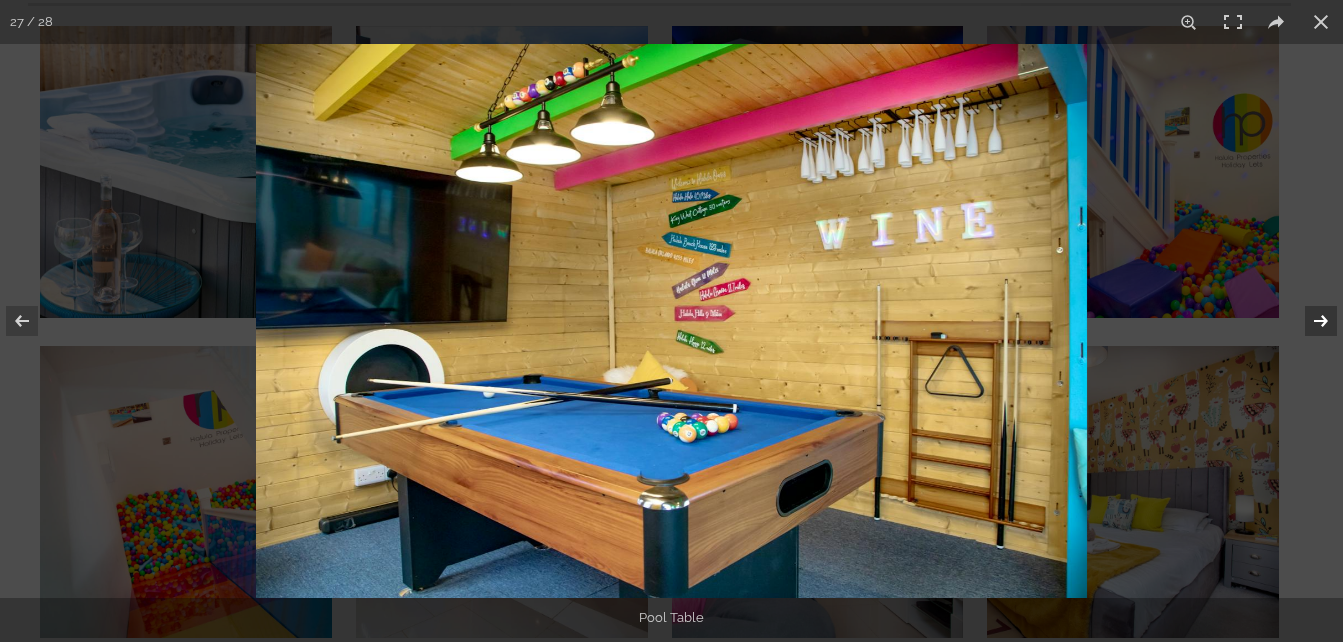 click at bounding box center [1308, 321] 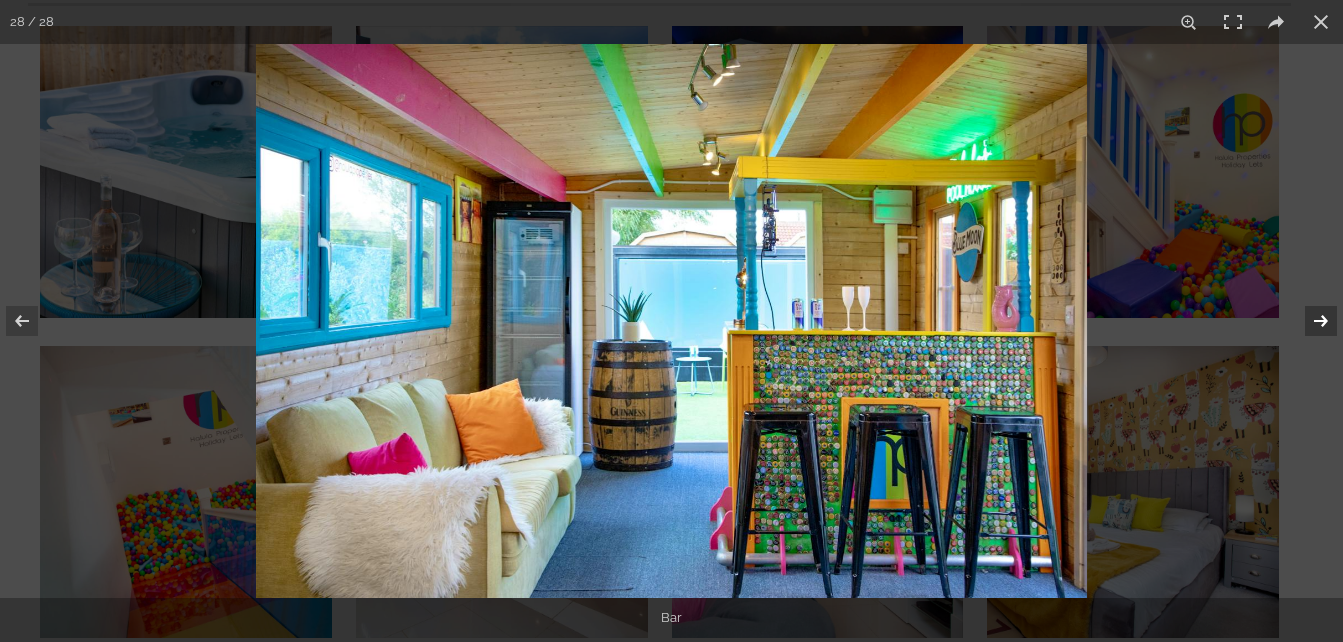 click at bounding box center (1308, 321) 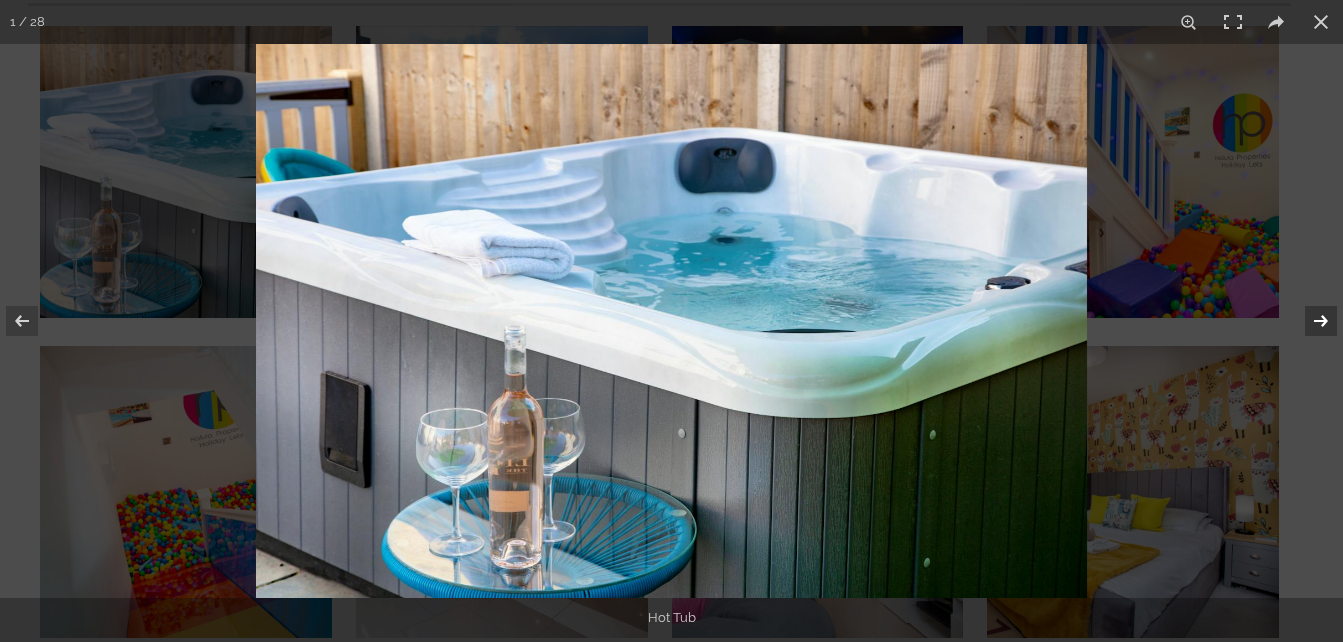 click at bounding box center (1308, 321) 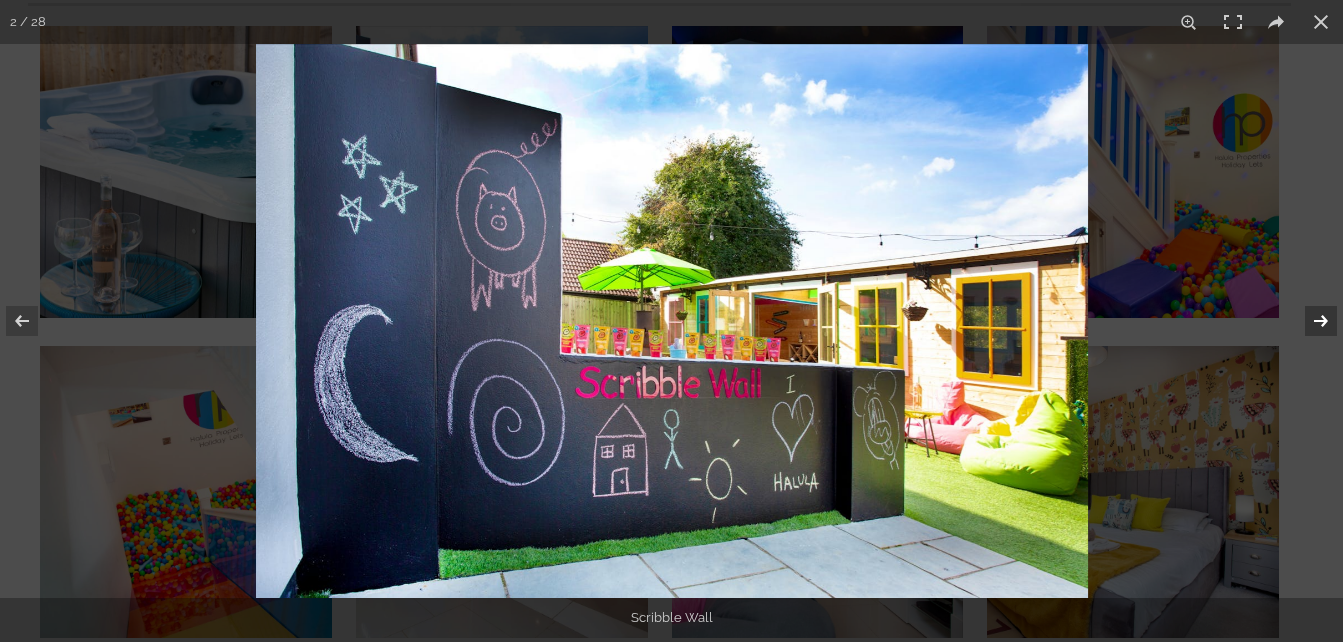 click at bounding box center [1308, 321] 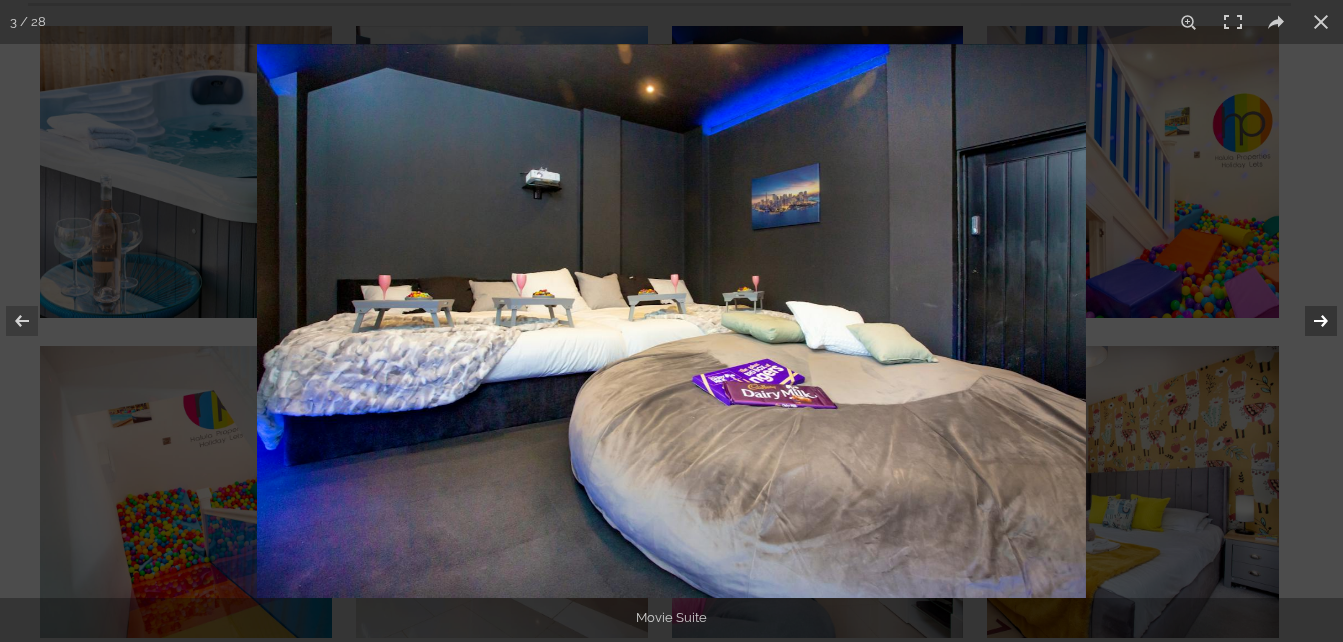click at bounding box center (1308, 321) 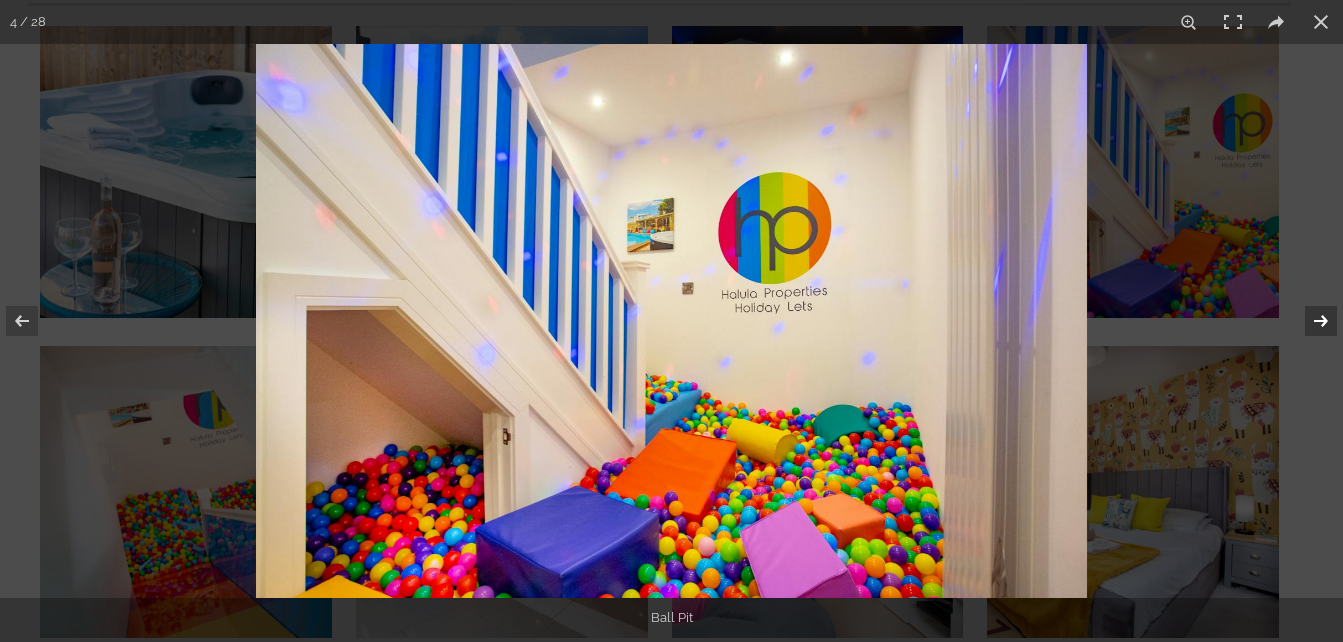 click at bounding box center (1308, 321) 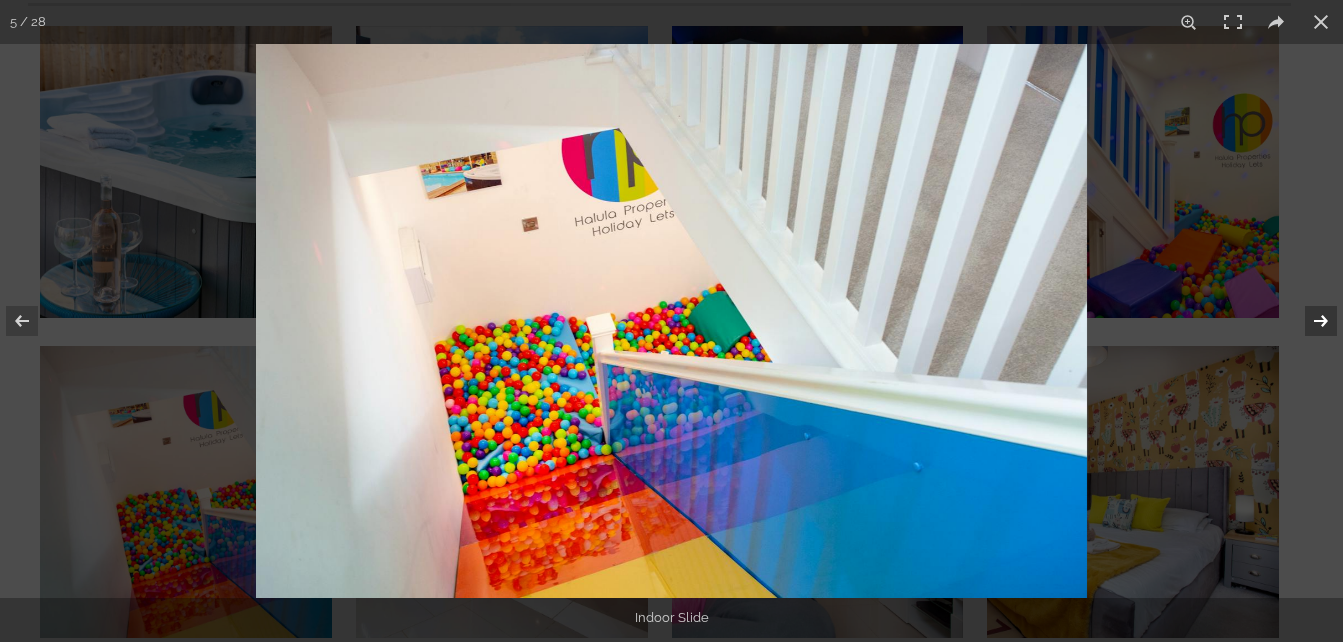 click at bounding box center (1308, 321) 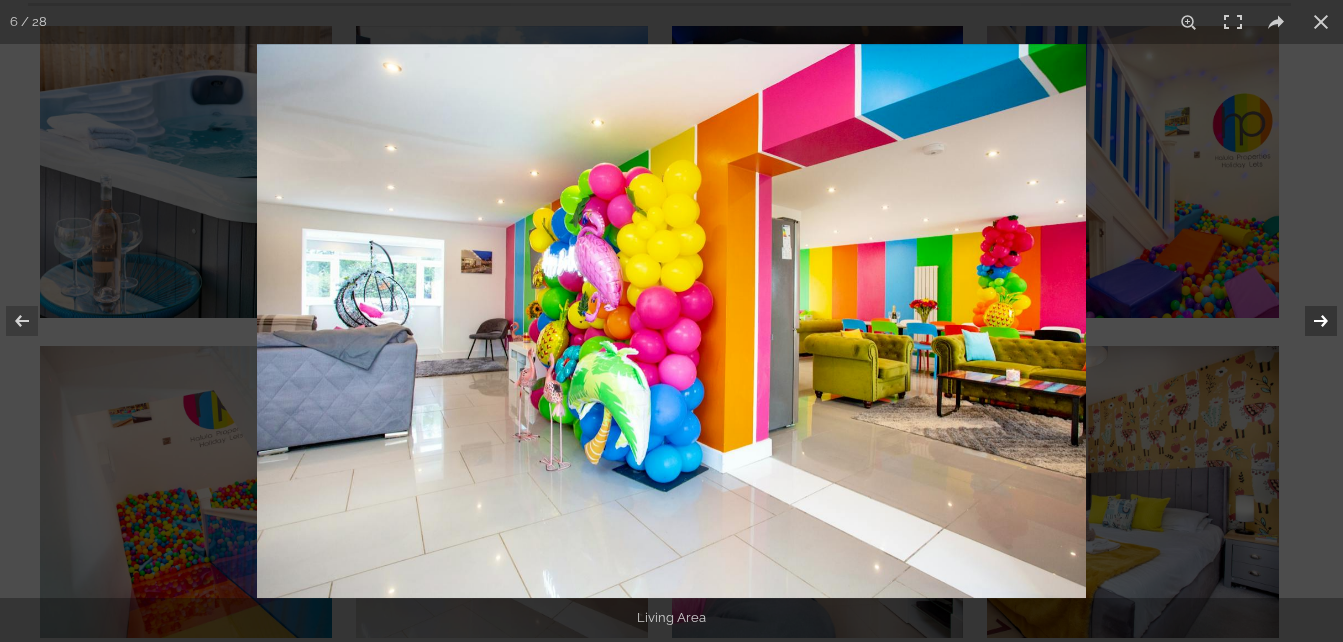 click at bounding box center (1308, 321) 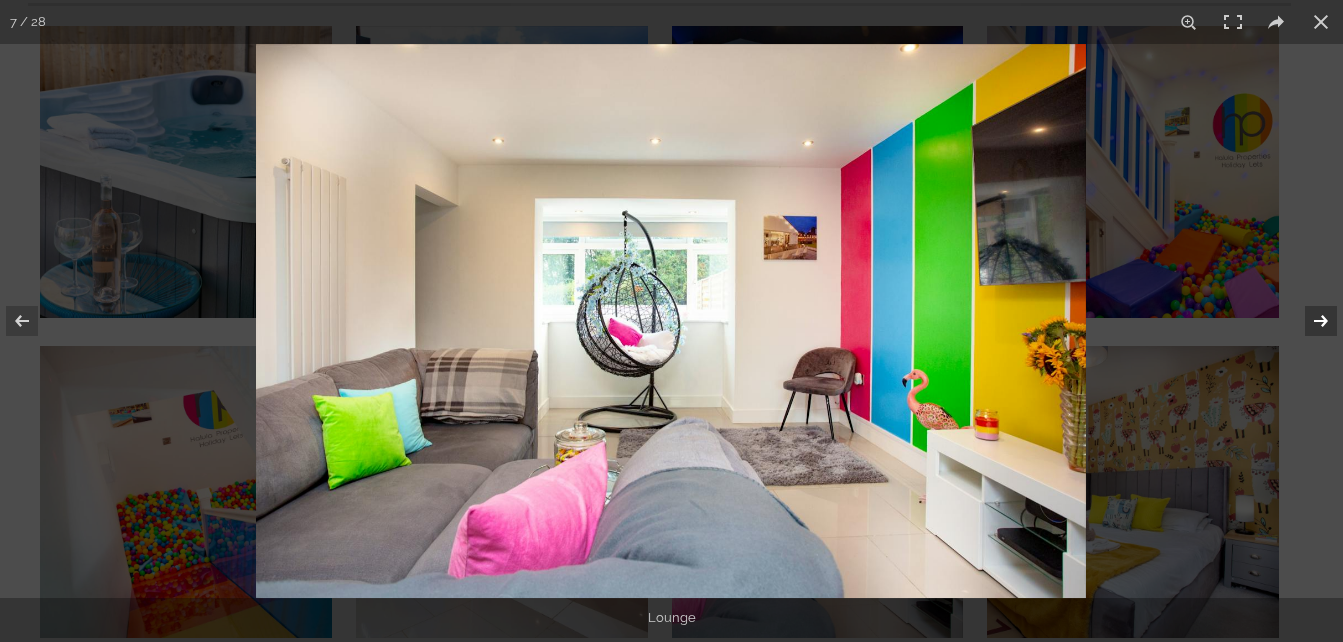 click at bounding box center (1308, 321) 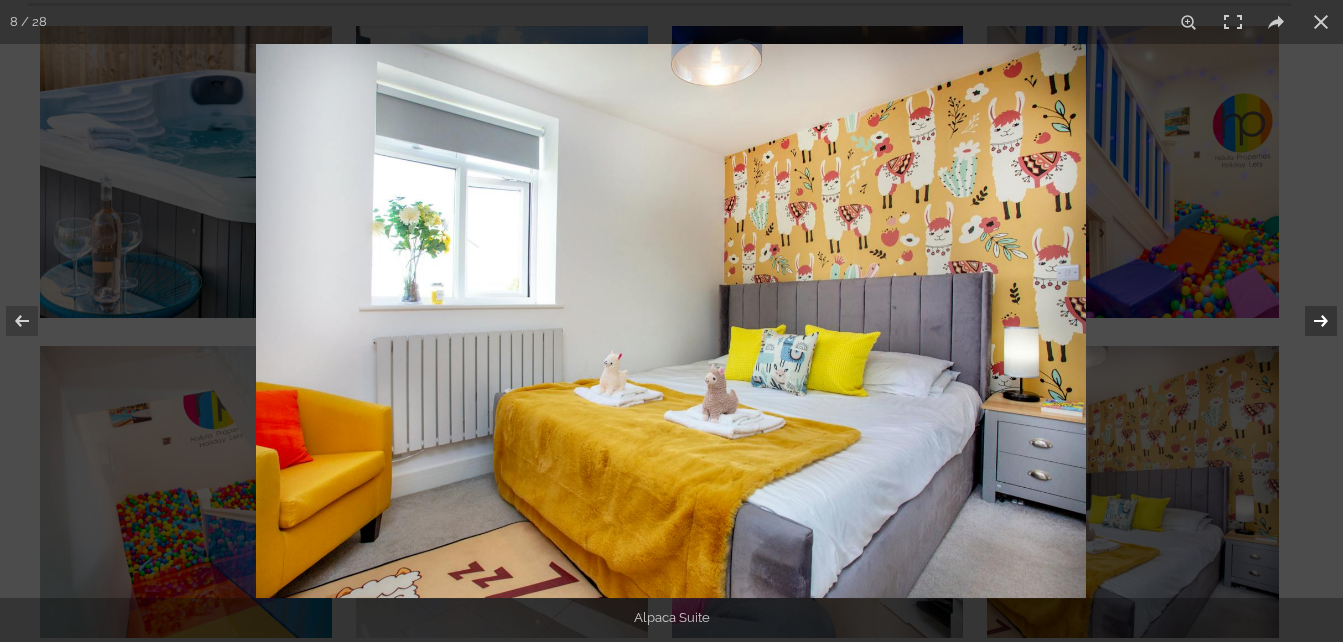 click at bounding box center (1308, 321) 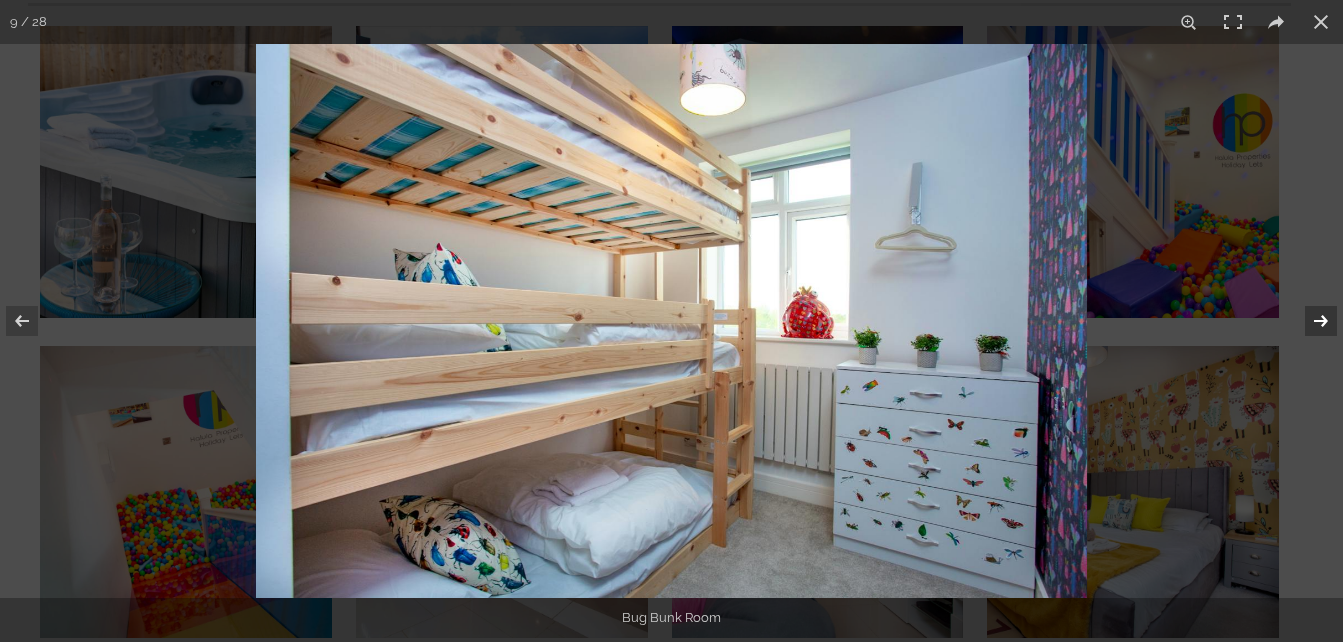 click at bounding box center (1308, 321) 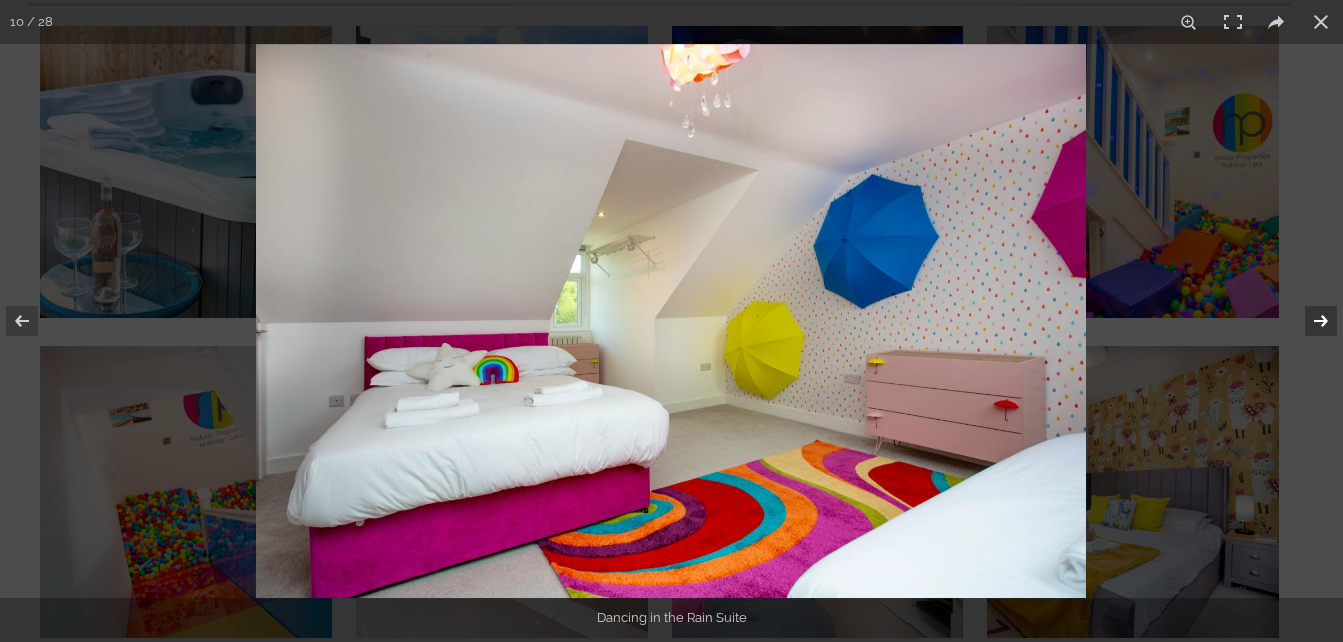 click at bounding box center (1308, 321) 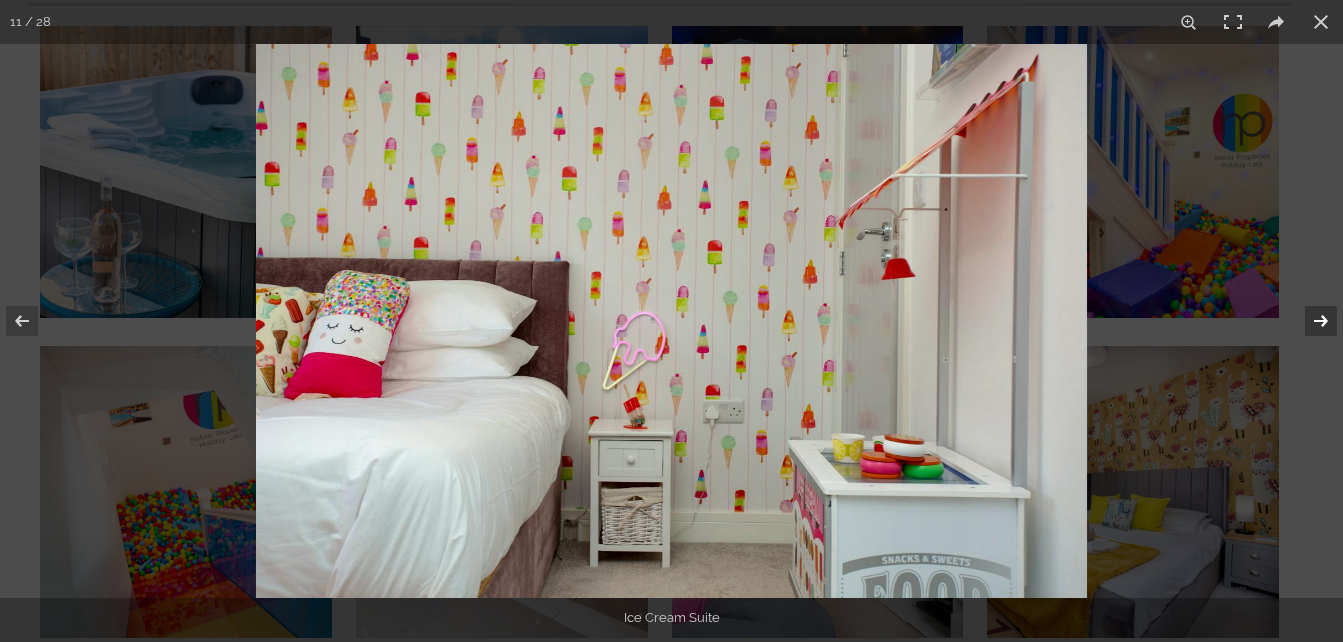 click at bounding box center [1308, 321] 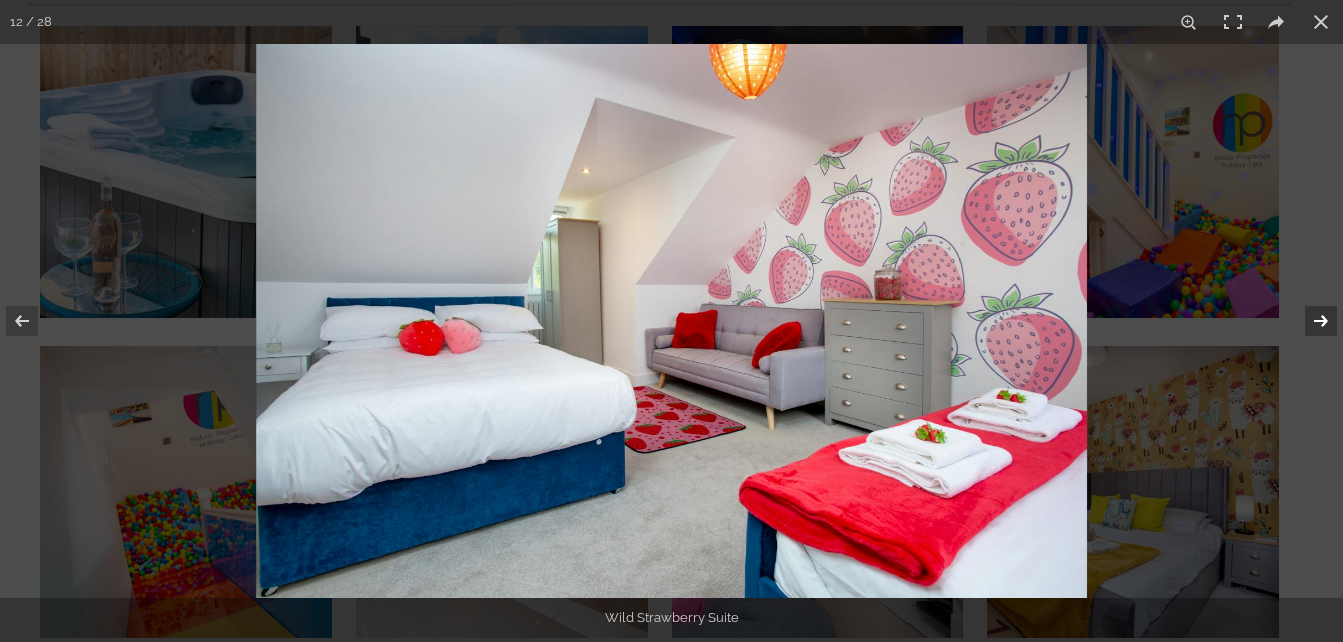 click at bounding box center [1308, 321] 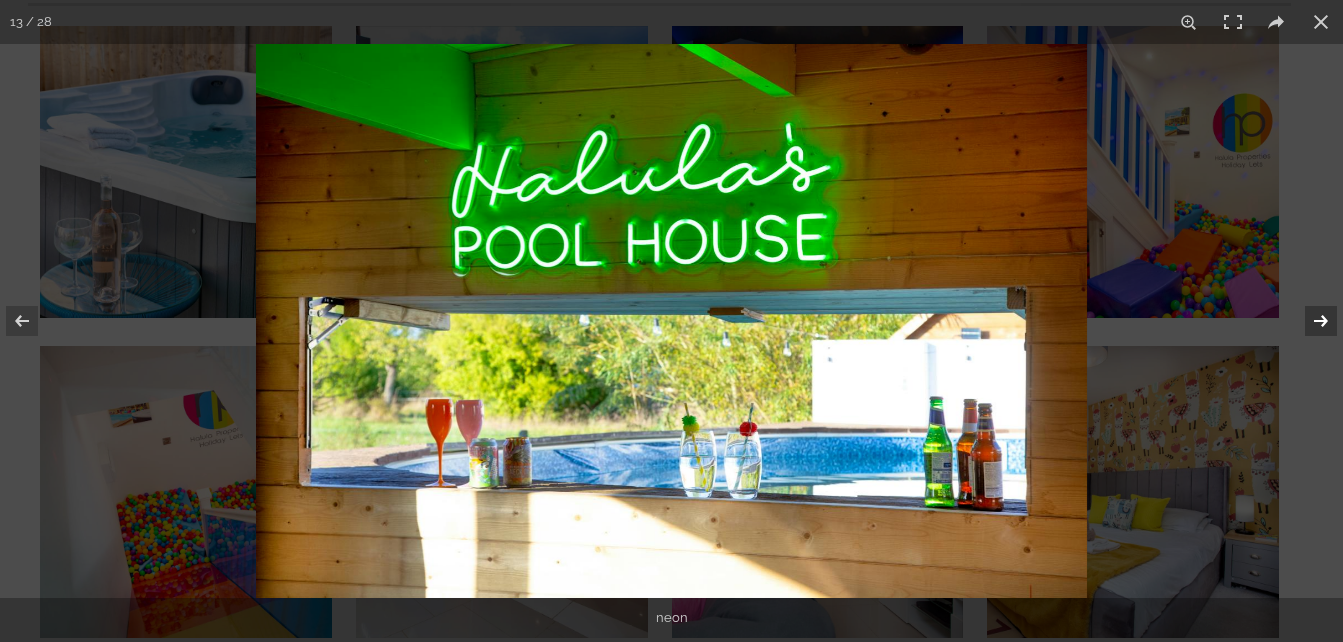 click at bounding box center (1308, 321) 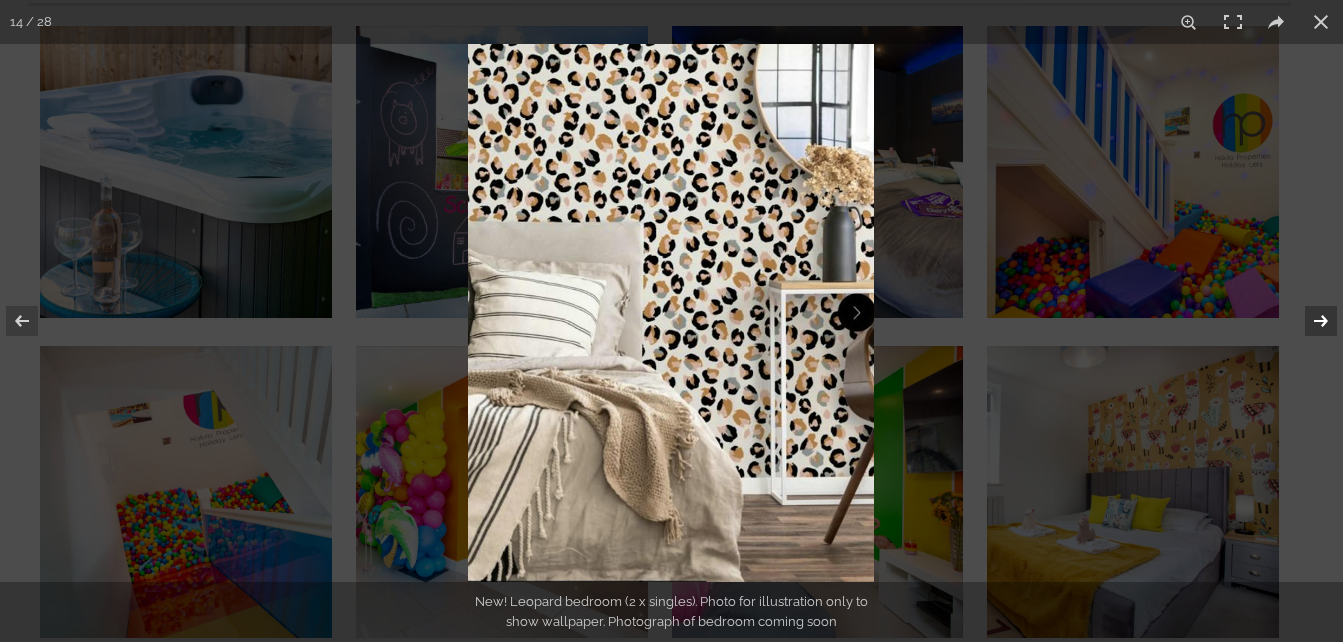 click at bounding box center [1308, 321] 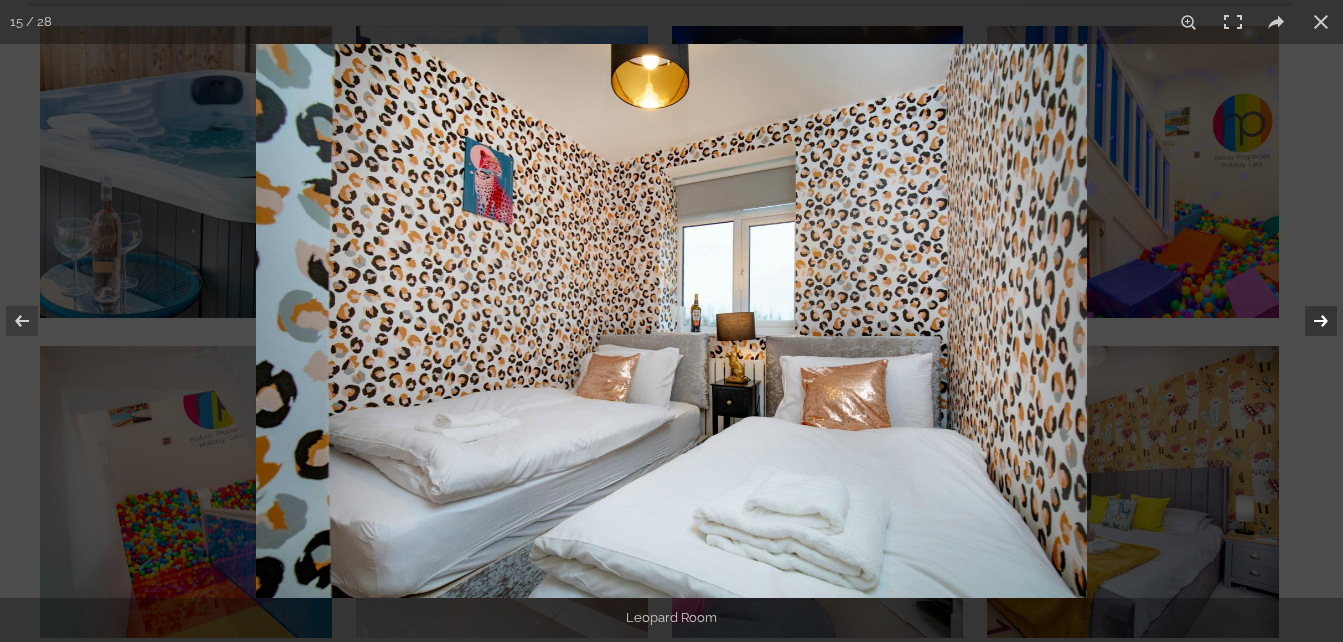 click at bounding box center (1308, 321) 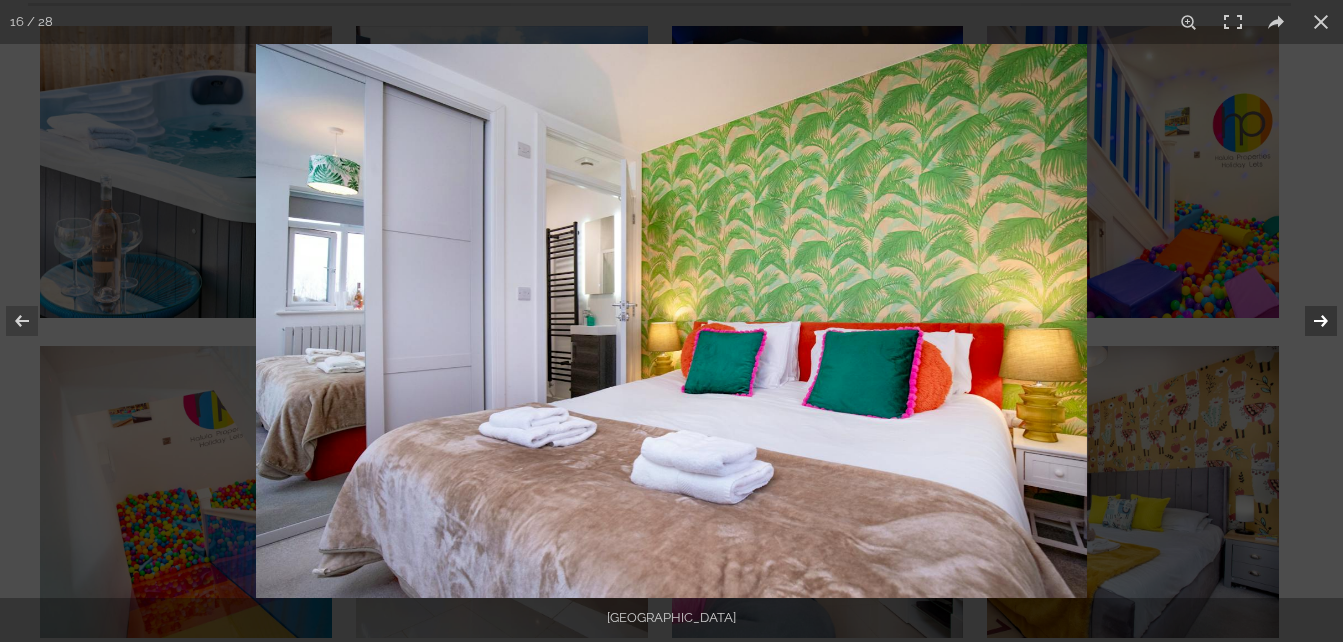 click at bounding box center (1308, 321) 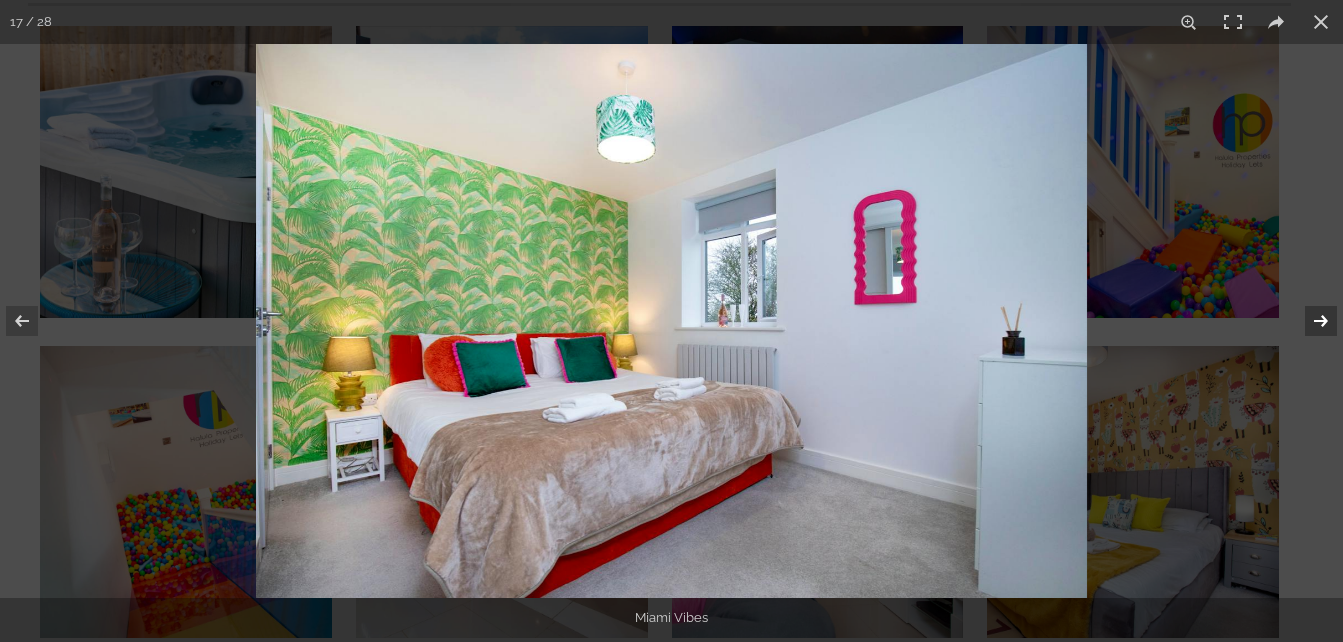click at bounding box center [1308, 321] 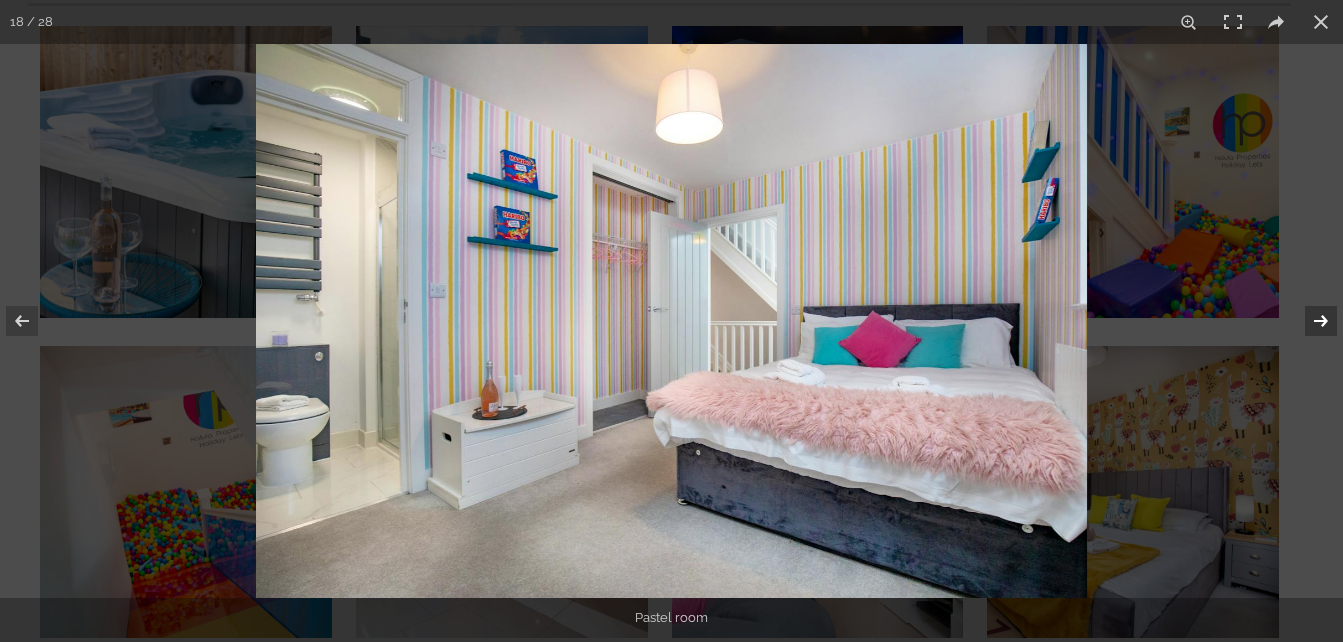 click at bounding box center [1308, 321] 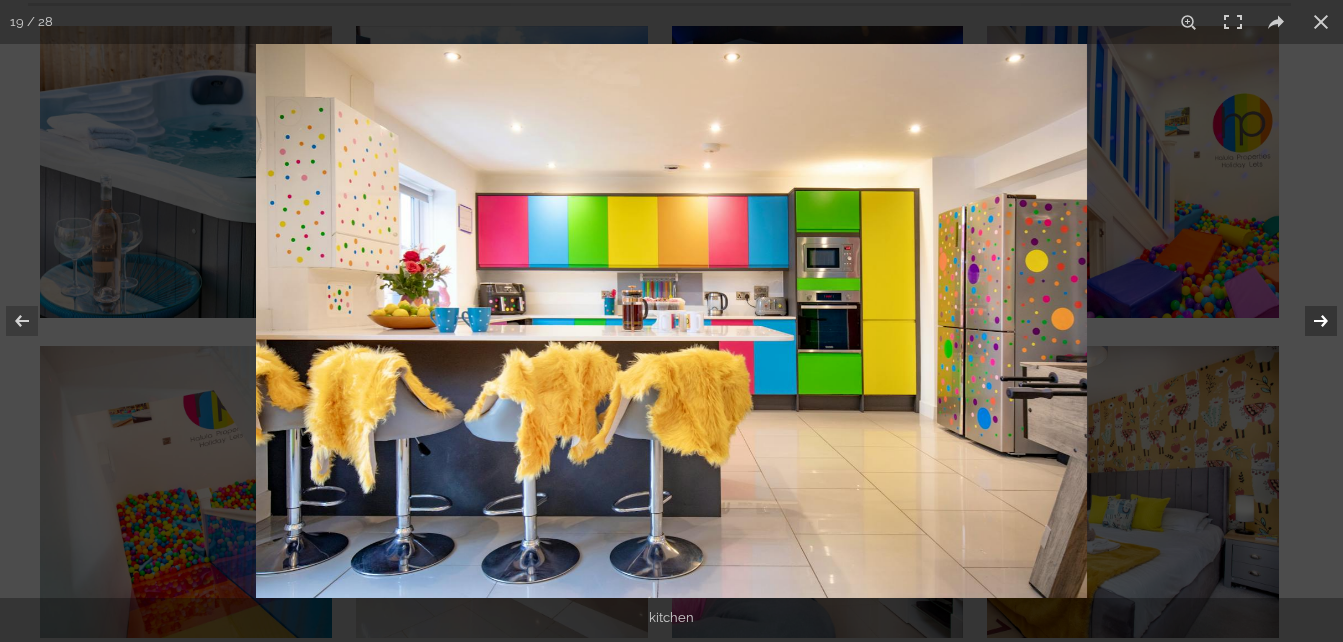 click at bounding box center [1308, 321] 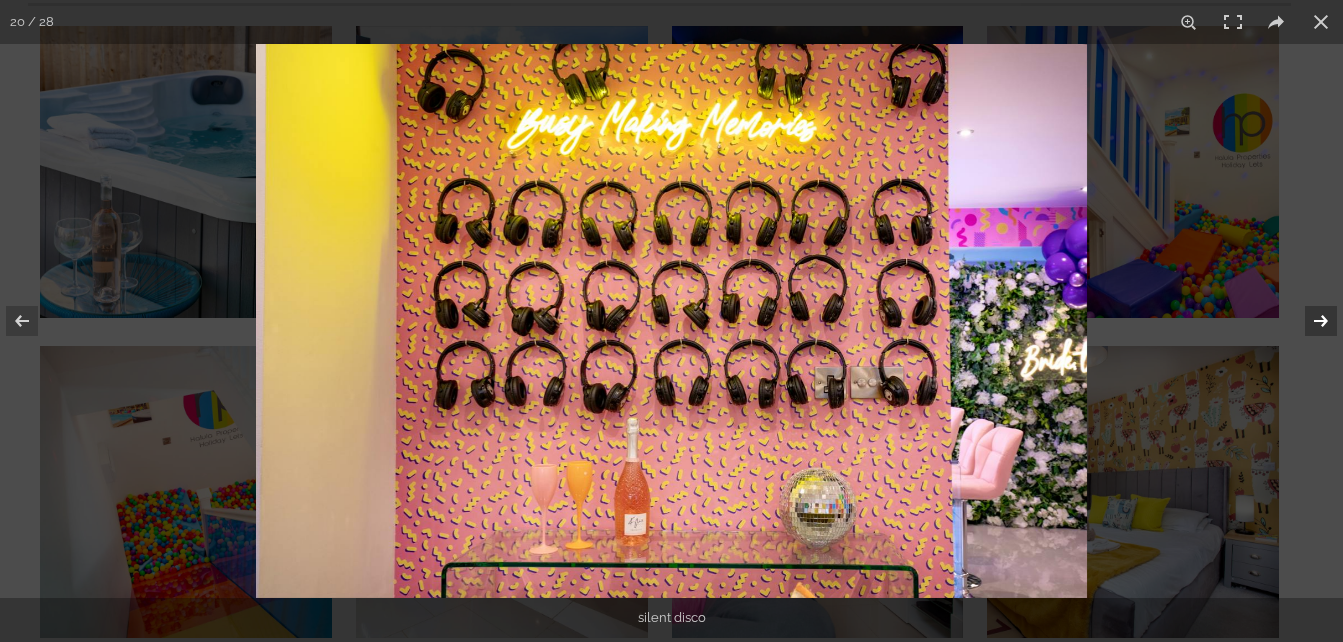 click at bounding box center (1308, 321) 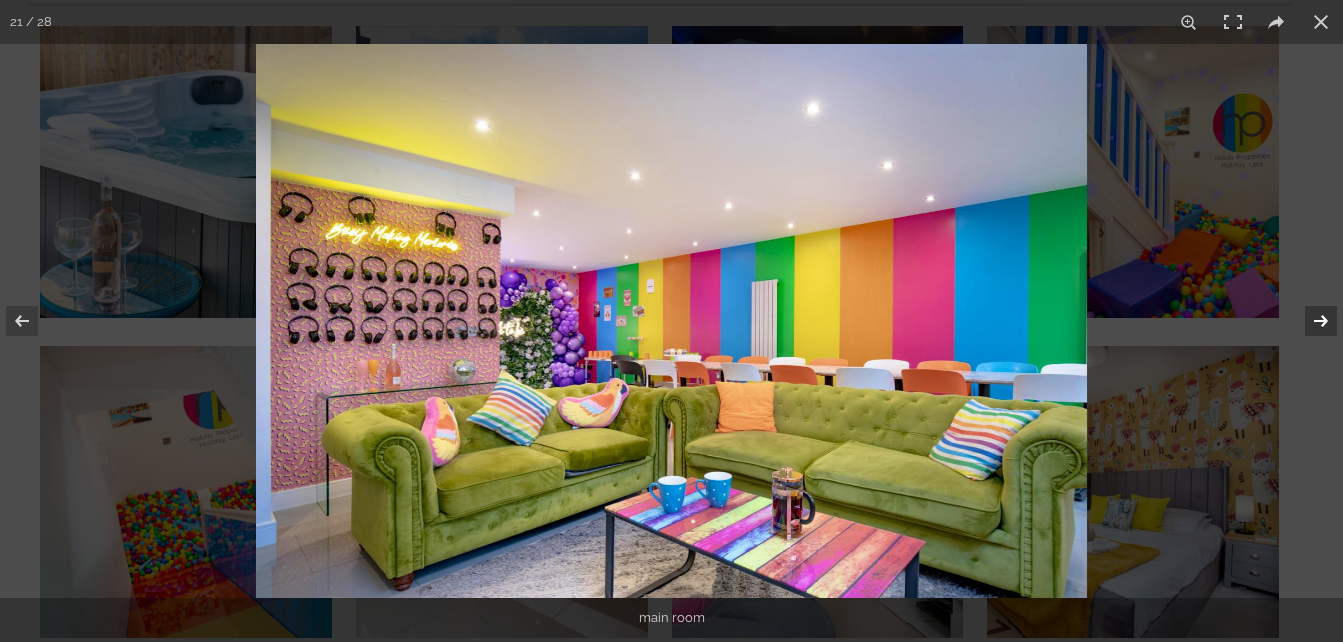 click at bounding box center (1308, 321) 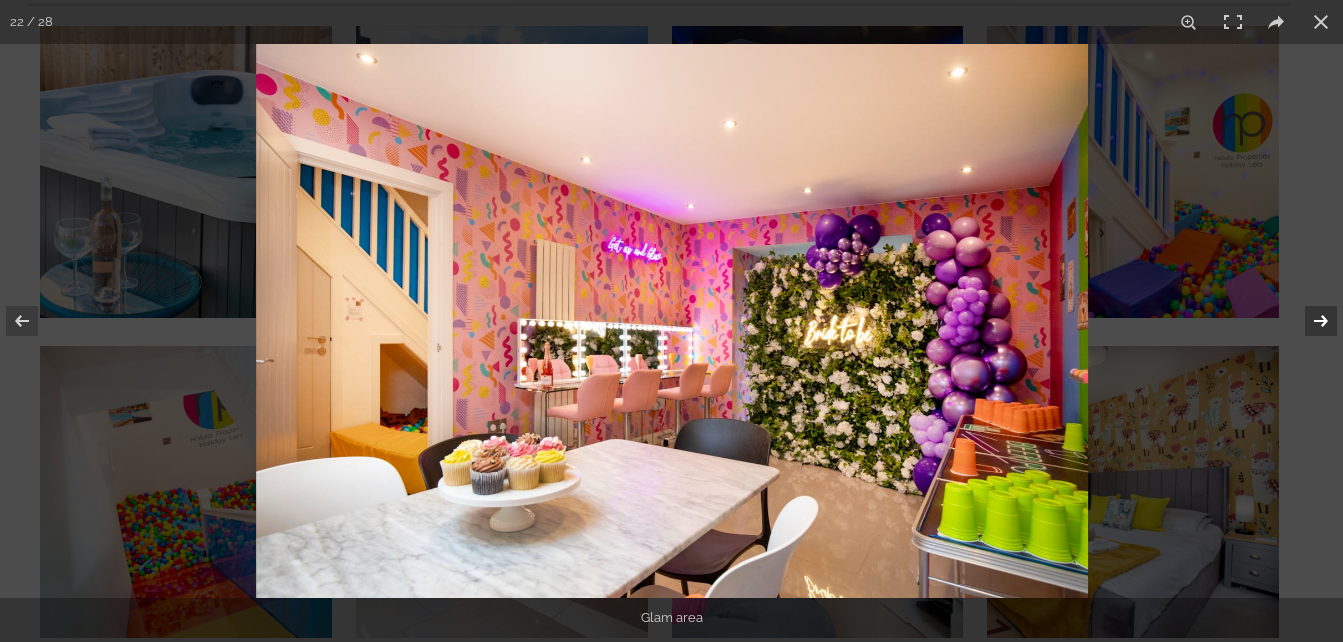 click at bounding box center [1308, 321] 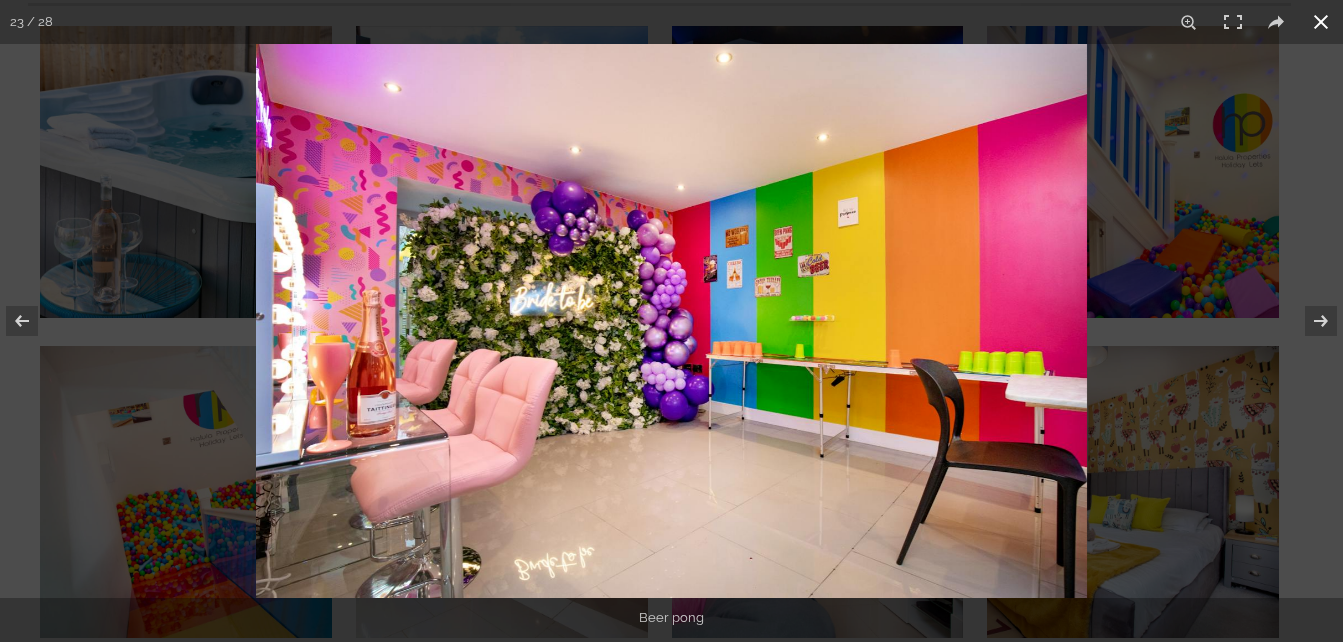 click at bounding box center (1321, 22) 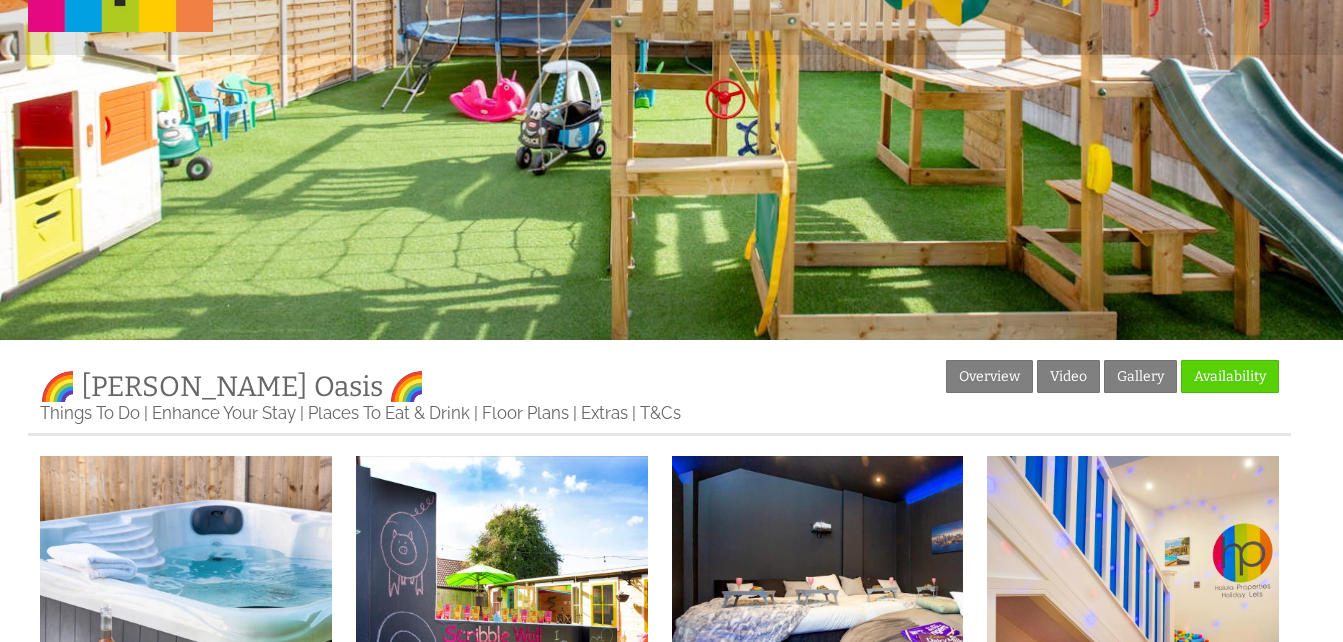 scroll, scrollTop: 0, scrollLeft: 0, axis: both 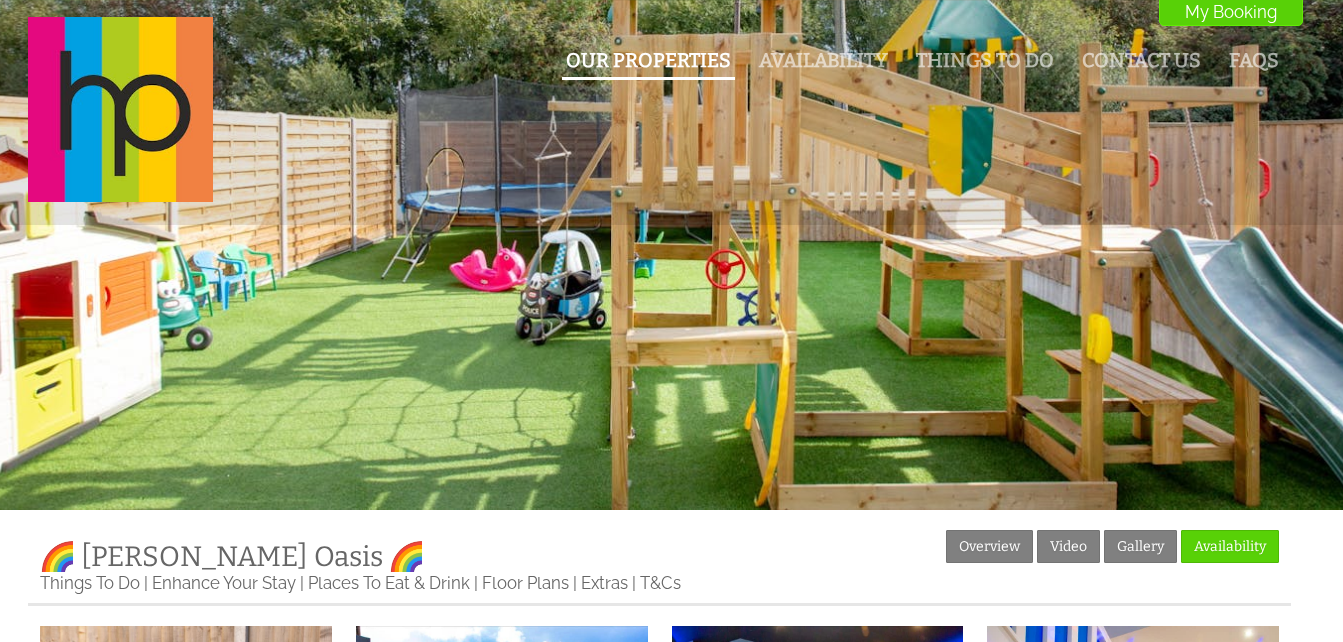 click on "Our Properties" at bounding box center (648, 60) 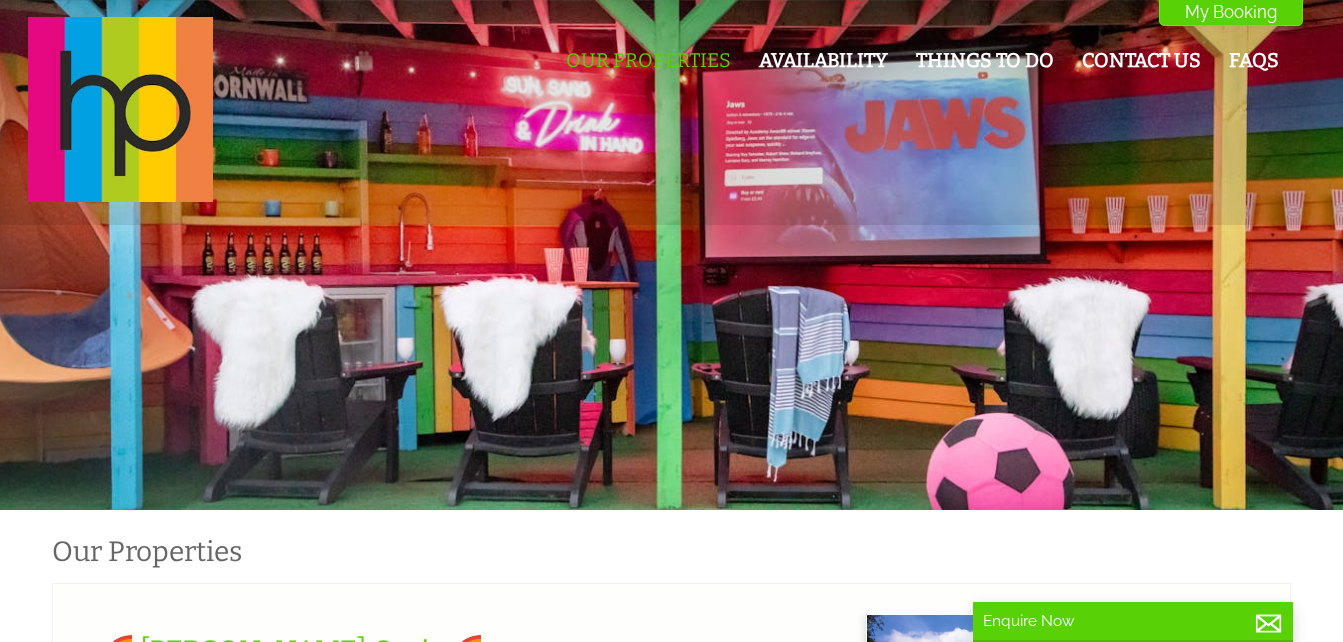 scroll, scrollTop: 0, scrollLeft: 18, axis: horizontal 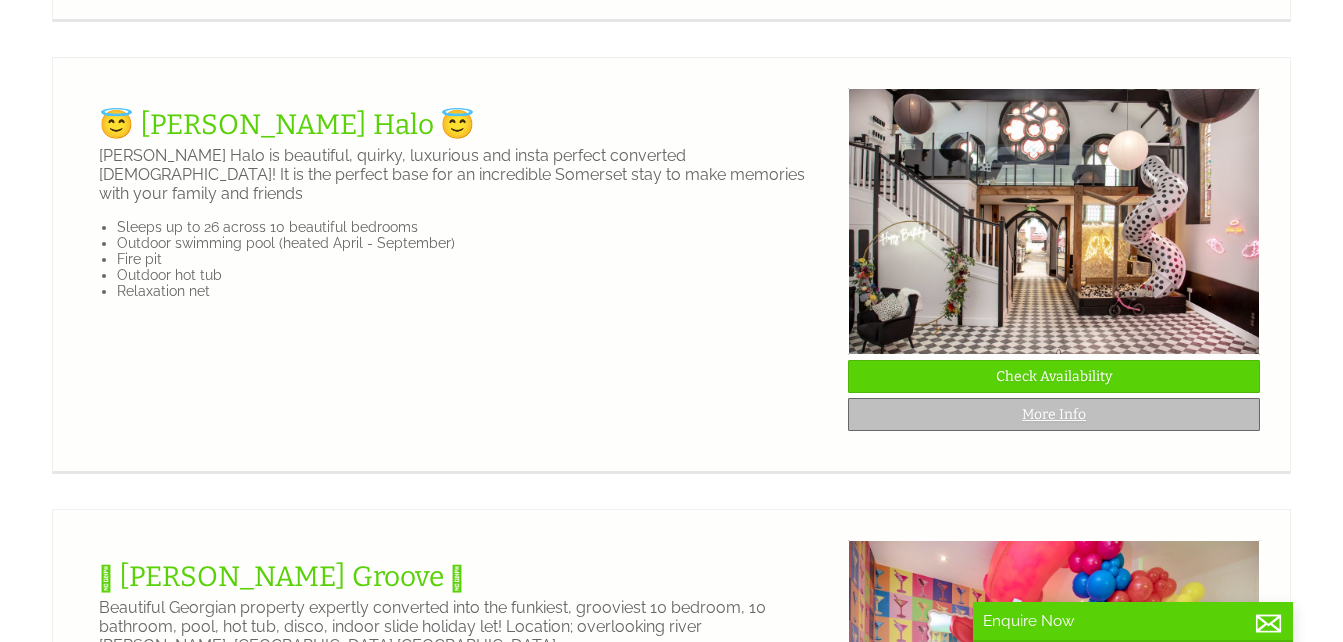 click on "More Info" at bounding box center (1054, 414) 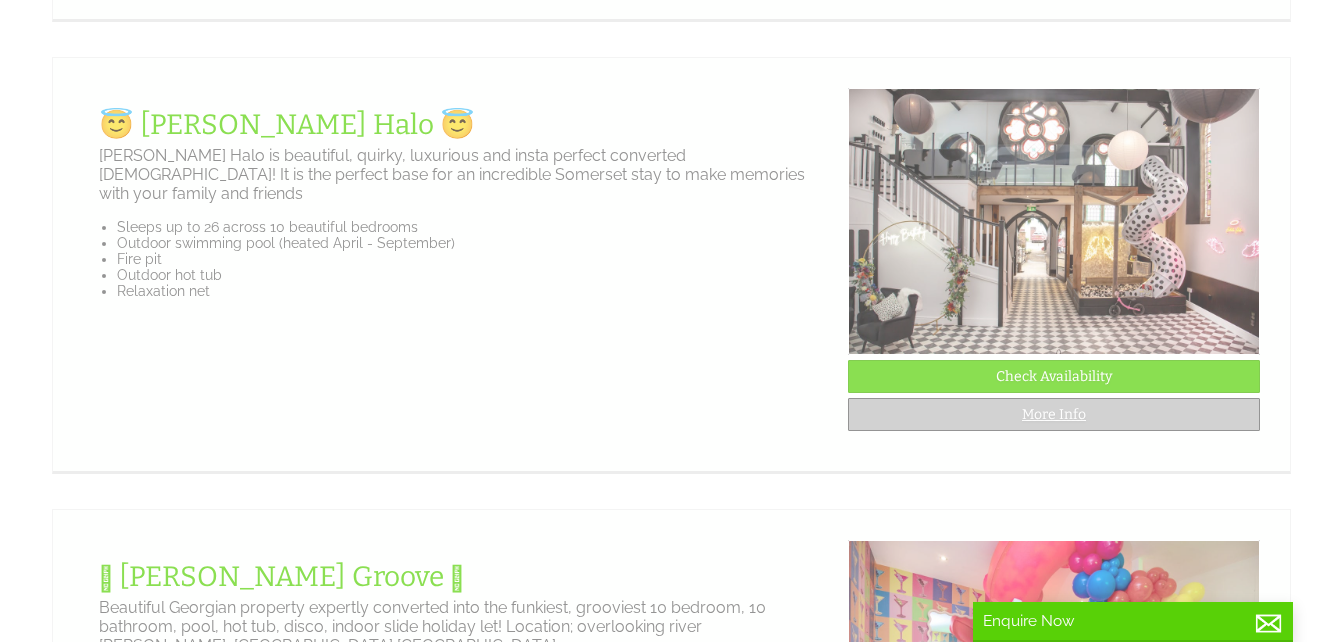 scroll, scrollTop: 0, scrollLeft: 0, axis: both 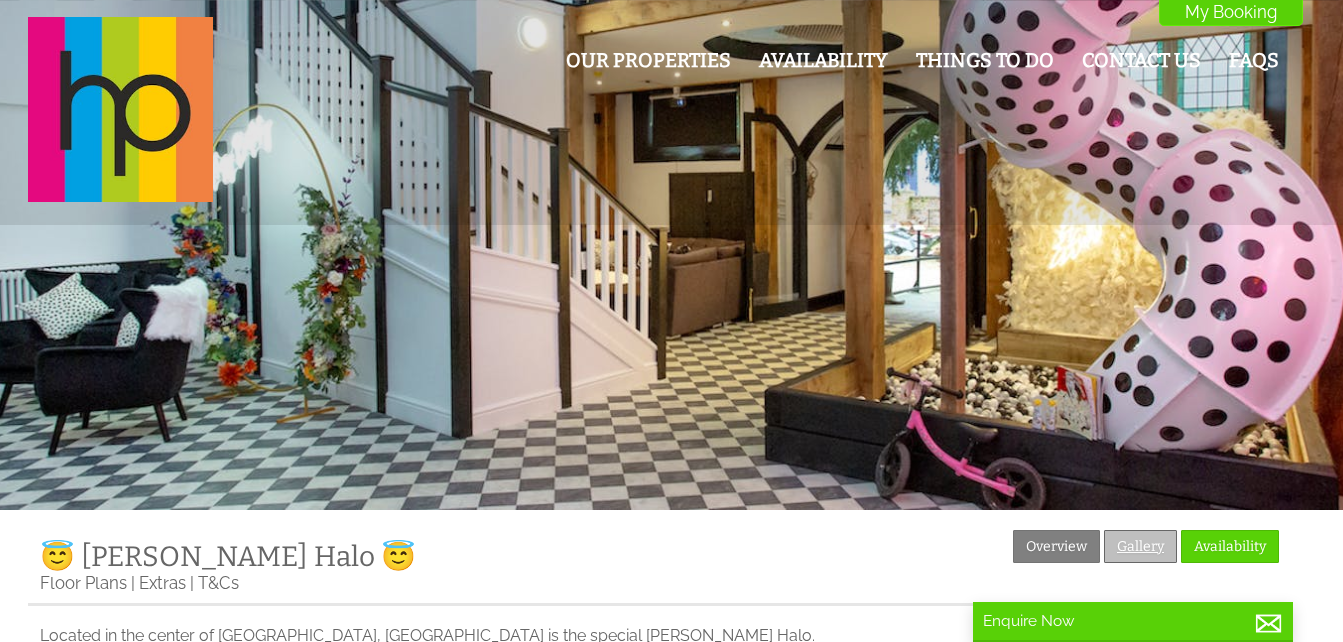 click on "Gallery" at bounding box center (1140, 546) 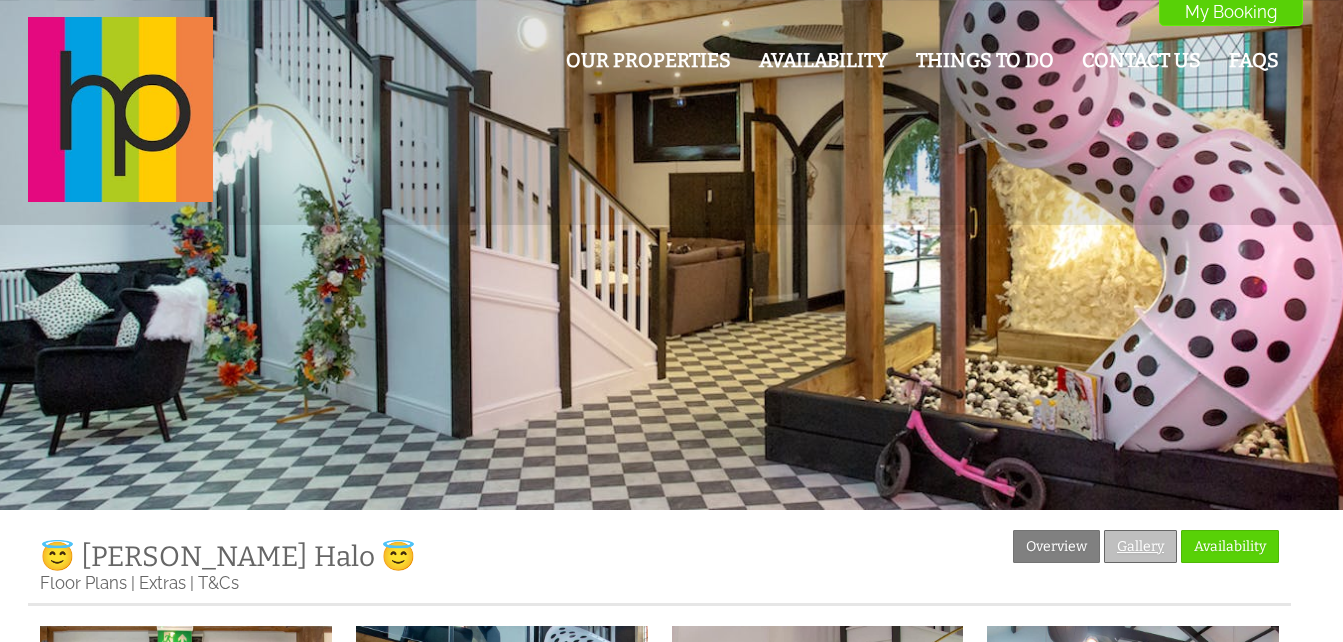 click on "Gallery" at bounding box center (1140, 546) 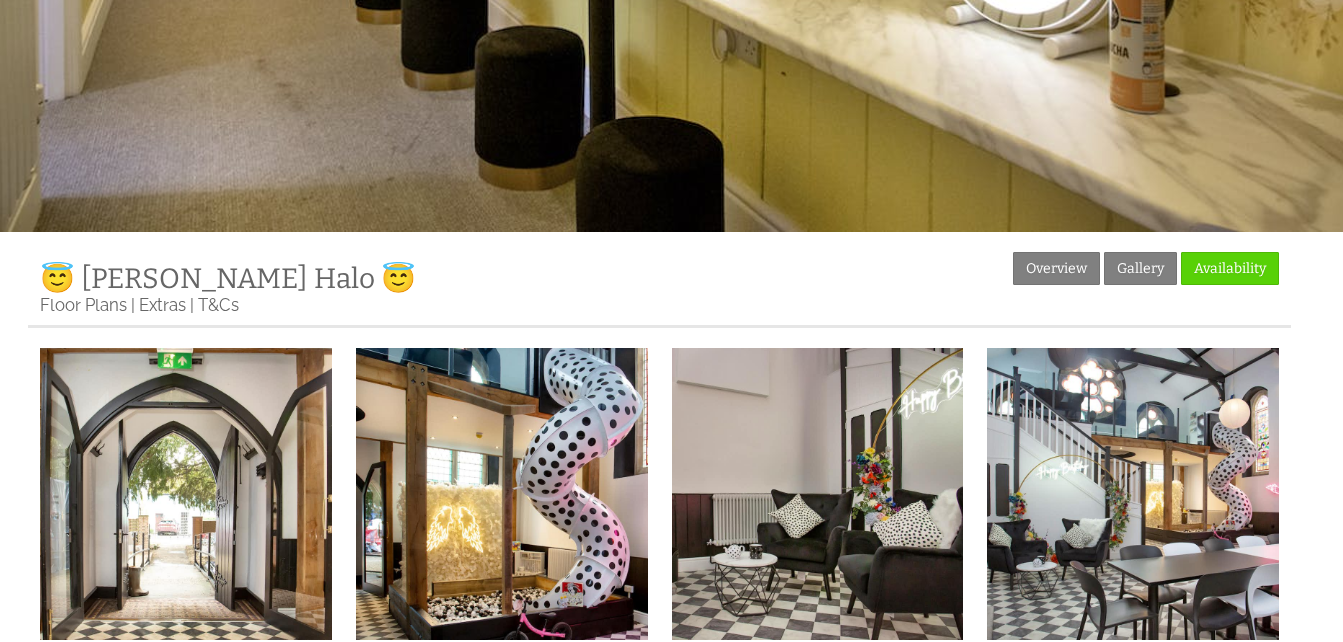 scroll, scrollTop: 300, scrollLeft: 0, axis: vertical 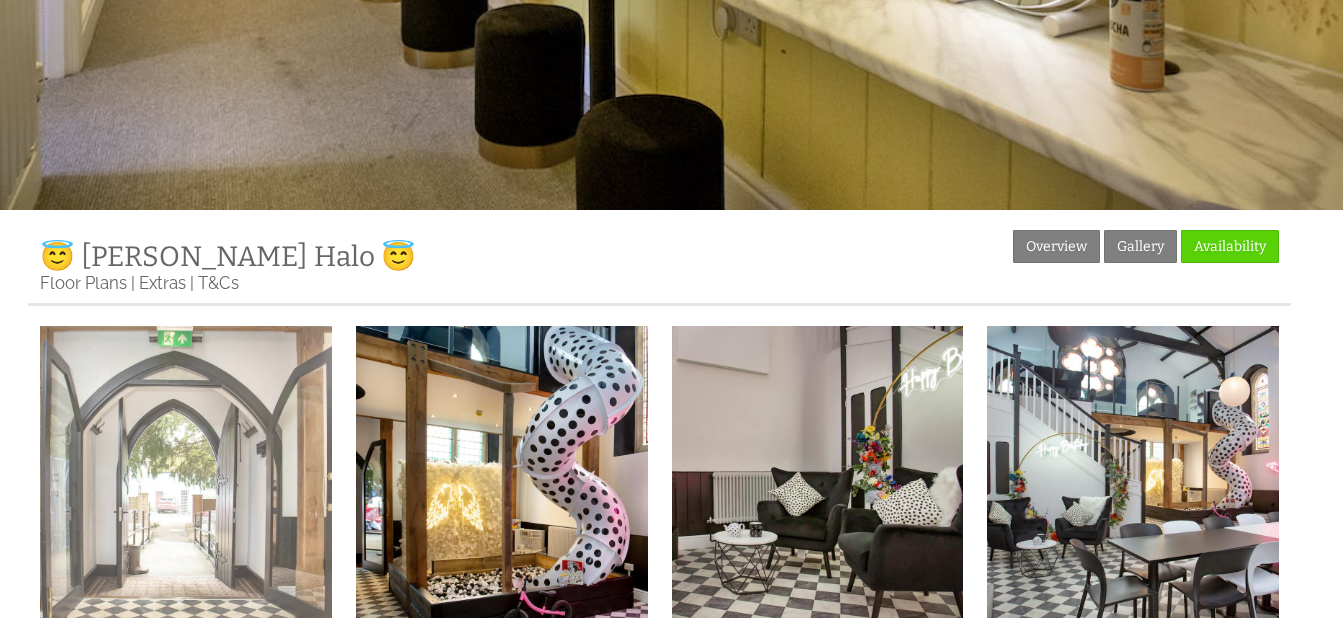 click at bounding box center [186, 472] 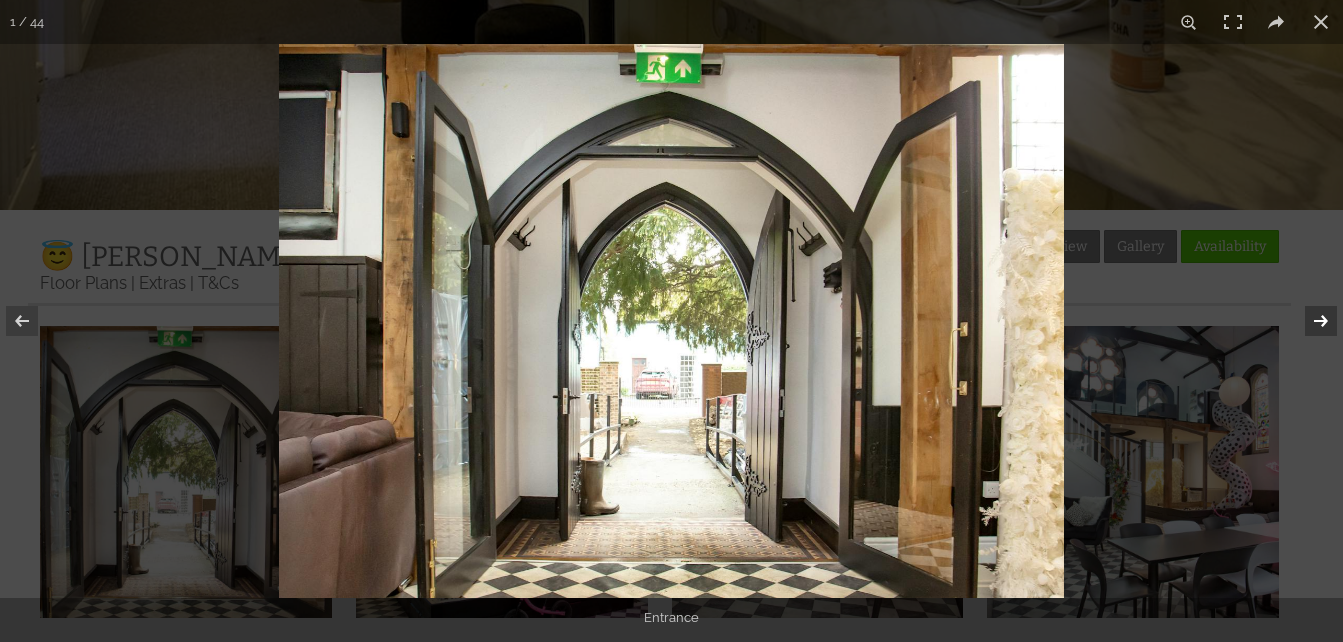 click at bounding box center (1308, 321) 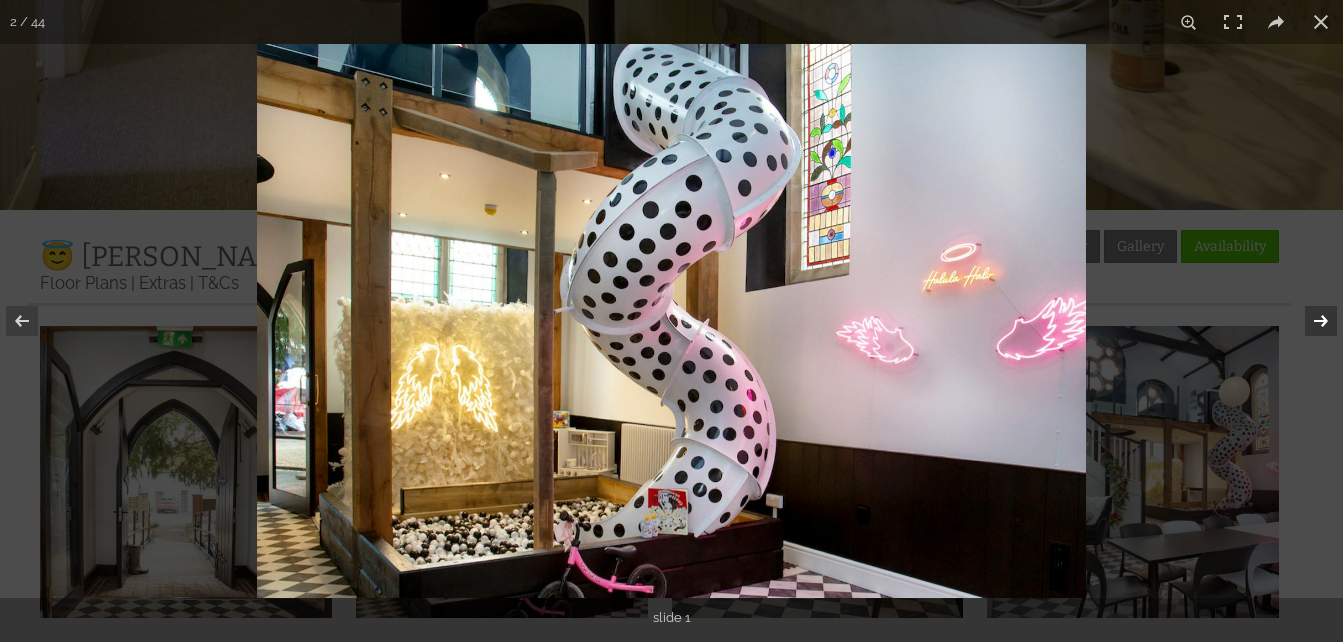 click at bounding box center (1308, 321) 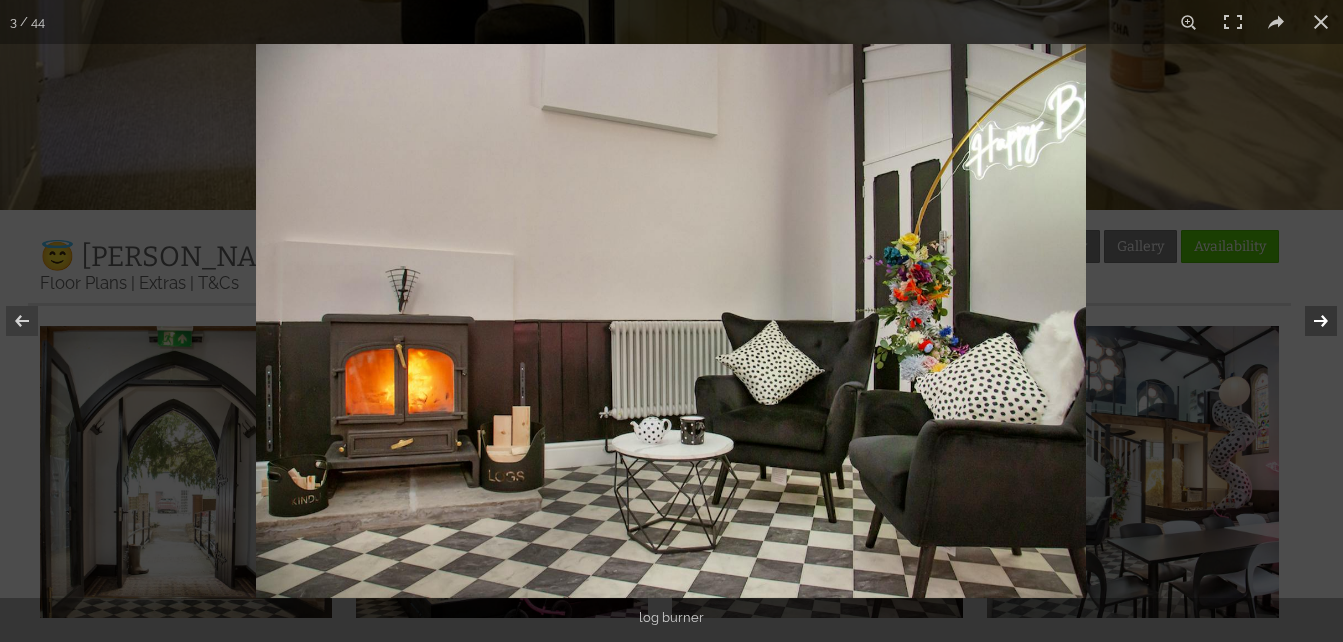 click at bounding box center [1308, 321] 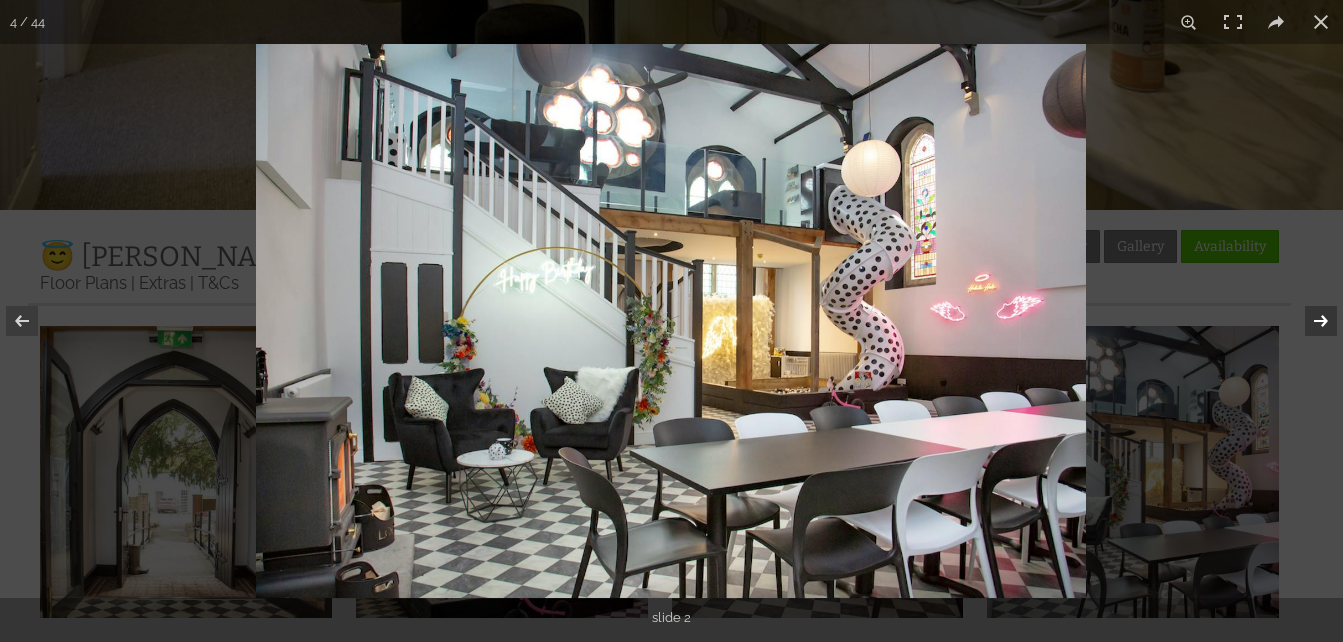 click at bounding box center [1308, 321] 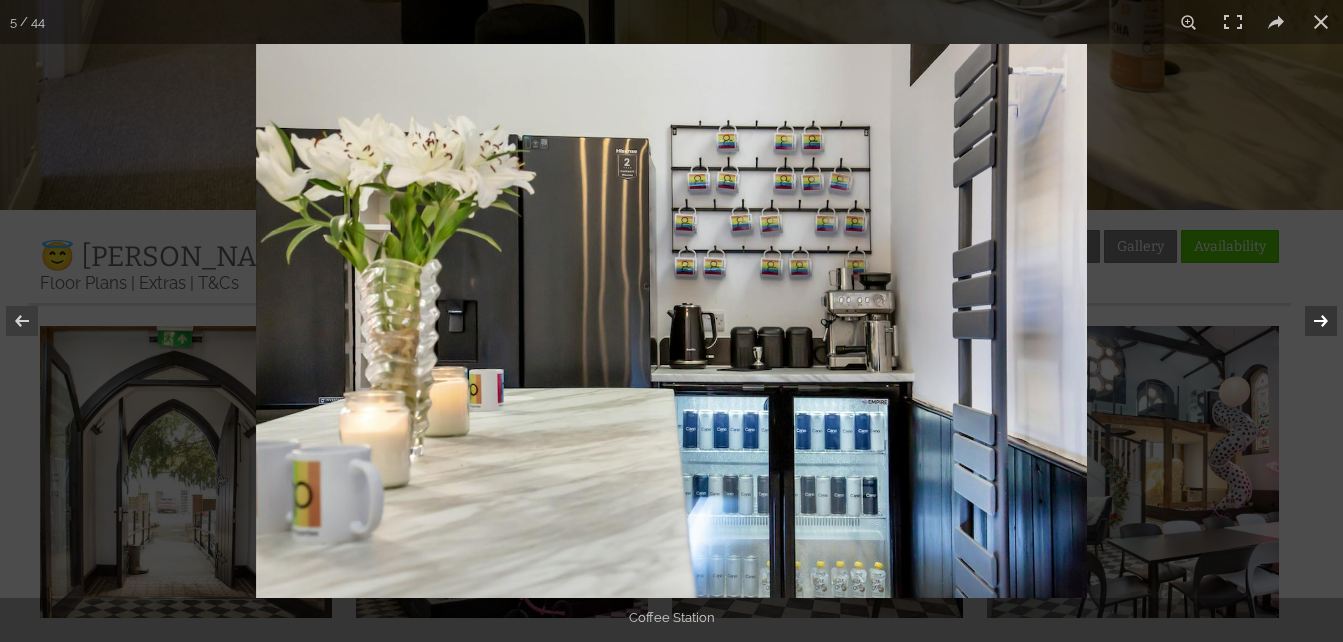 click at bounding box center [1308, 321] 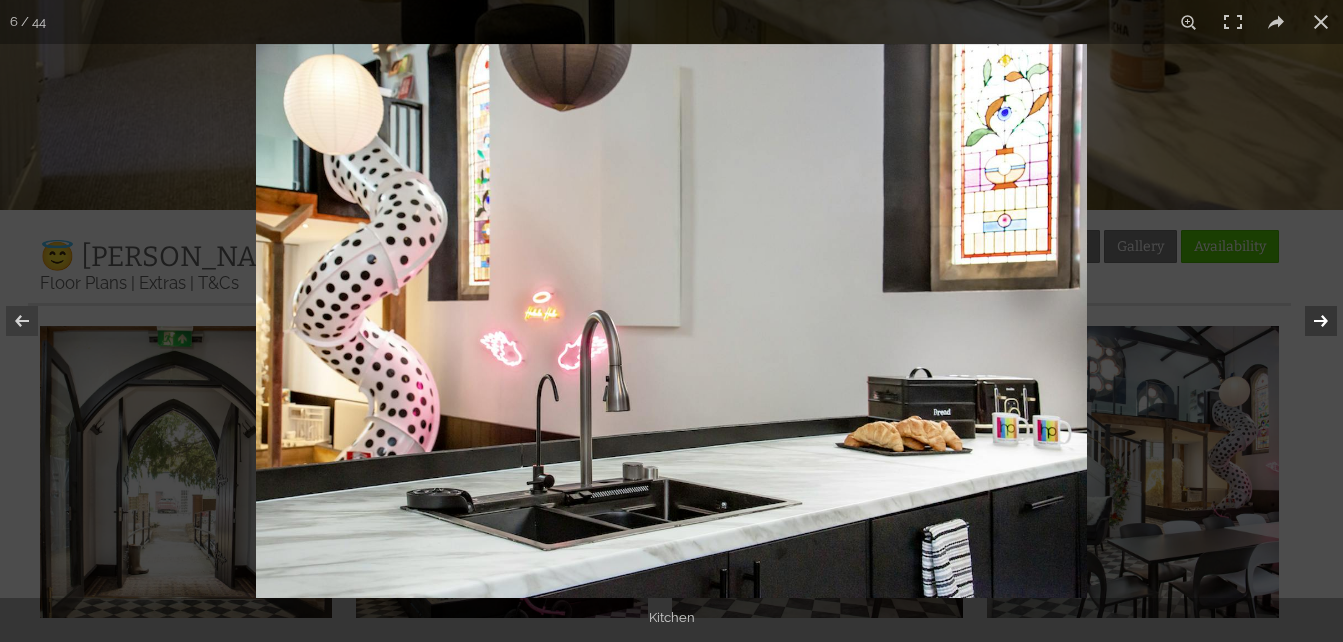 click at bounding box center [1308, 321] 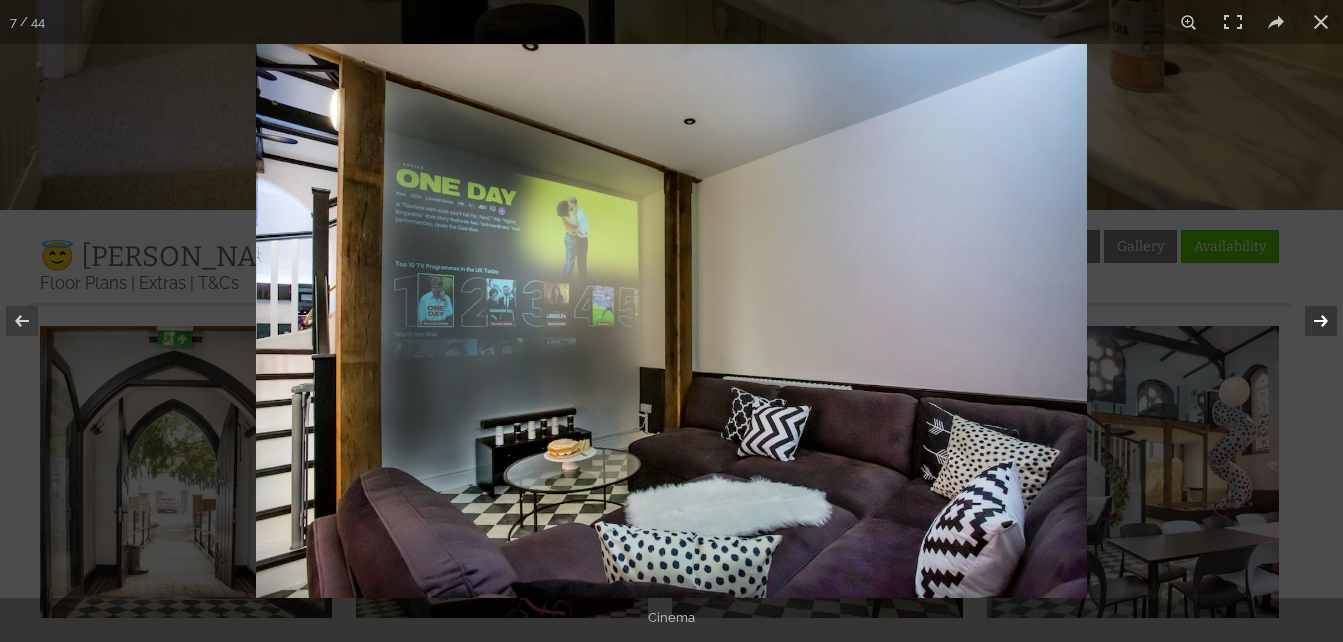 click at bounding box center [1308, 321] 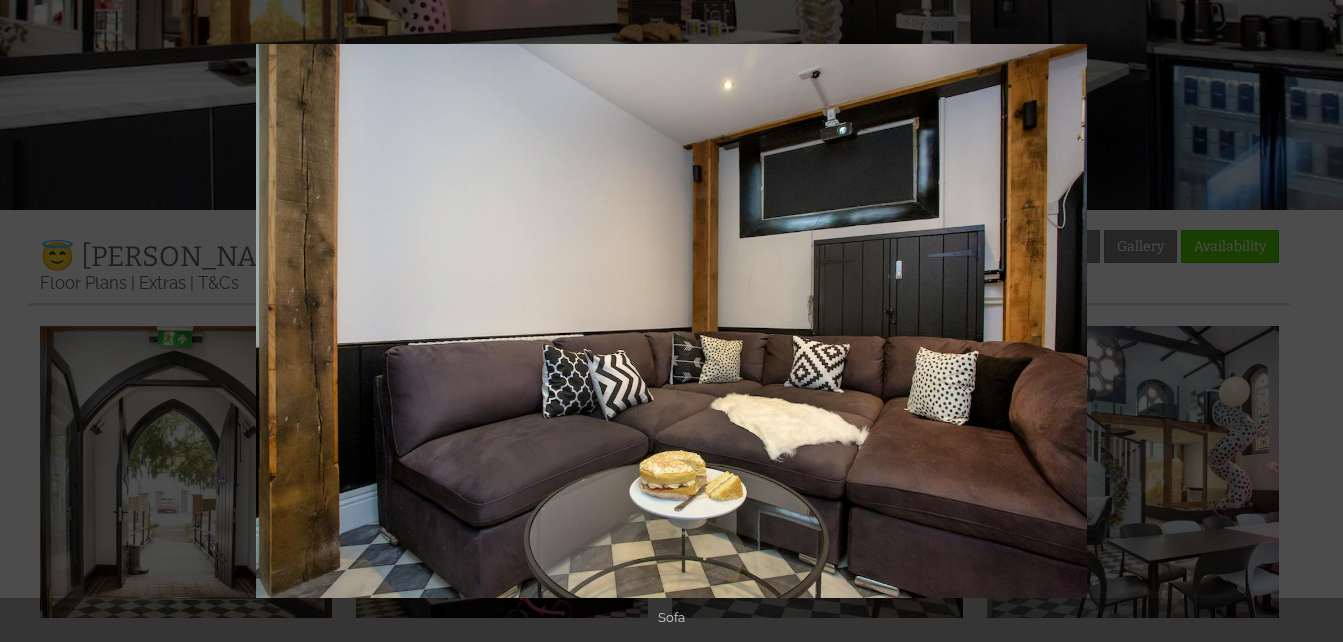 click at bounding box center [1308, 321] 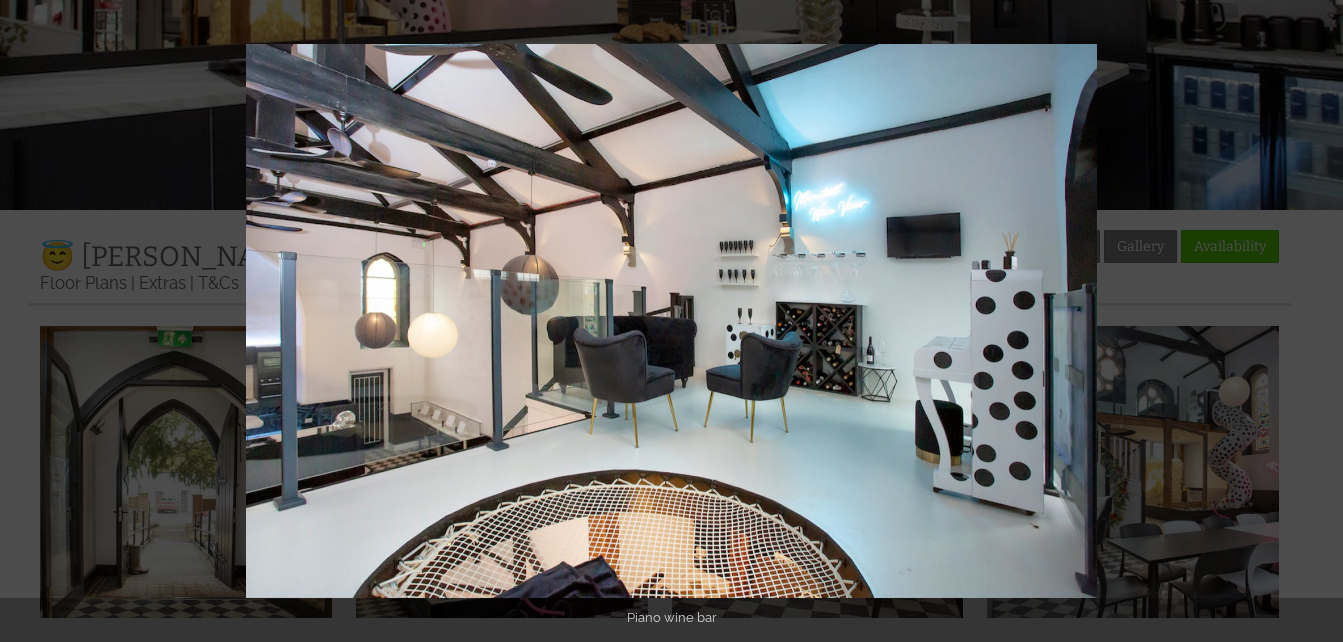 click at bounding box center (1308, 321) 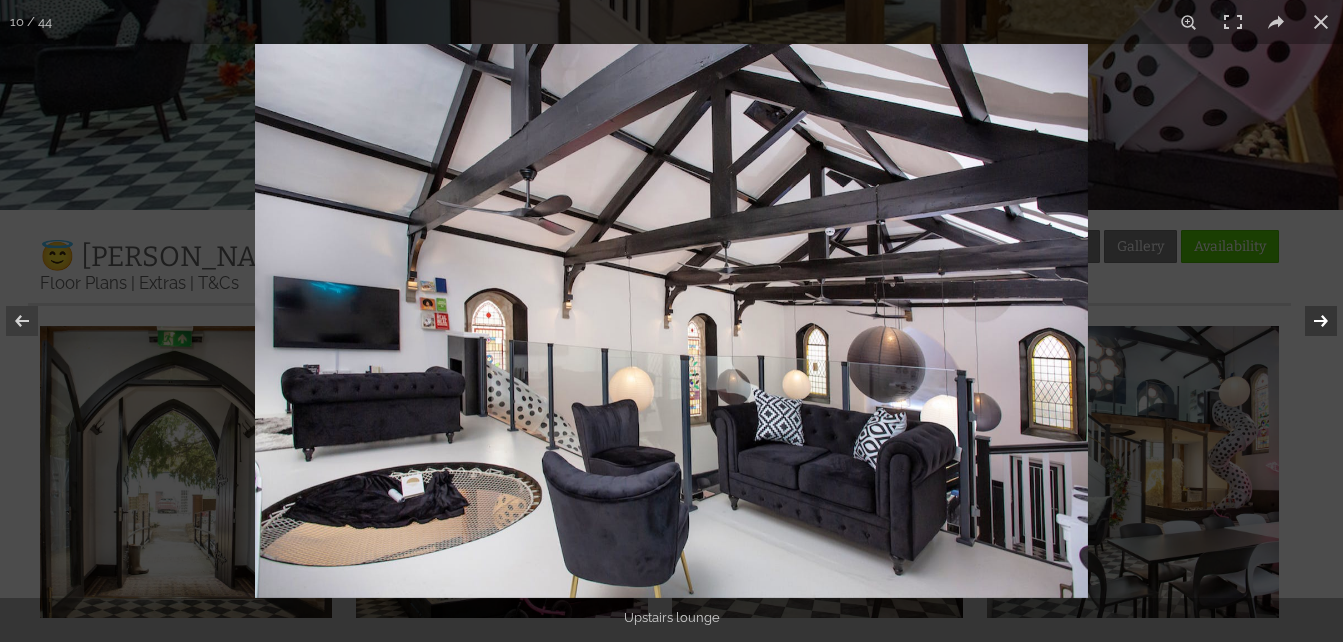 click at bounding box center [1308, 321] 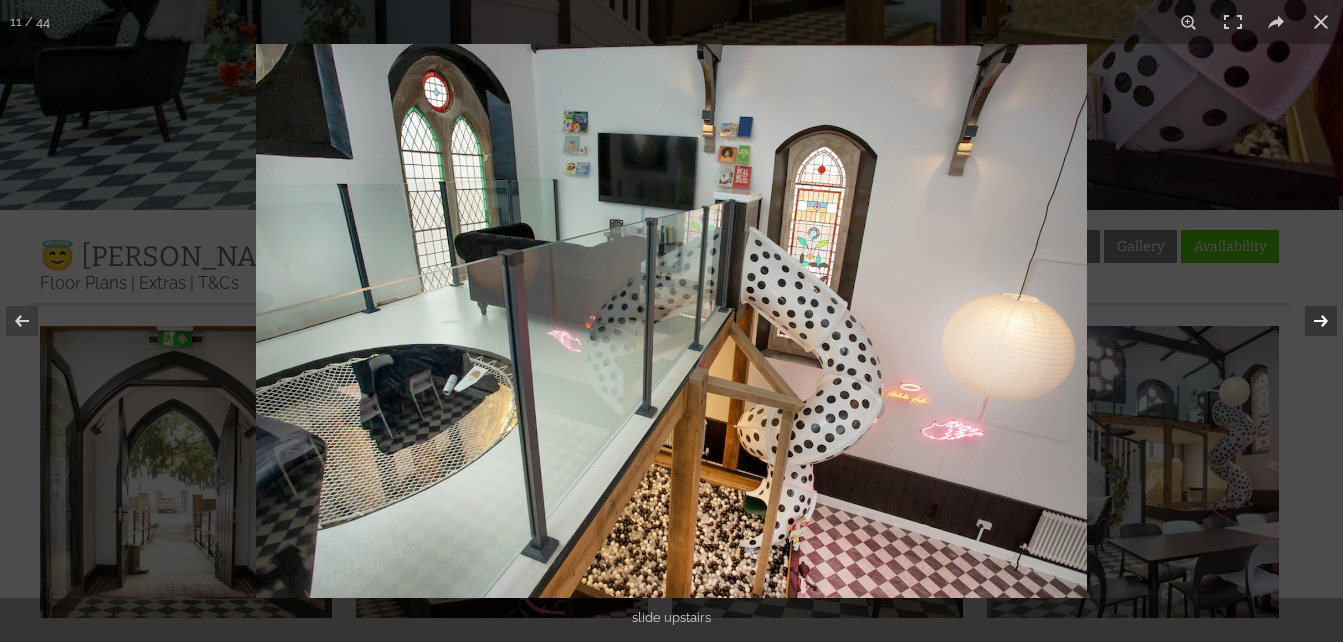 click at bounding box center (1308, 321) 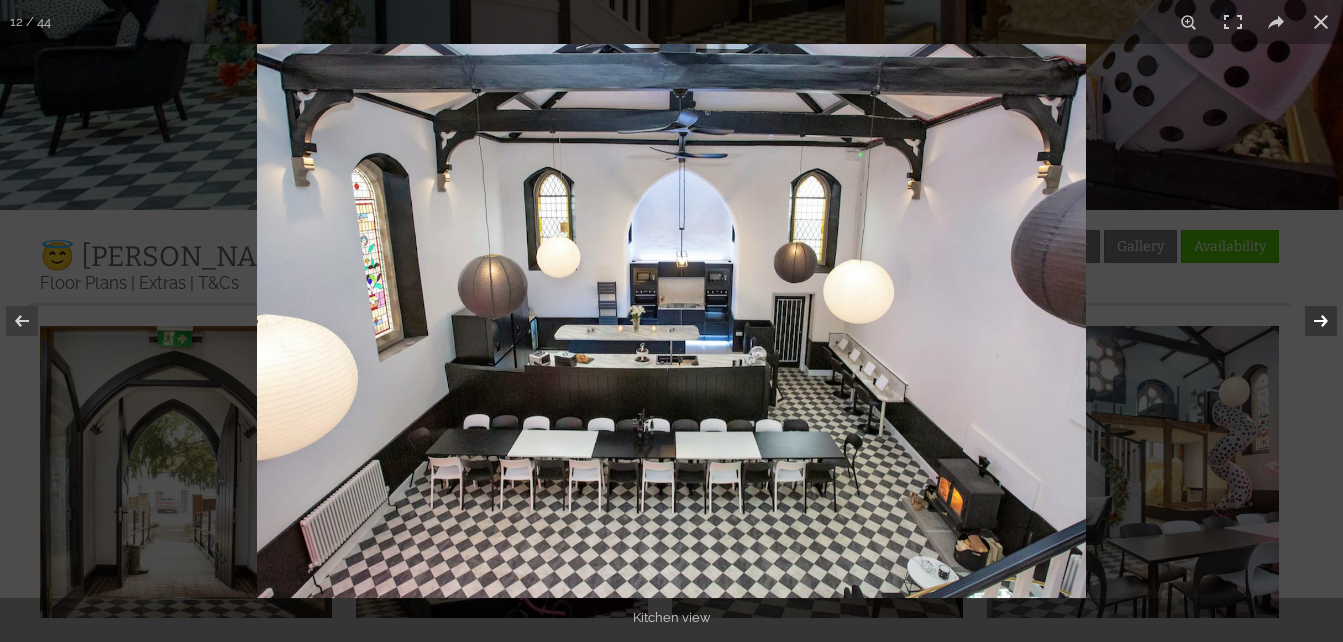 click at bounding box center [1308, 321] 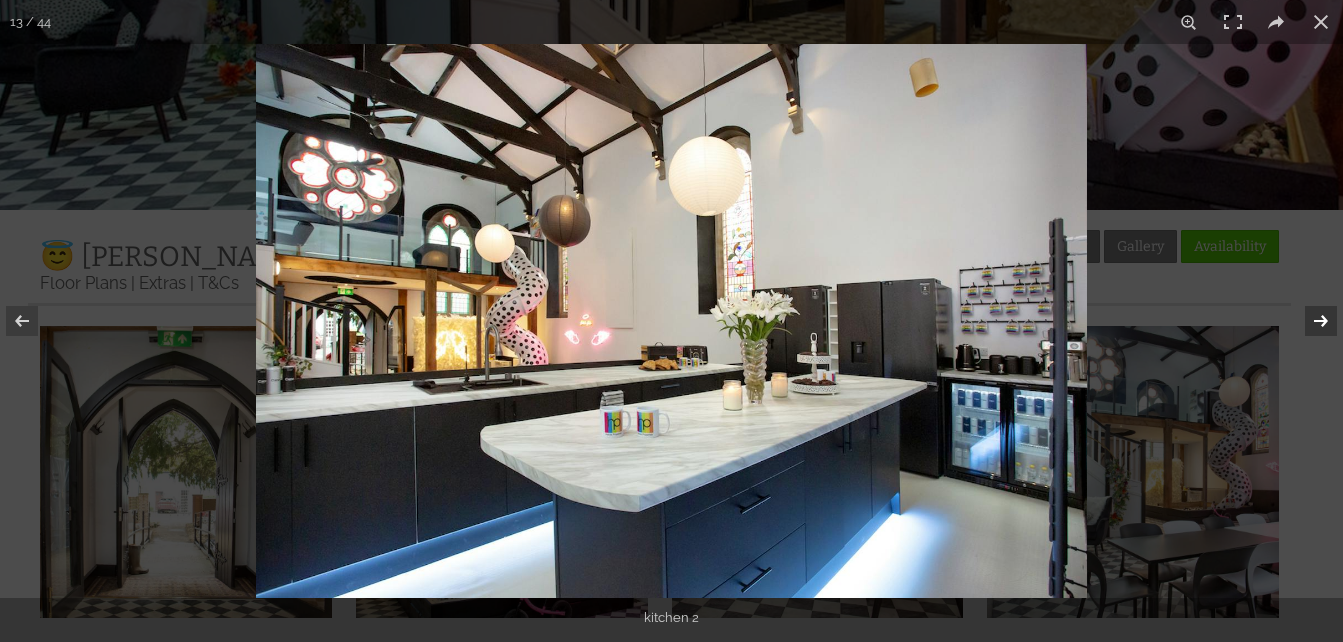 click at bounding box center (1308, 321) 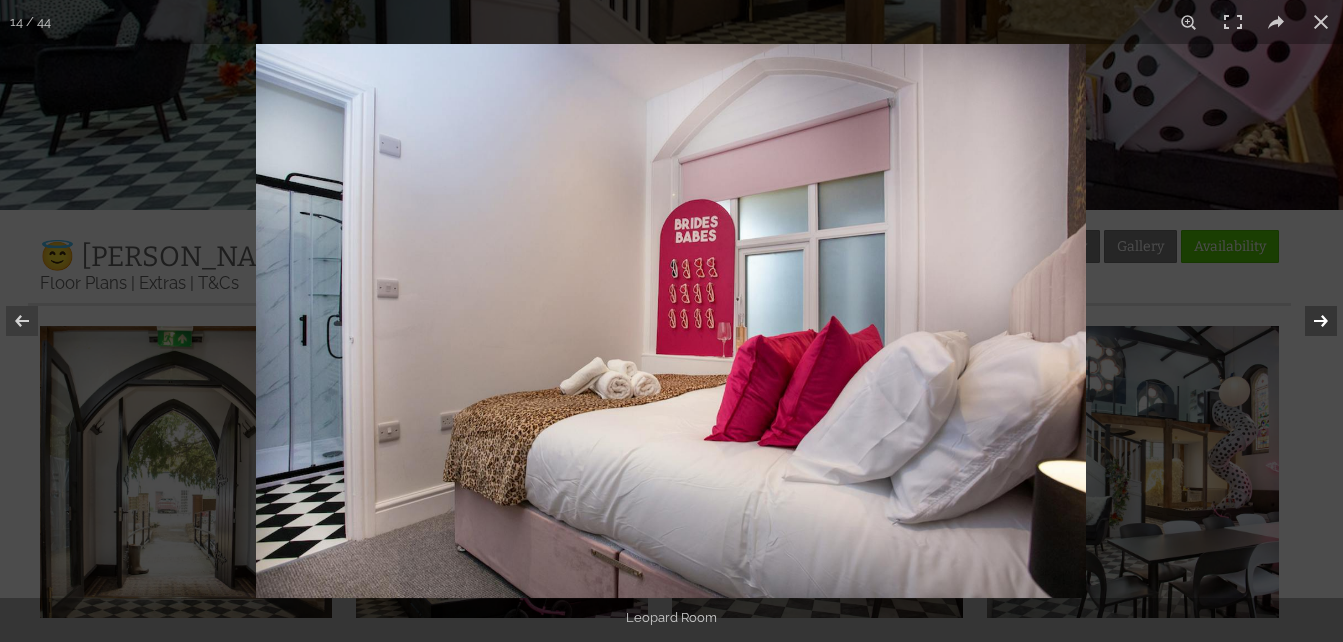 click at bounding box center (1308, 321) 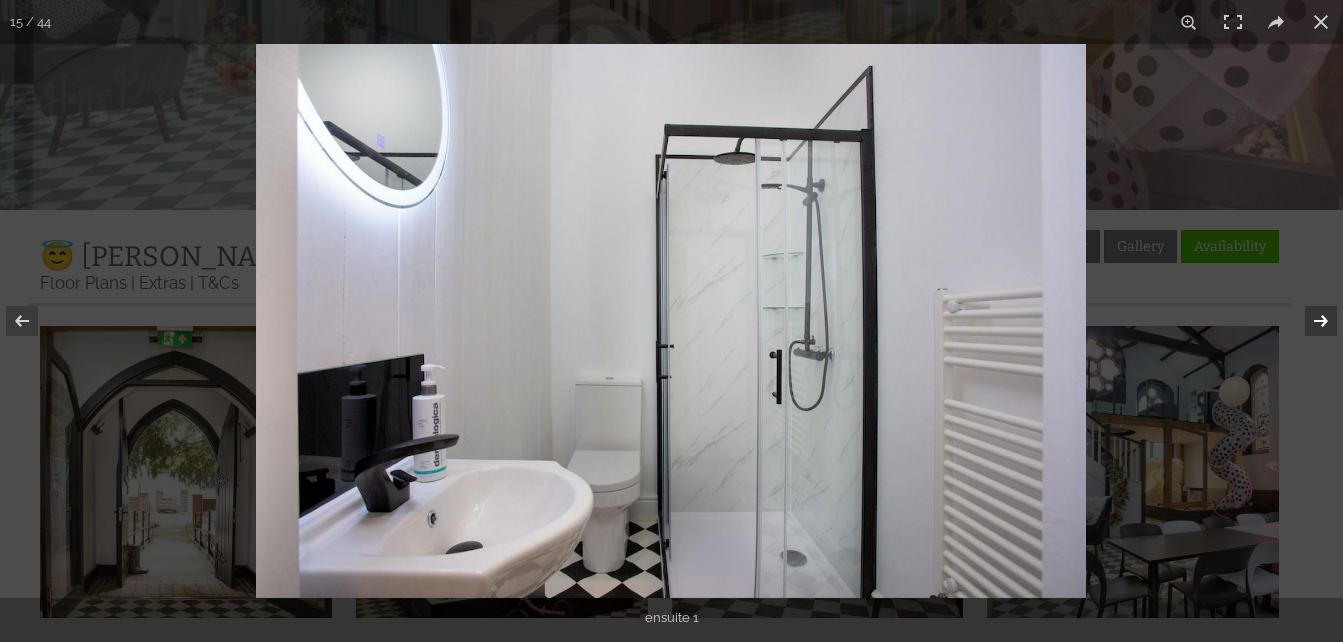 click at bounding box center (1308, 321) 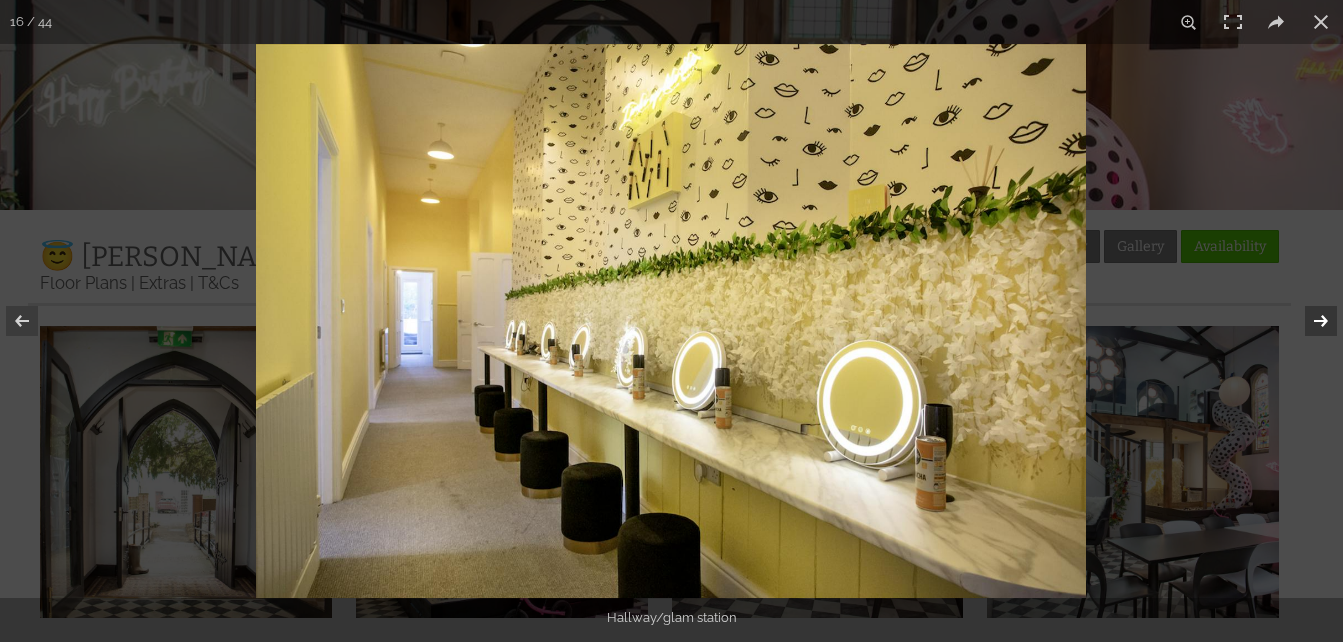 click at bounding box center [1308, 321] 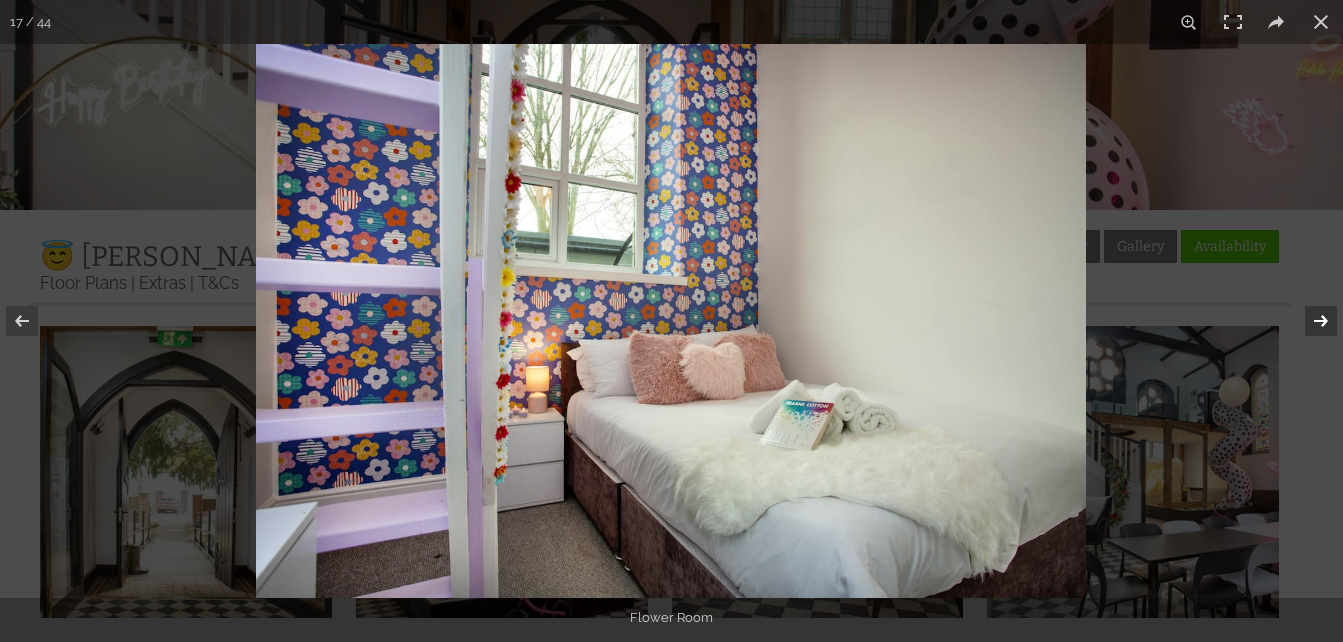 click at bounding box center (1308, 321) 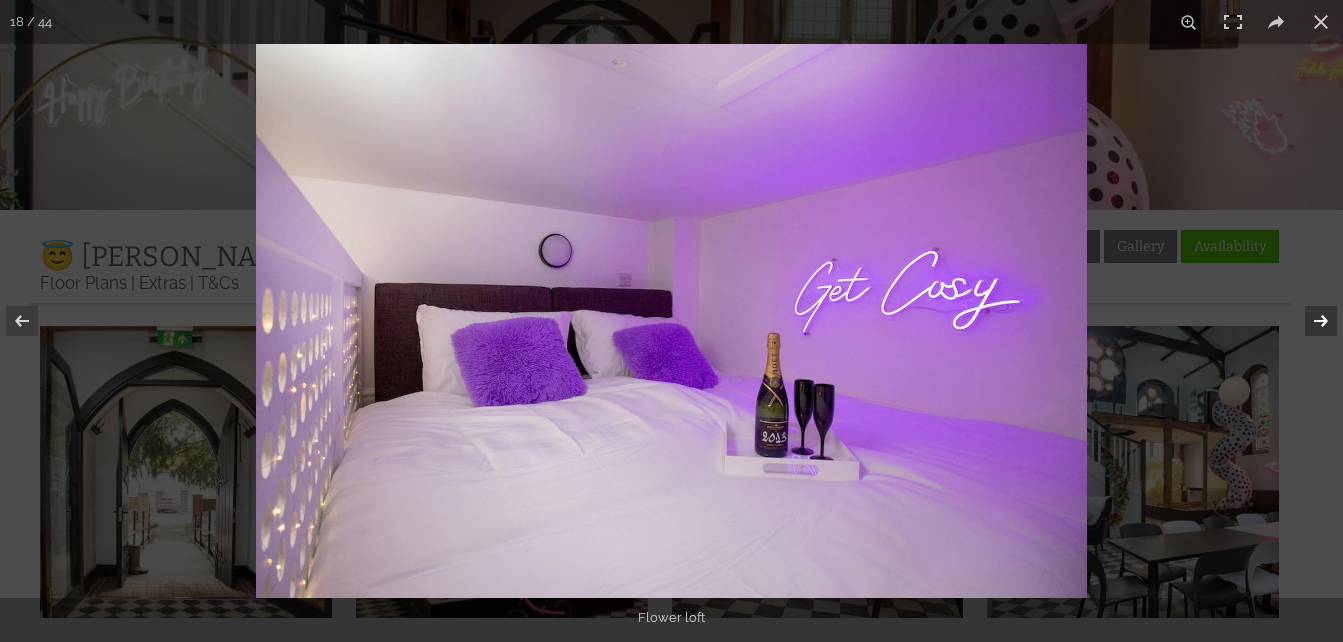 click at bounding box center (1308, 321) 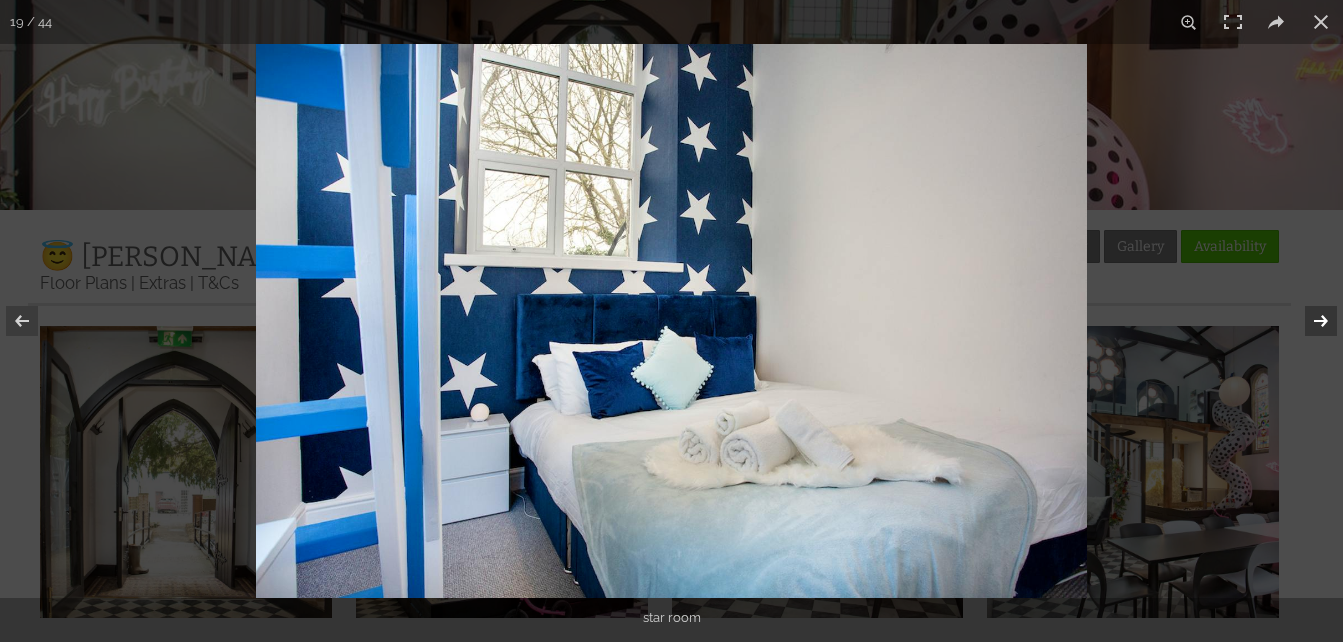 click at bounding box center [1308, 321] 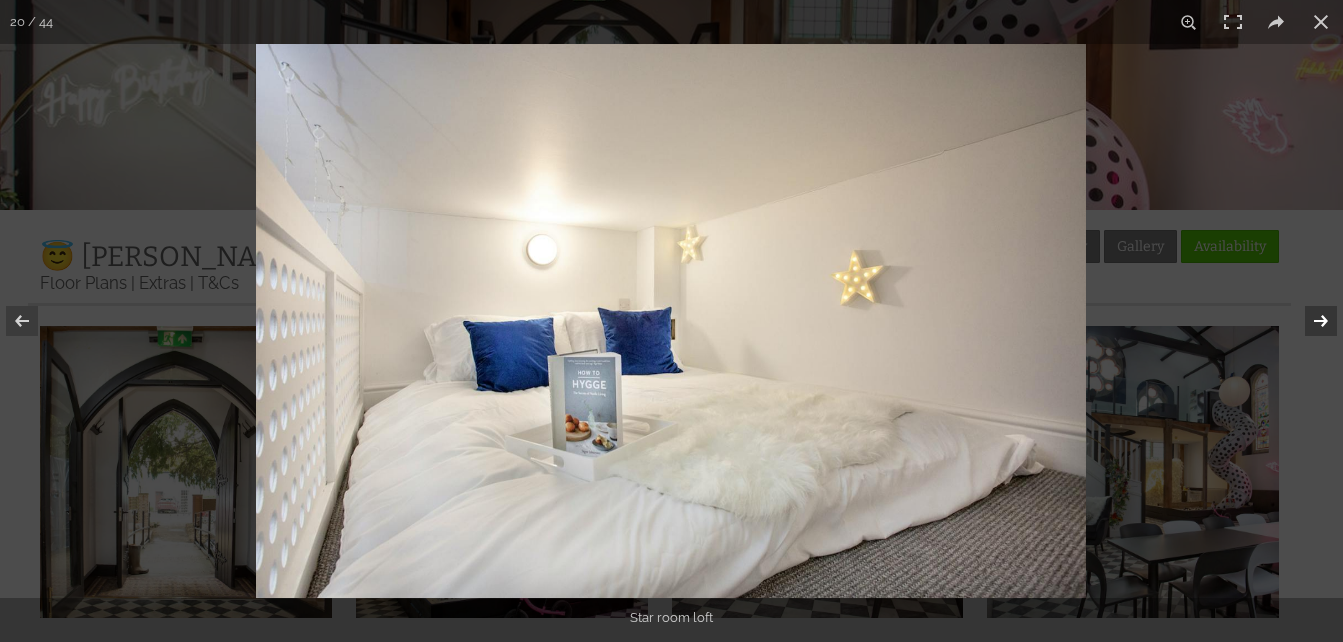 click at bounding box center (1308, 321) 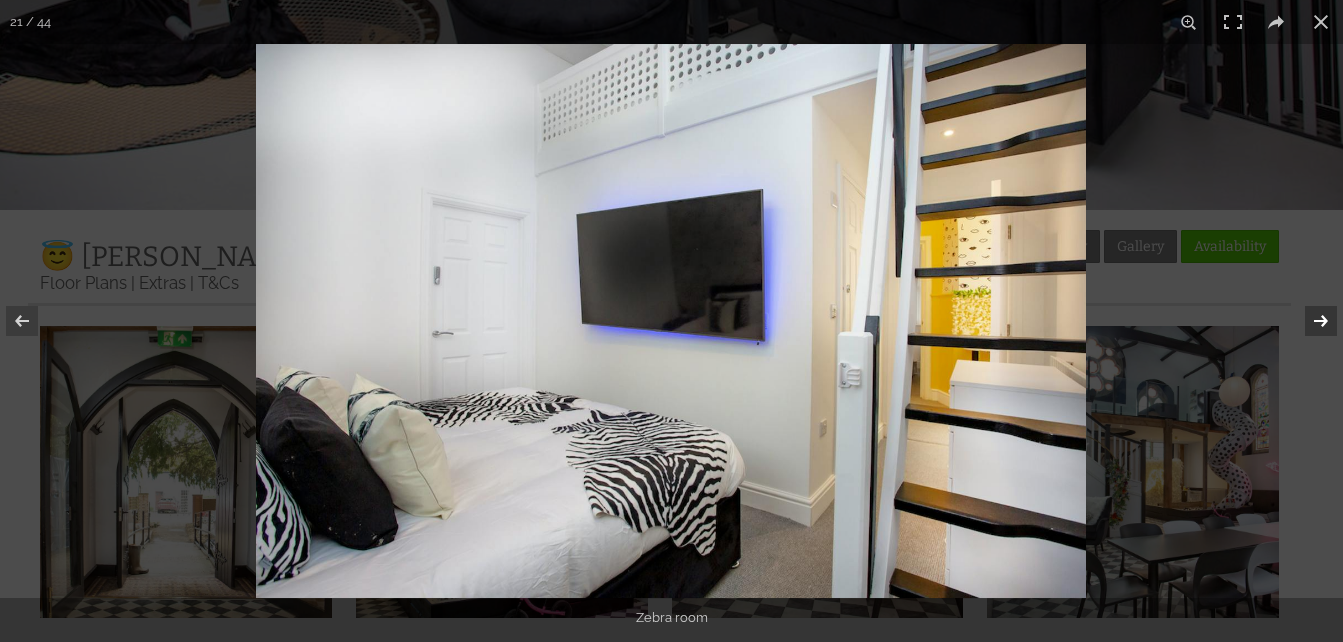 click at bounding box center [1308, 321] 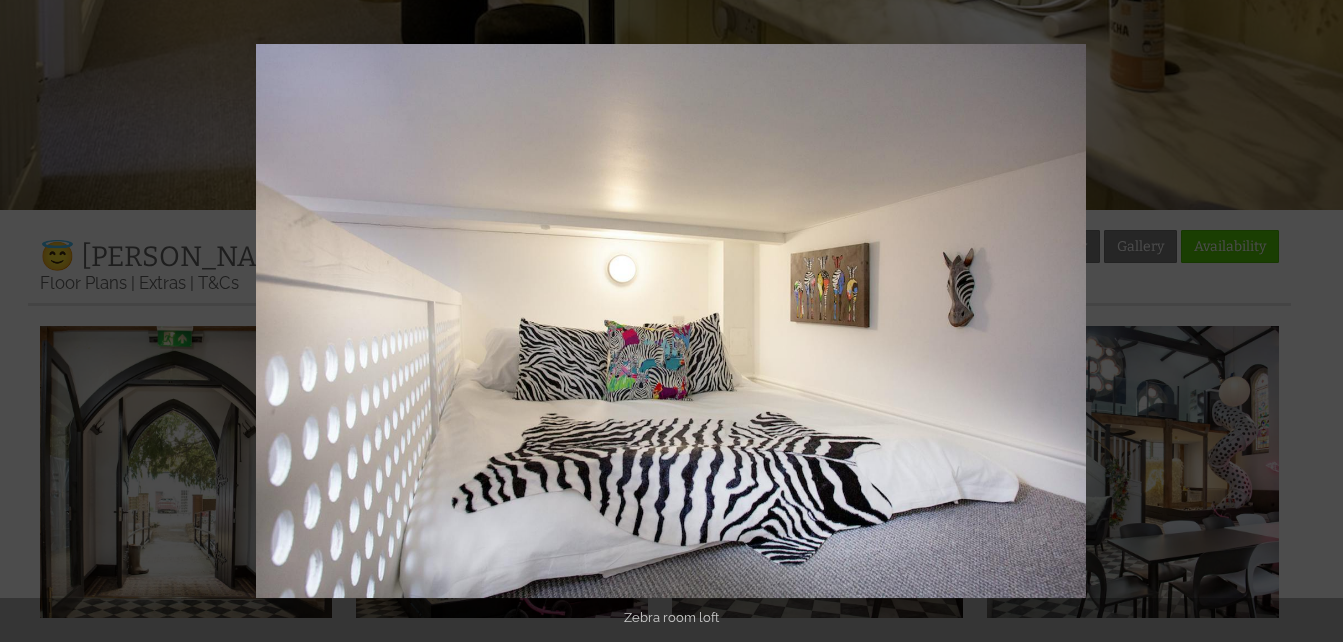 click at bounding box center [1308, 321] 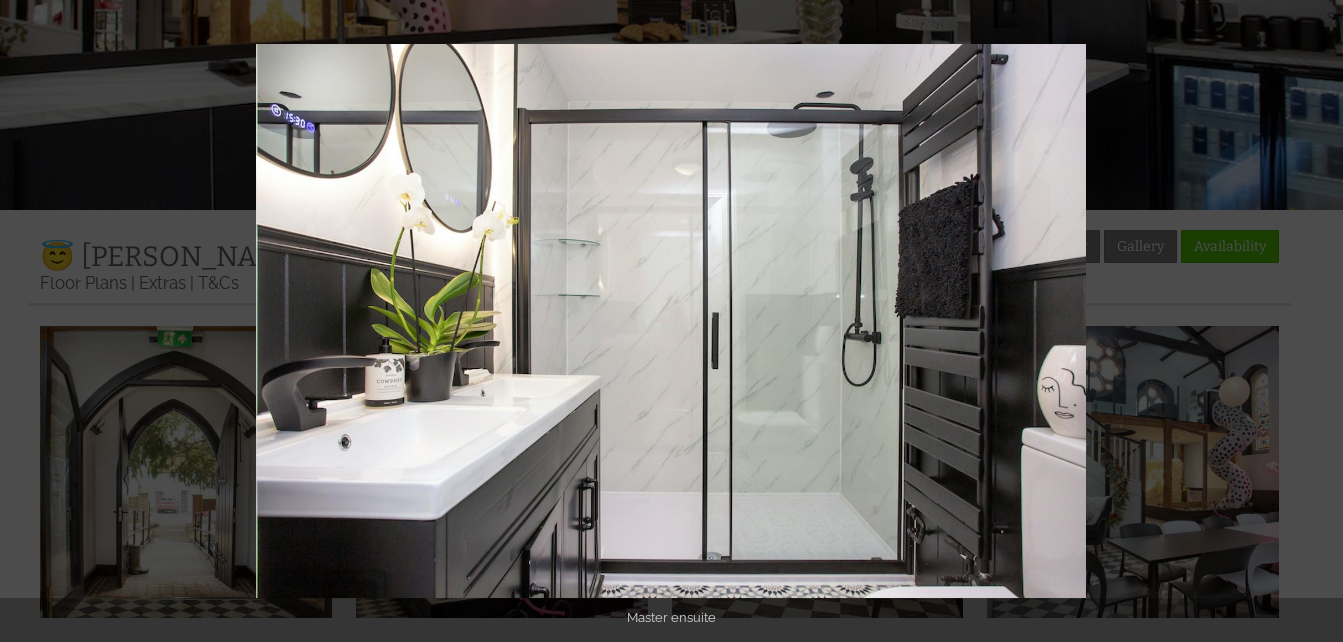 click at bounding box center [1308, 321] 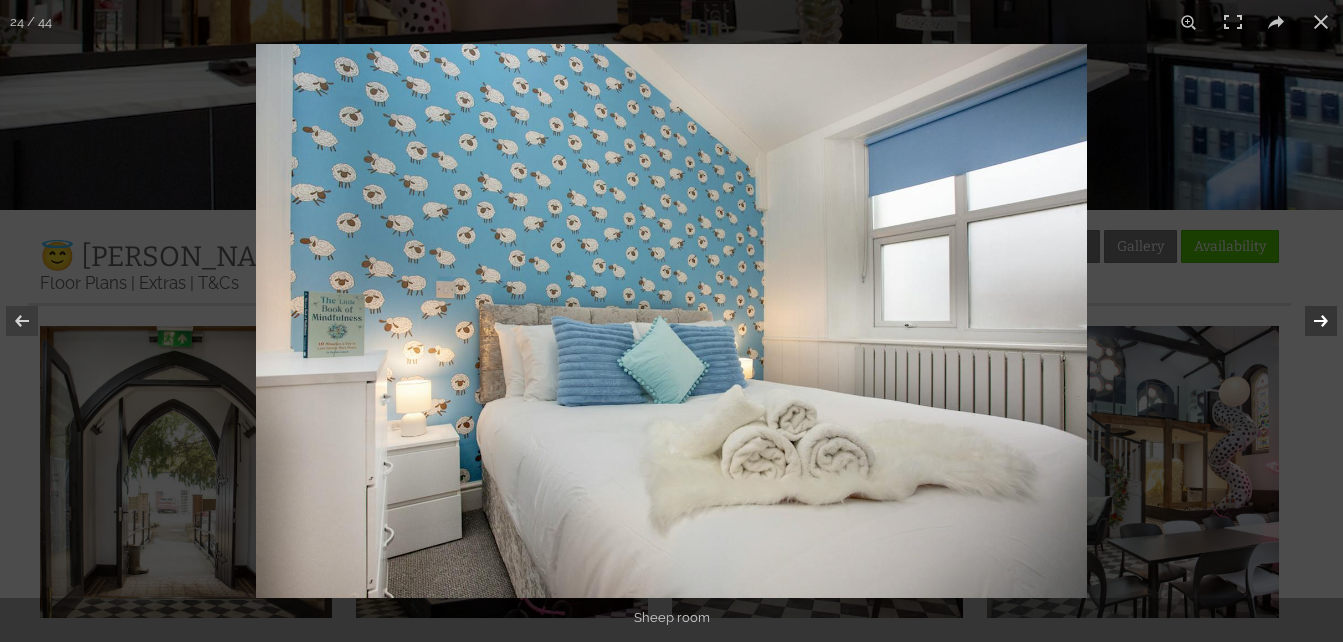 click at bounding box center (1308, 321) 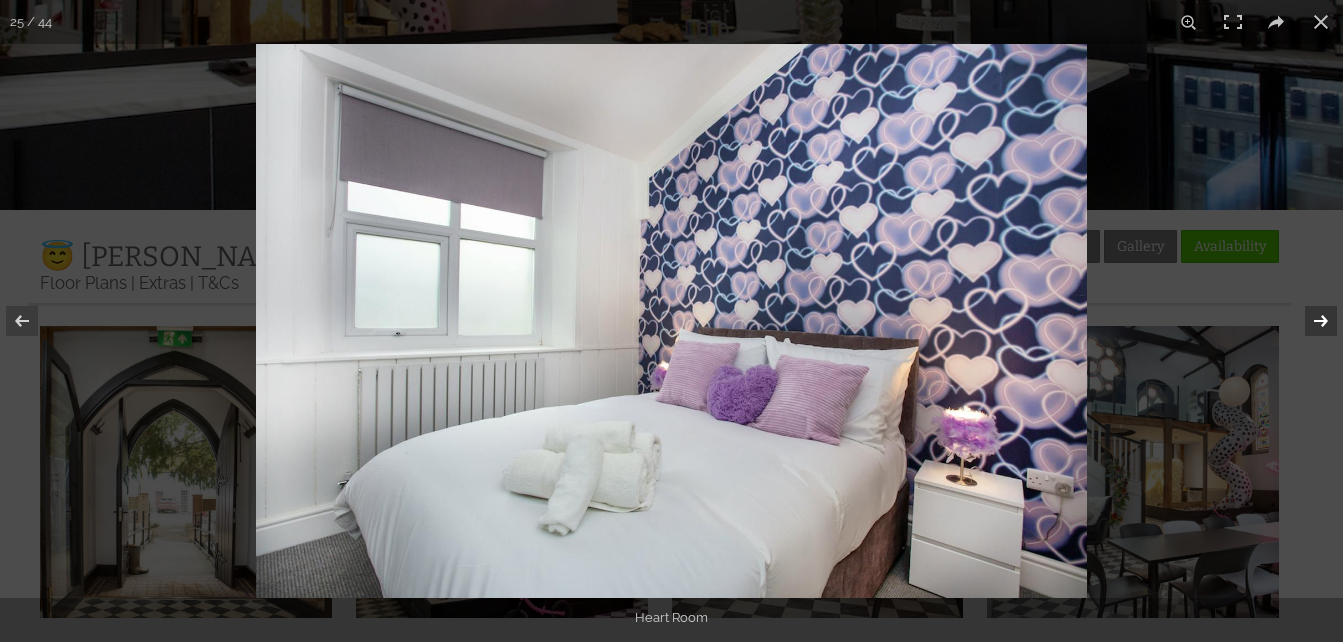 click at bounding box center [1308, 321] 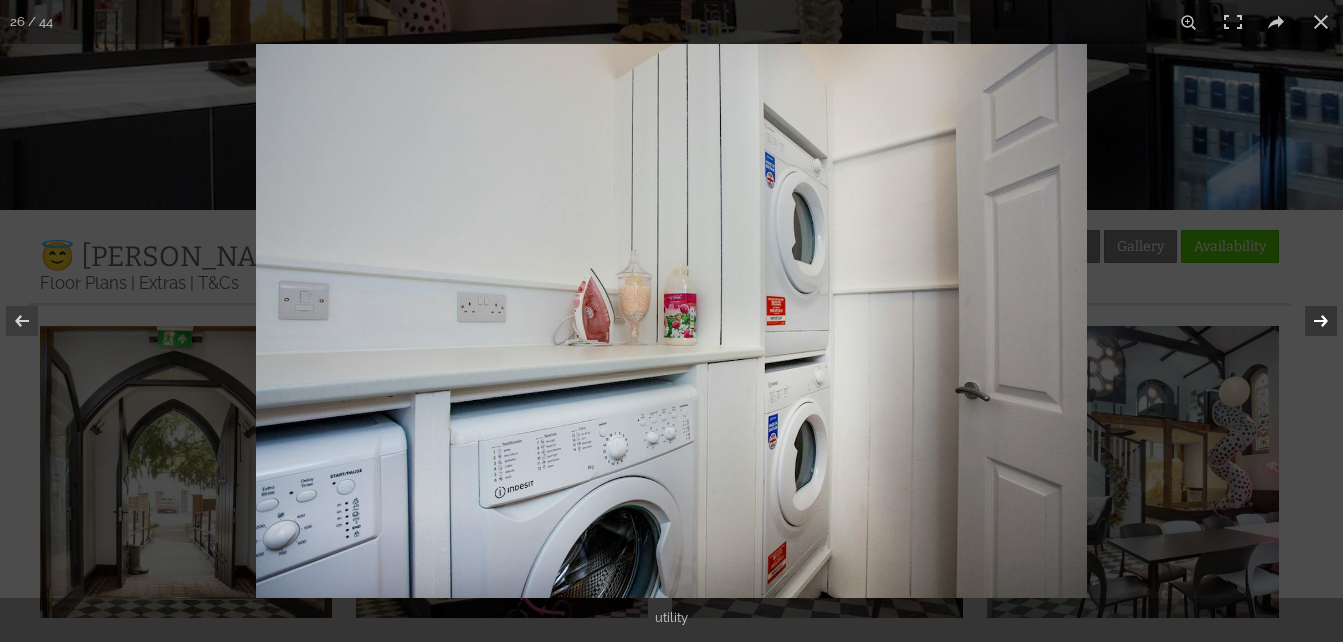 click at bounding box center [1308, 321] 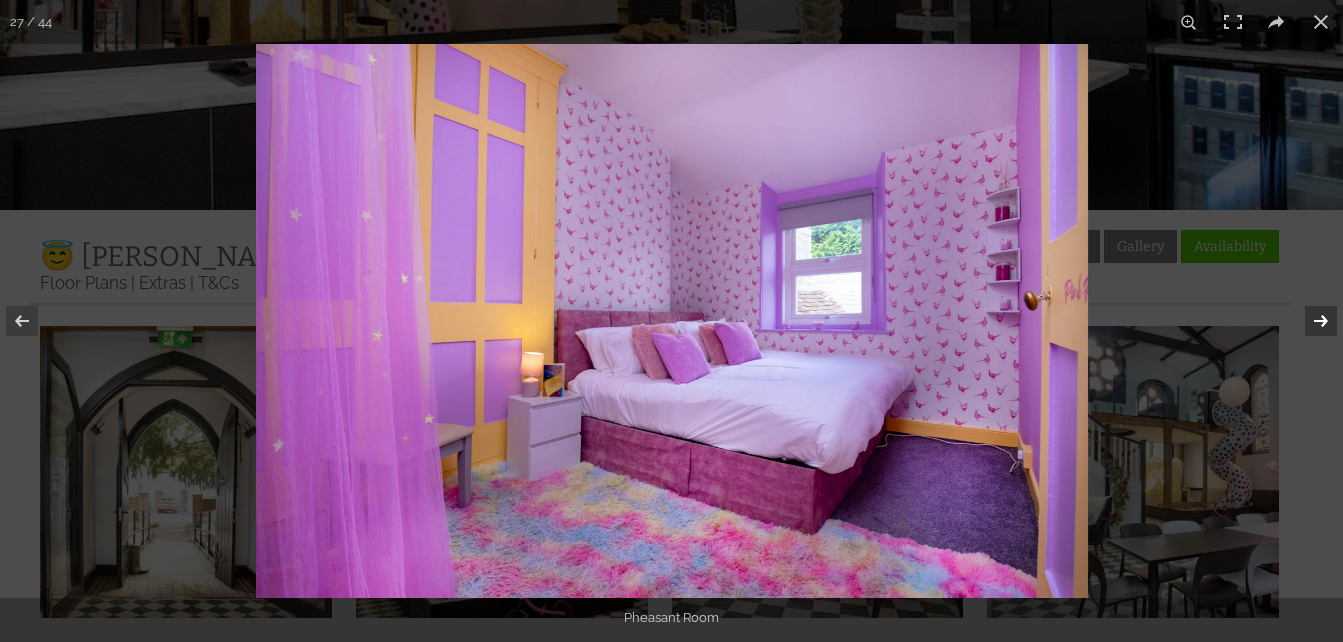 click at bounding box center (1308, 321) 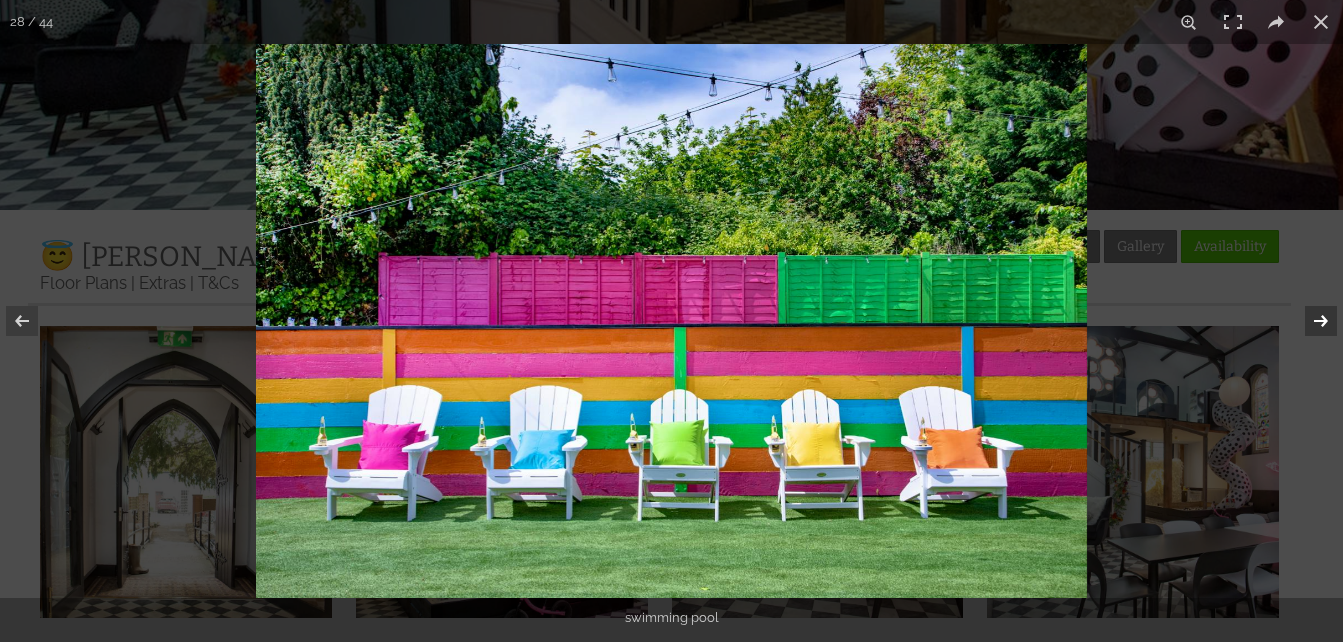click at bounding box center (1308, 321) 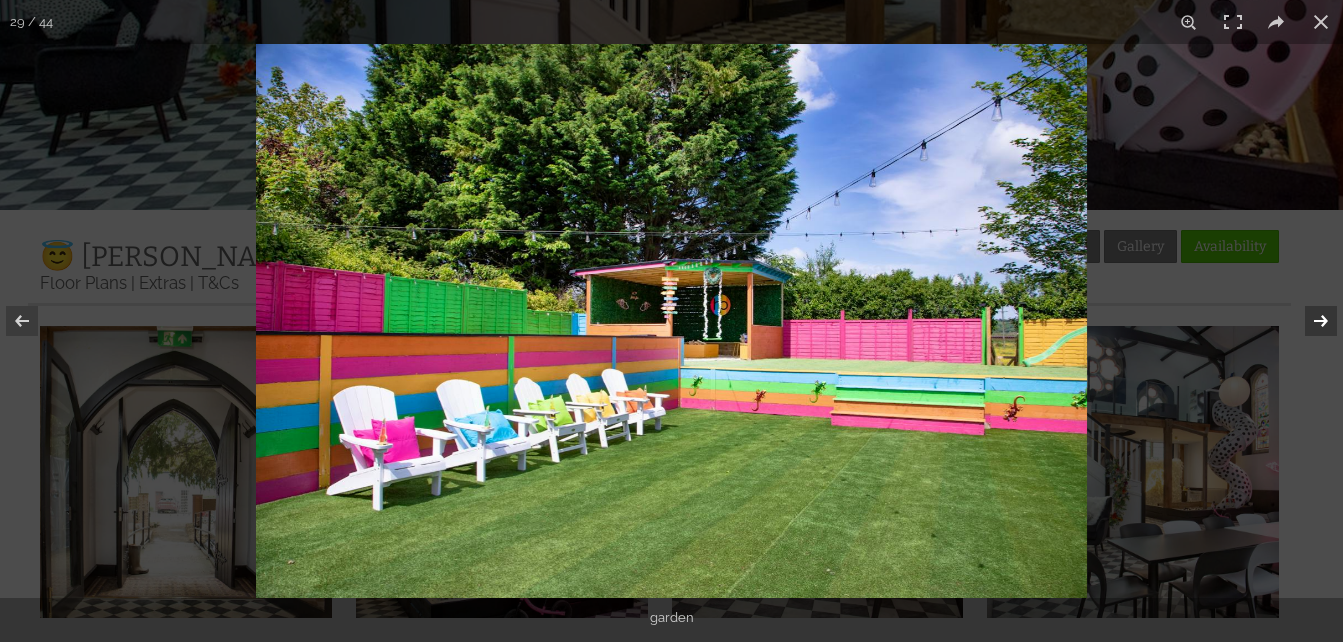 click at bounding box center (1308, 321) 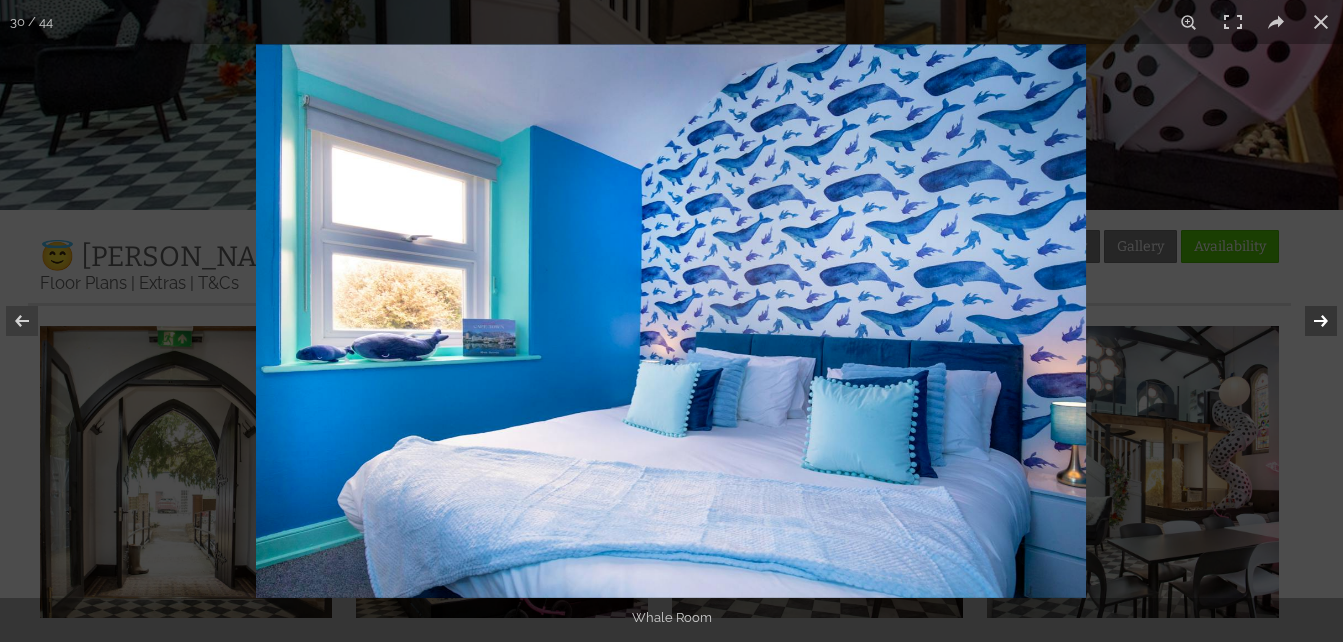 click at bounding box center (1308, 321) 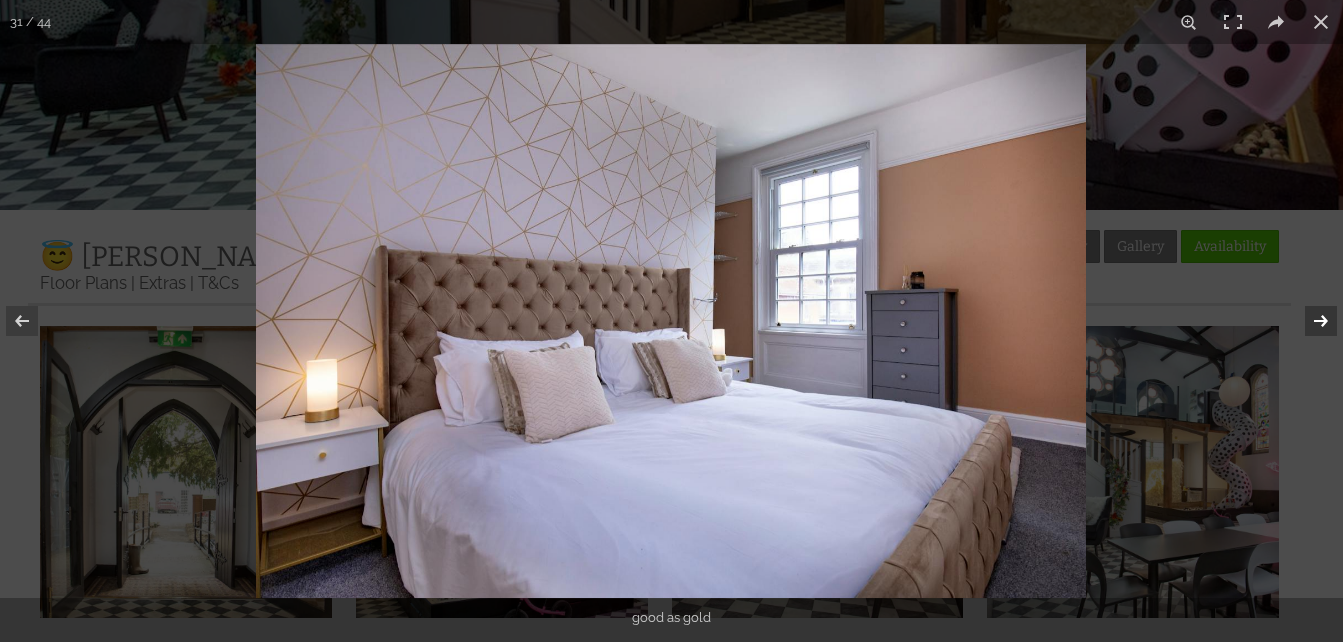 click at bounding box center (1308, 321) 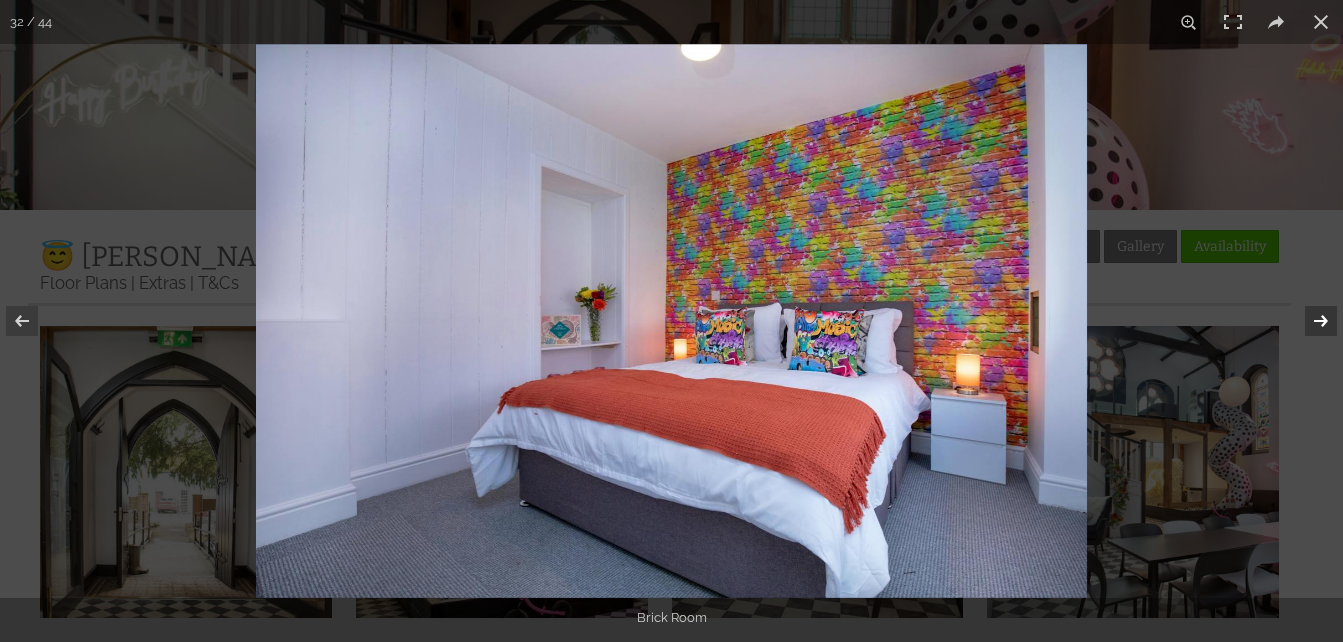 click at bounding box center [1308, 321] 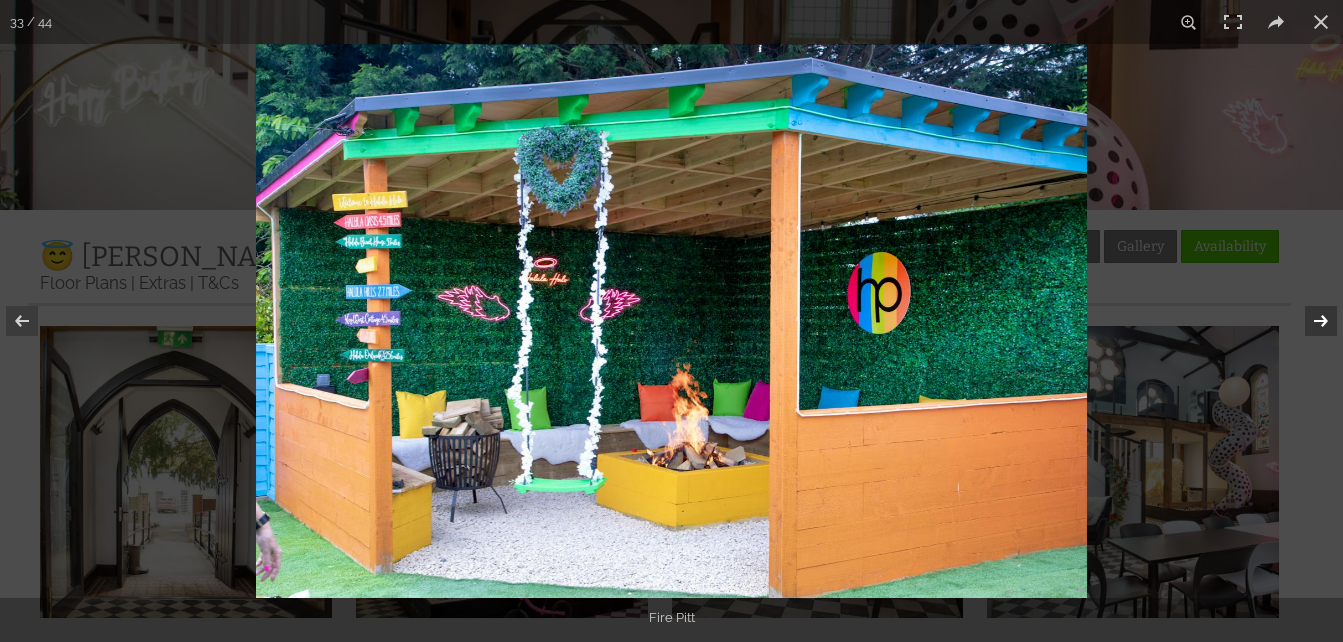 click at bounding box center (1308, 321) 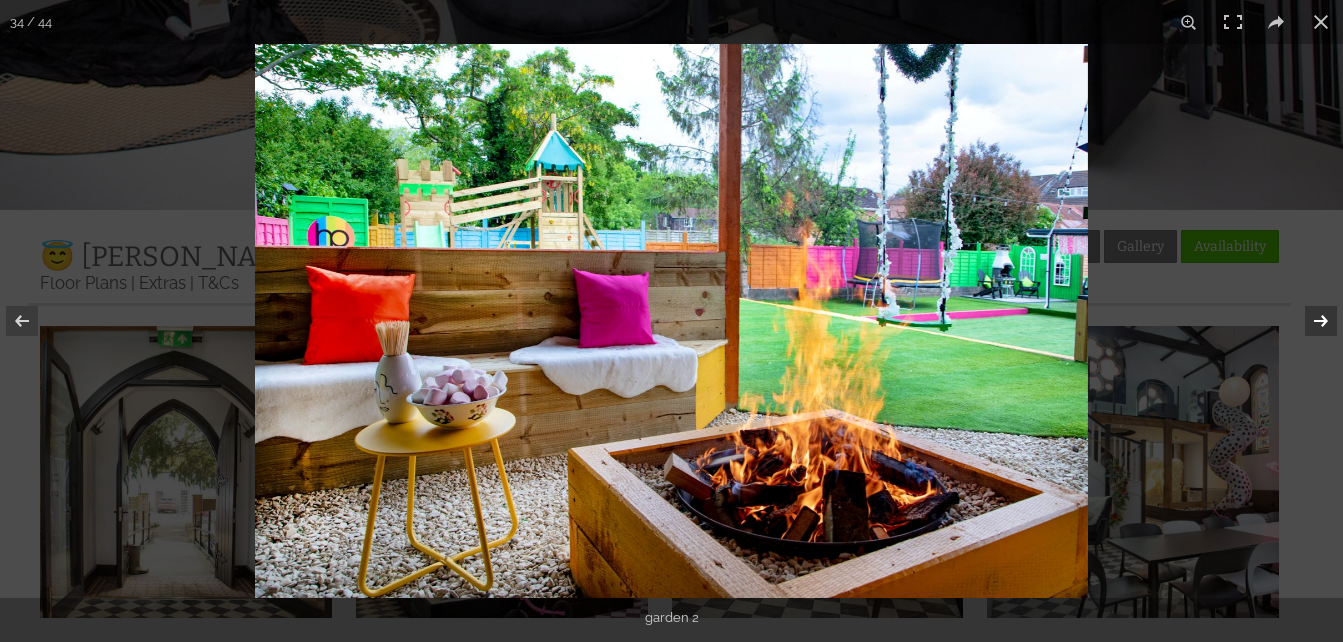 click at bounding box center [1308, 321] 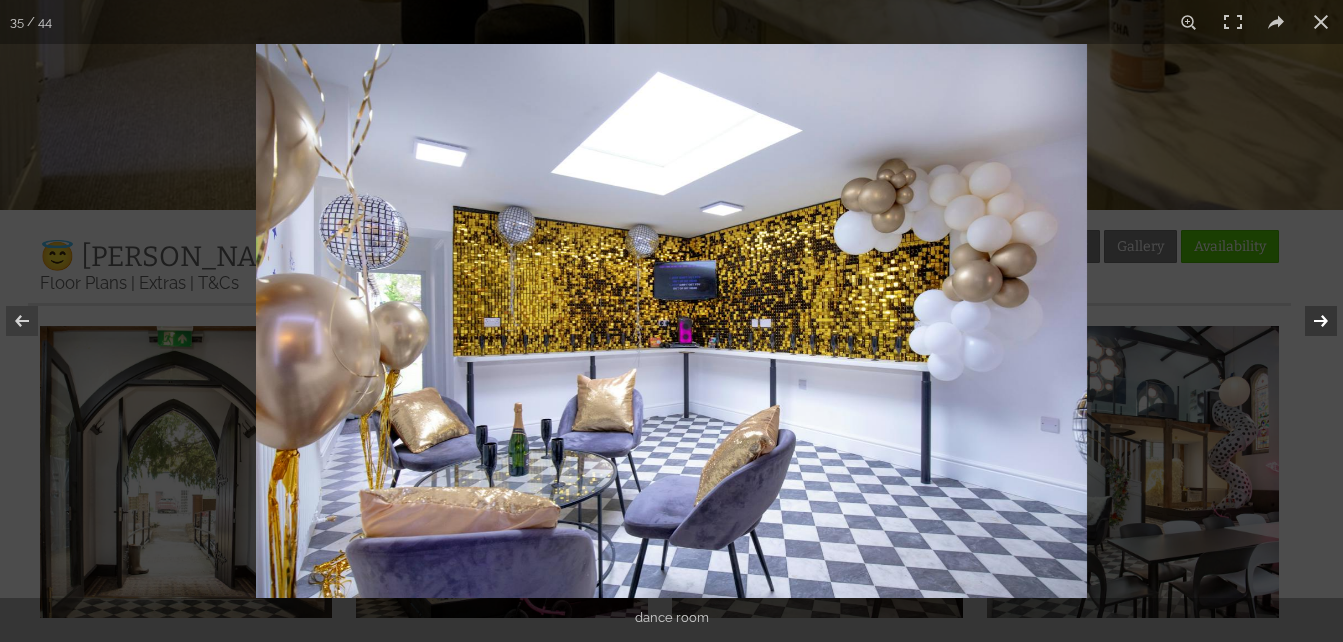 click at bounding box center [1308, 321] 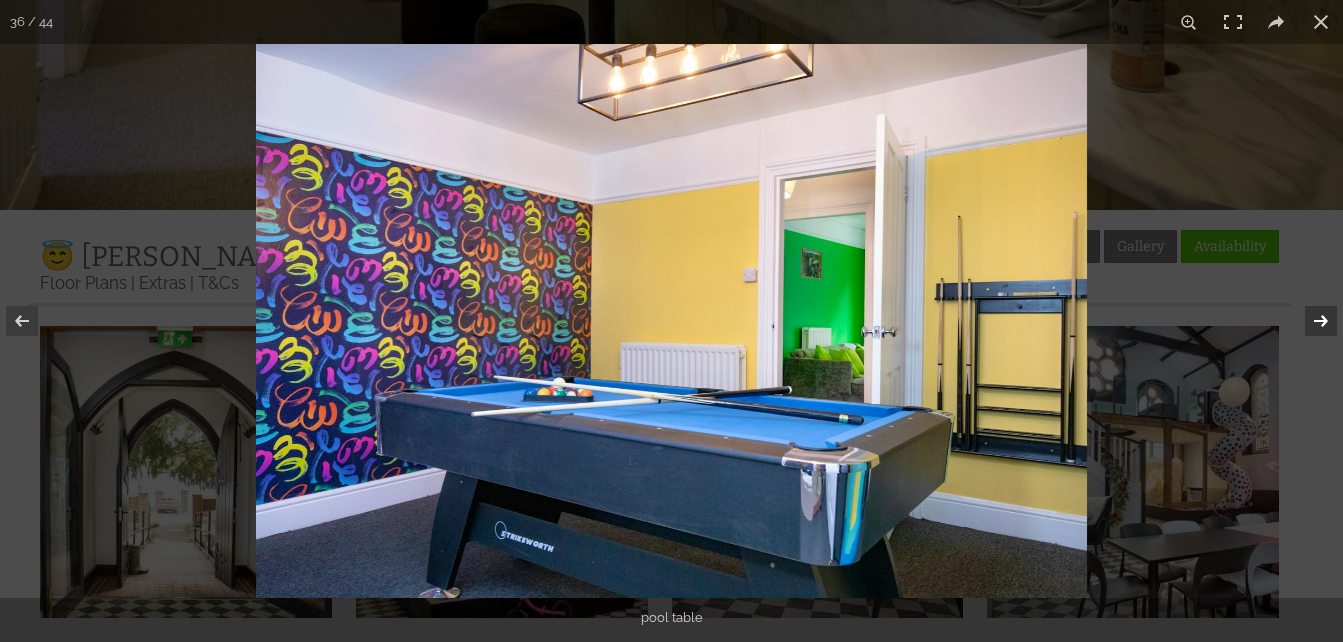 click at bounding box center (1308, 321) 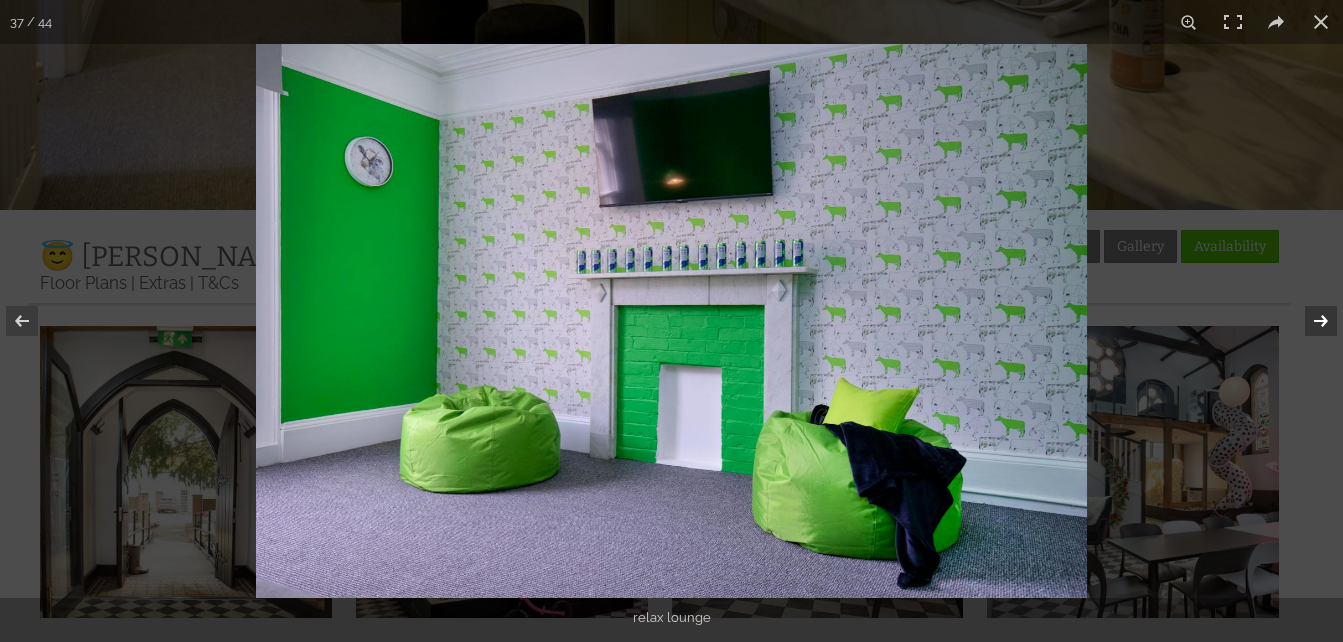 click at bounding box center [1308, 321] 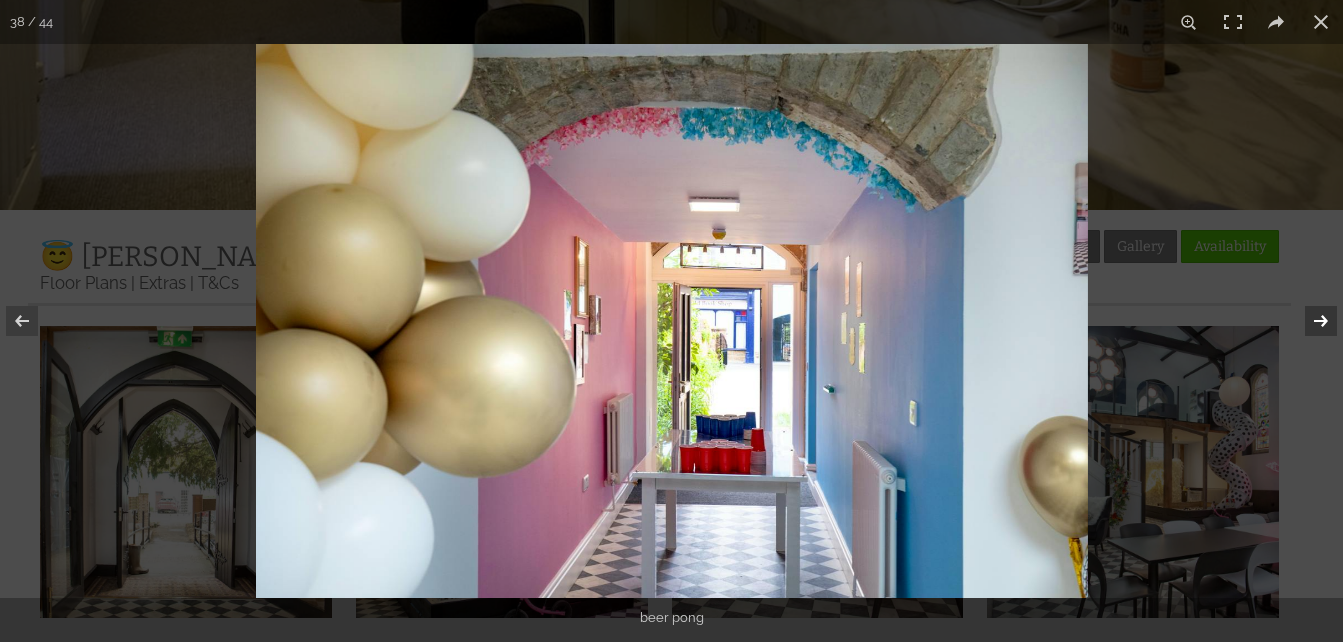 click at bounding box center [1308, 321] 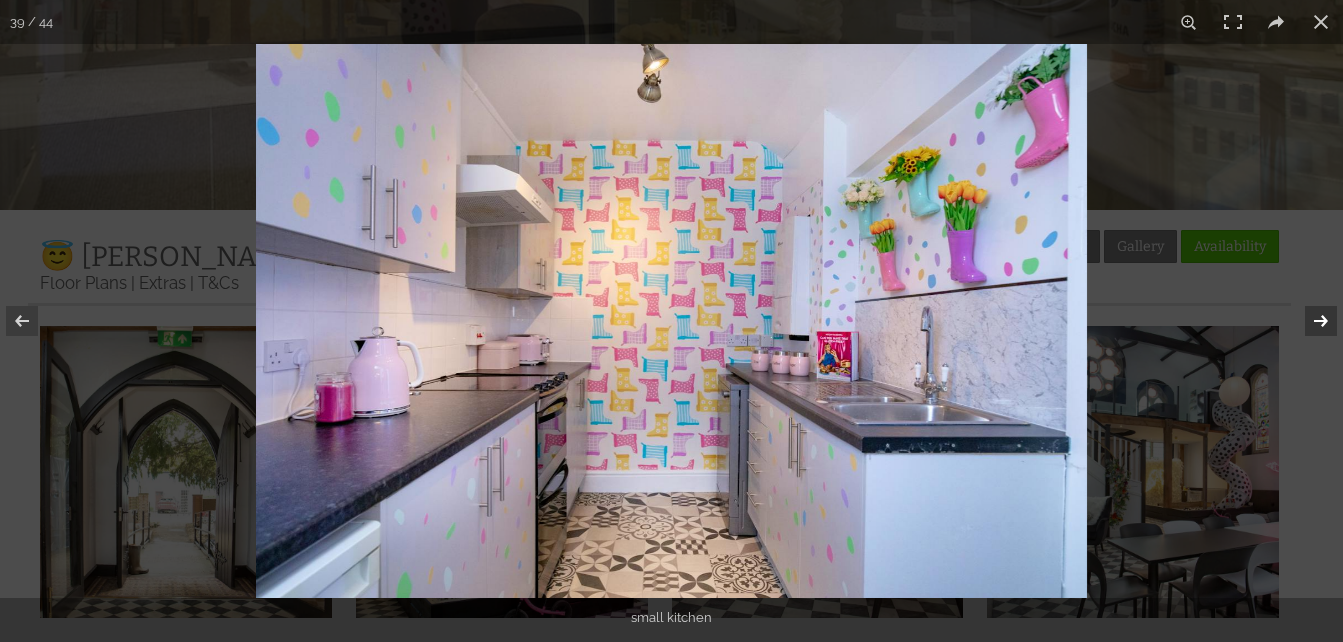 click at bounding box center (1308, 321) 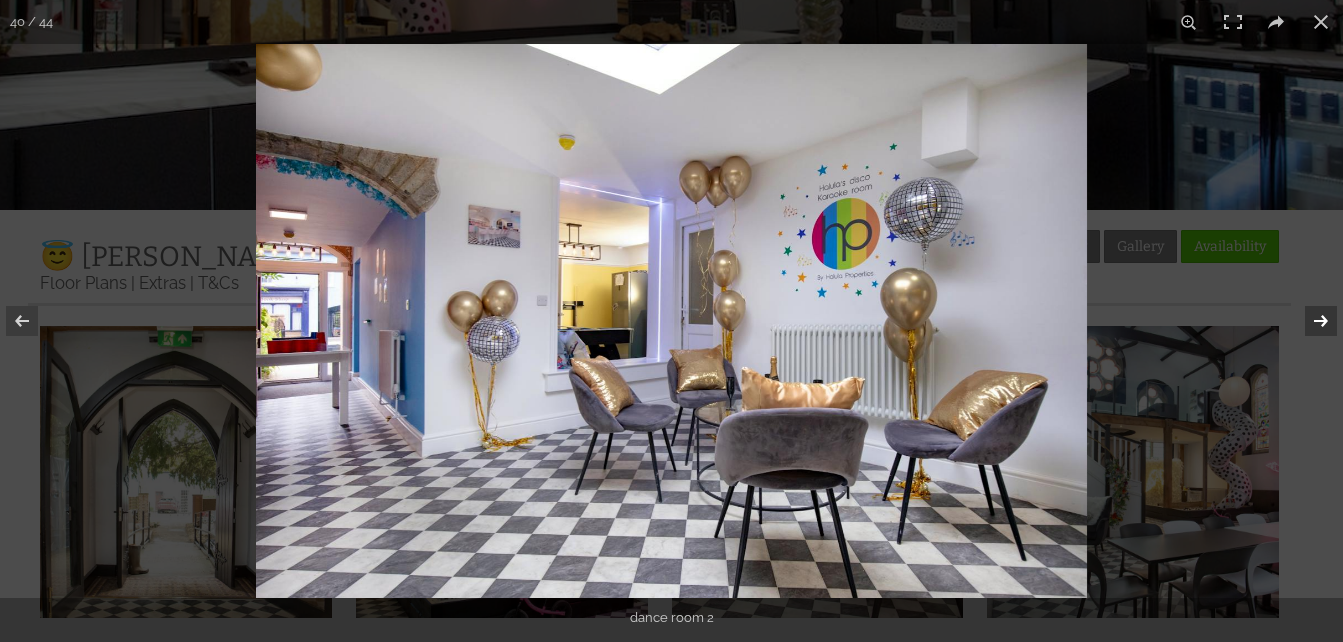 click at bounding box center (1308, 321) 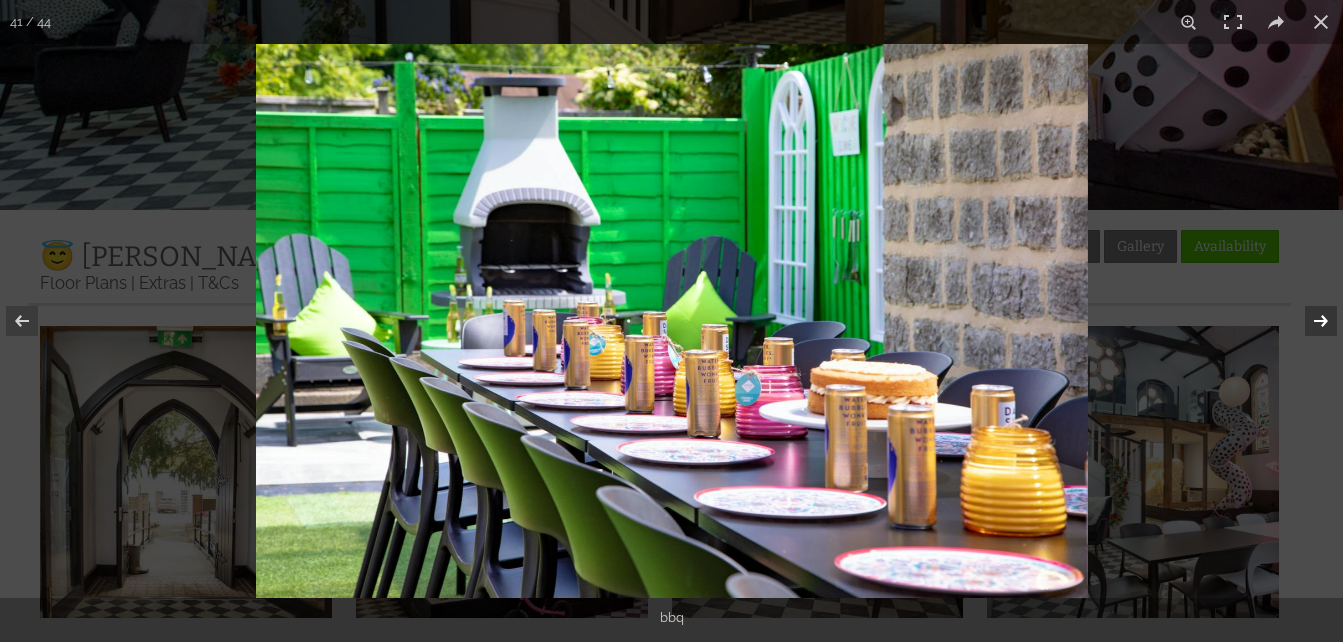click at bounding box center (1308, 321) 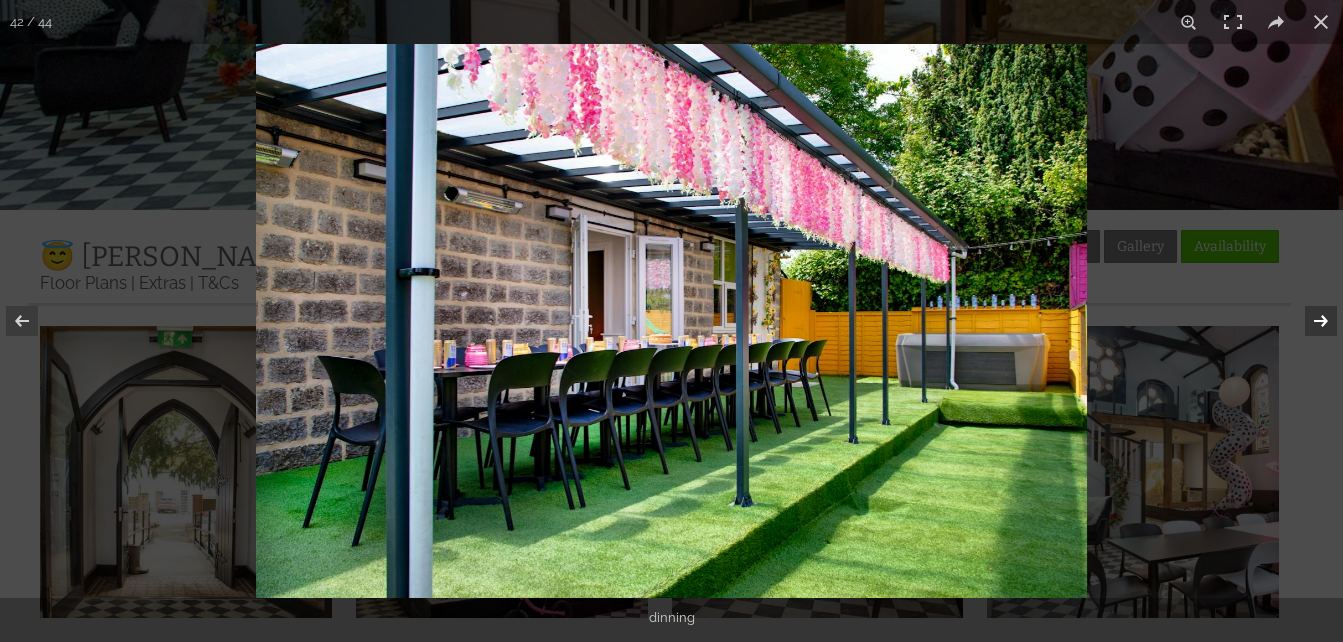 click at bounding box center (1308, 321) 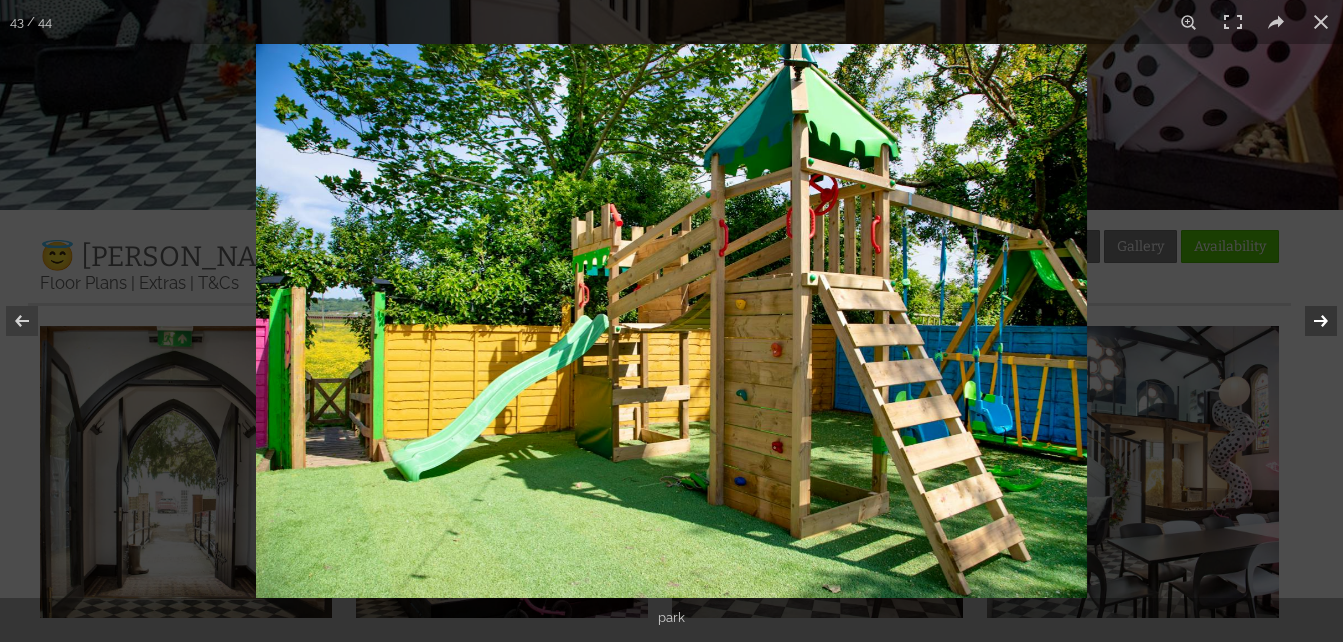 click at bounding box center (1308, 321) 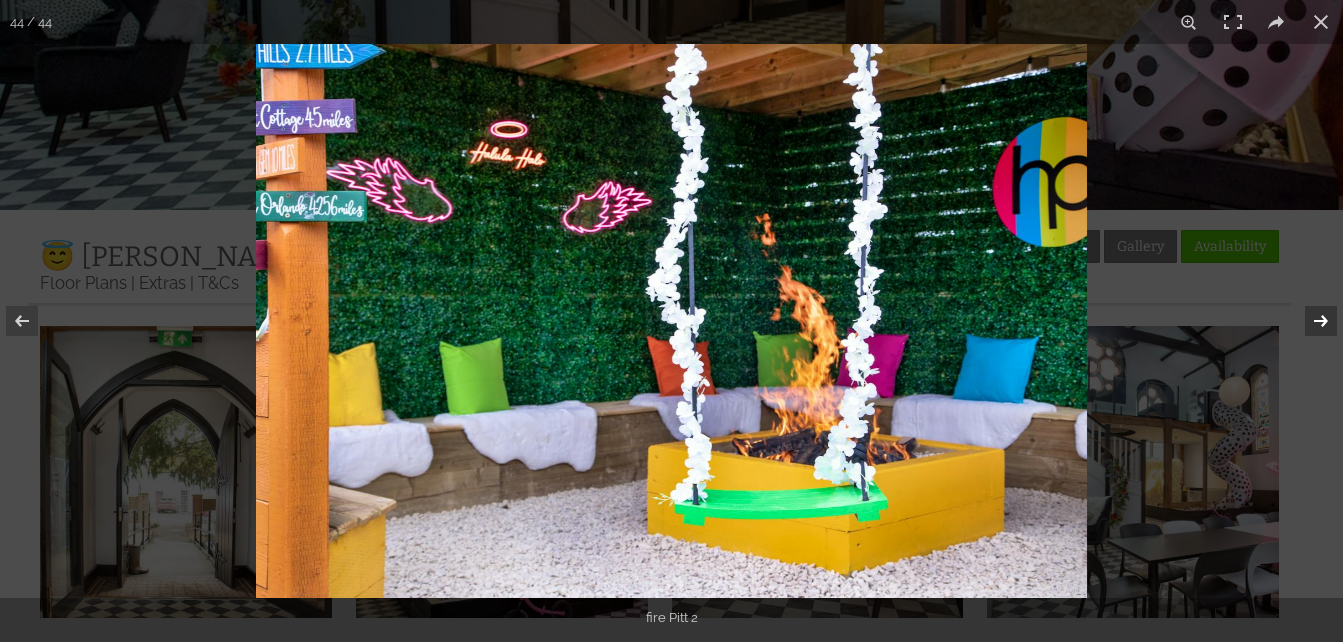 click at bounding box center (1308, 321) 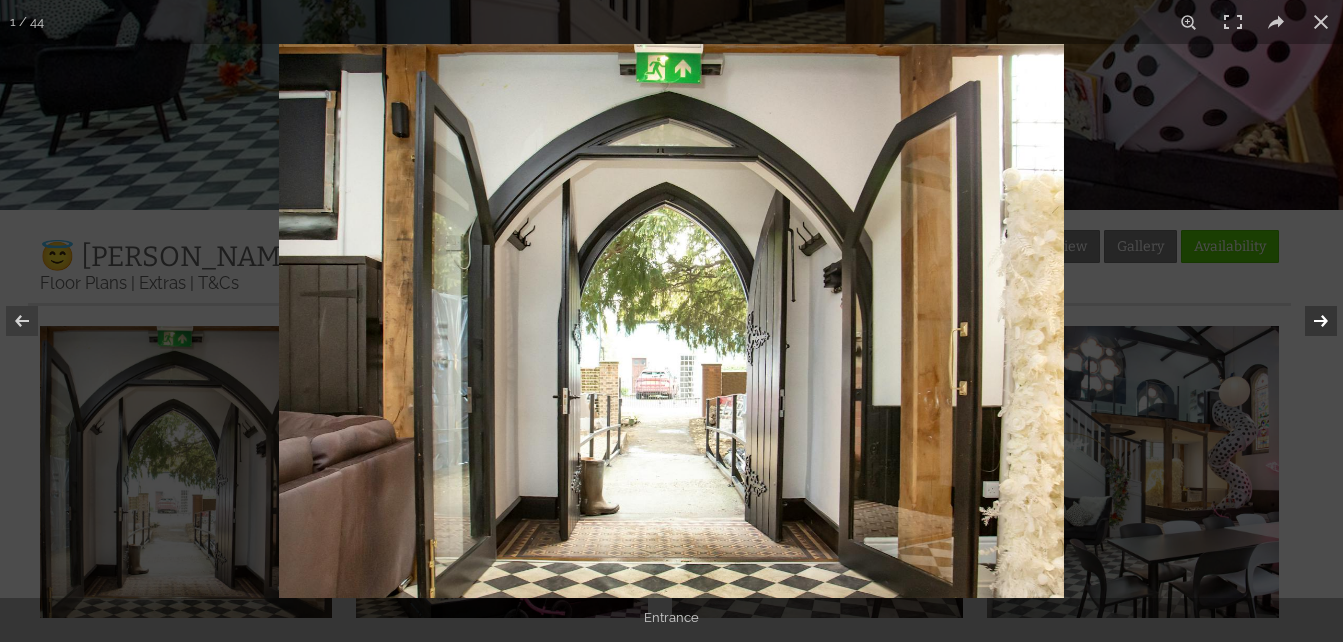 click at bounding box center [1308, 321] 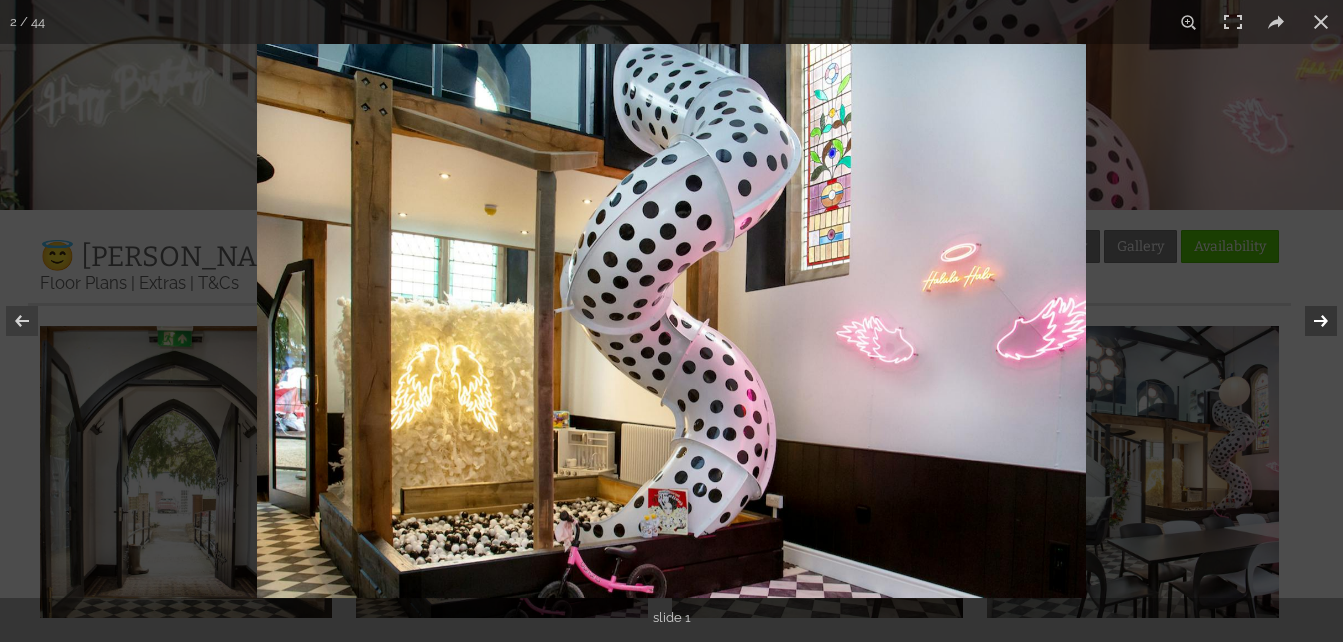 click at bounding box center (1308, 321) 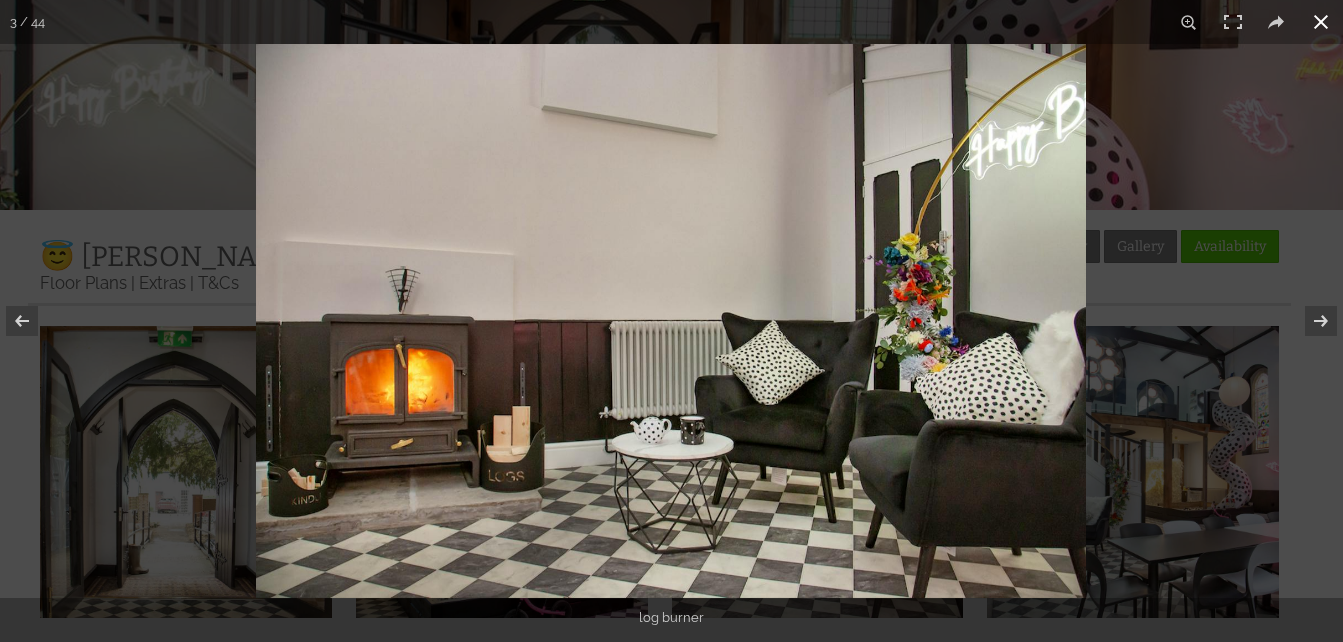 click at bounding box center [1321, 22] 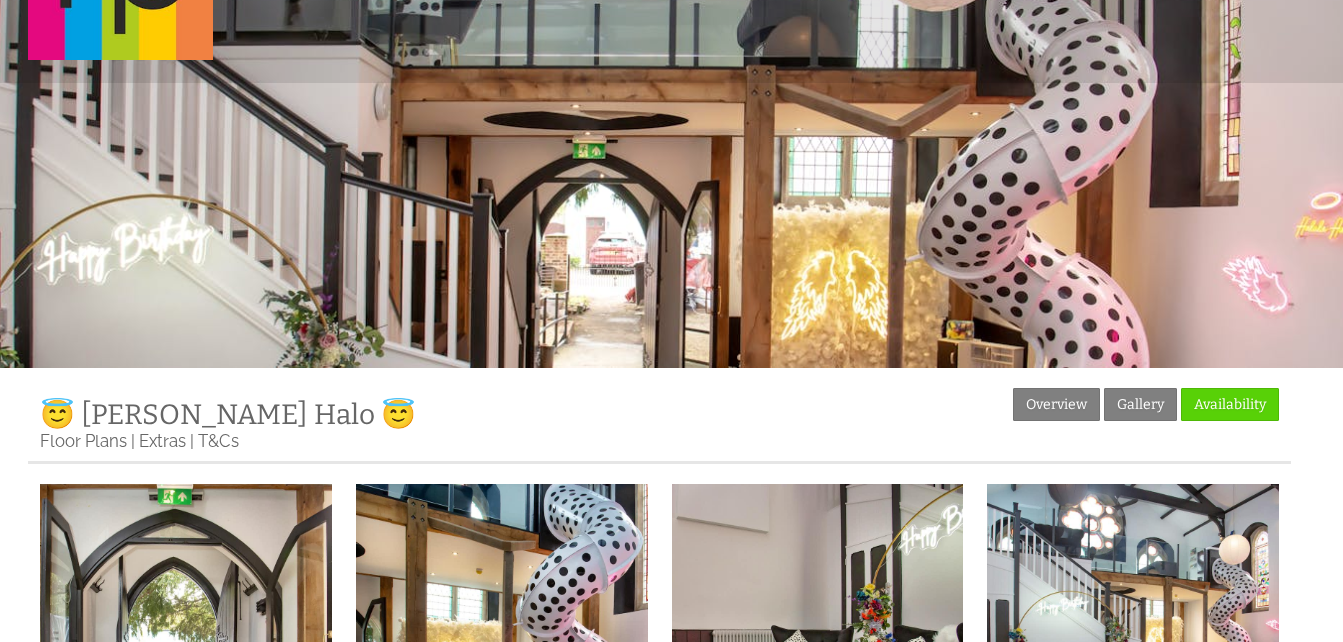 scroll, scrollTop: 0, scrollLeft: 0, axis: both 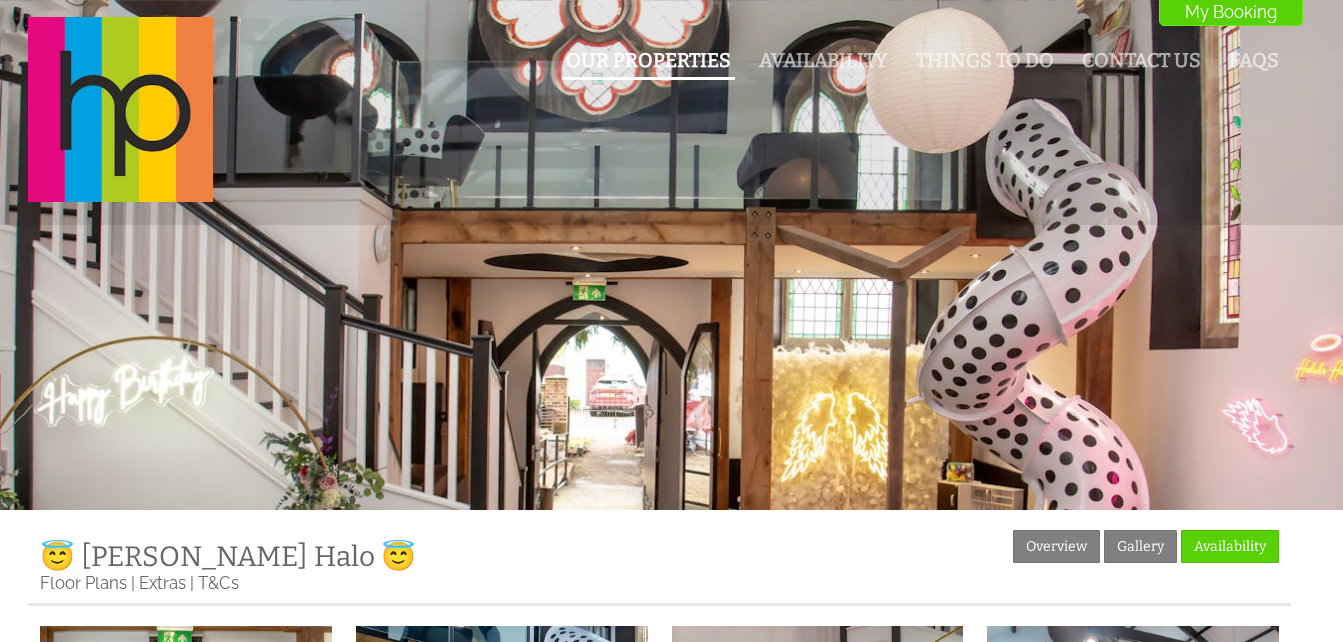 click on "Our Properties" at bounding box center (648, 60) 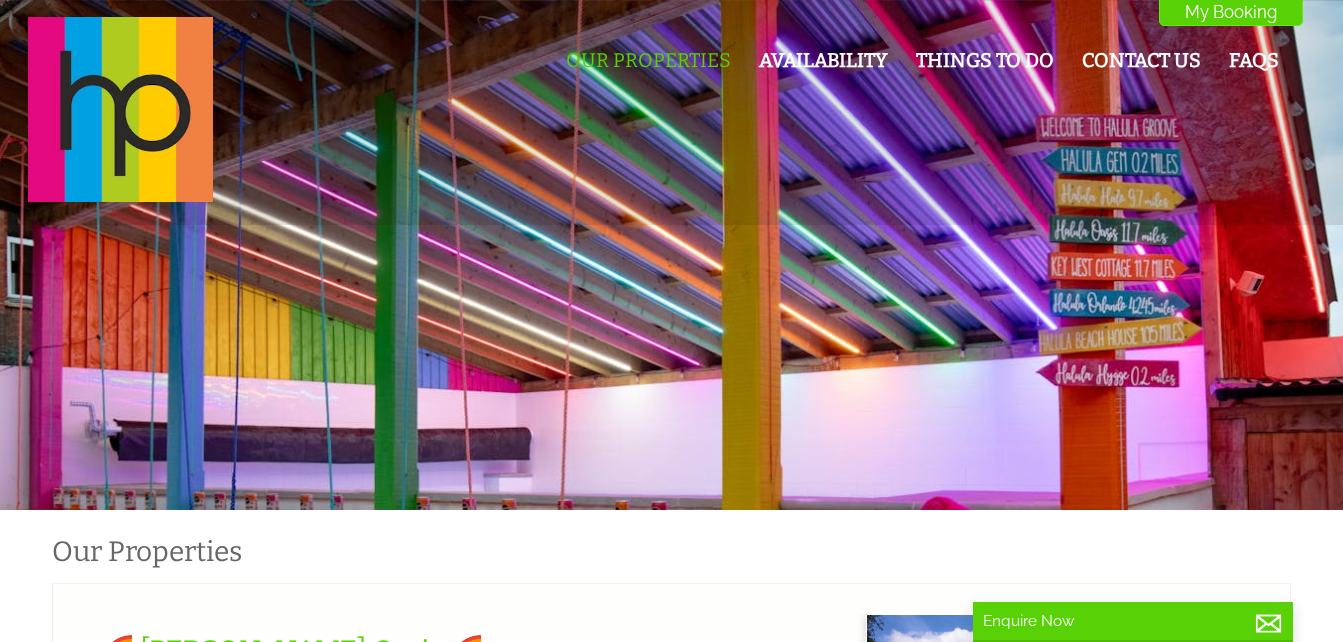 scroll, scrollTop: 0, scrollLeft: 18, axis: horizontal 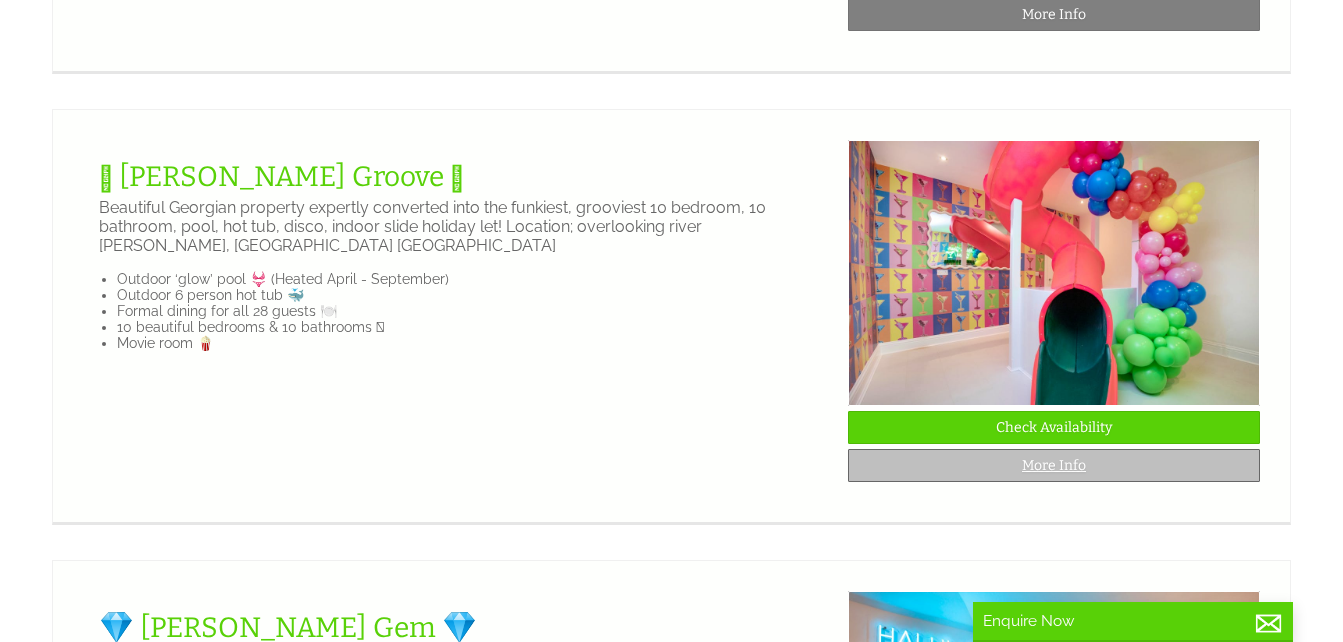 click on "More Info" at bounding box center [1054, 465] 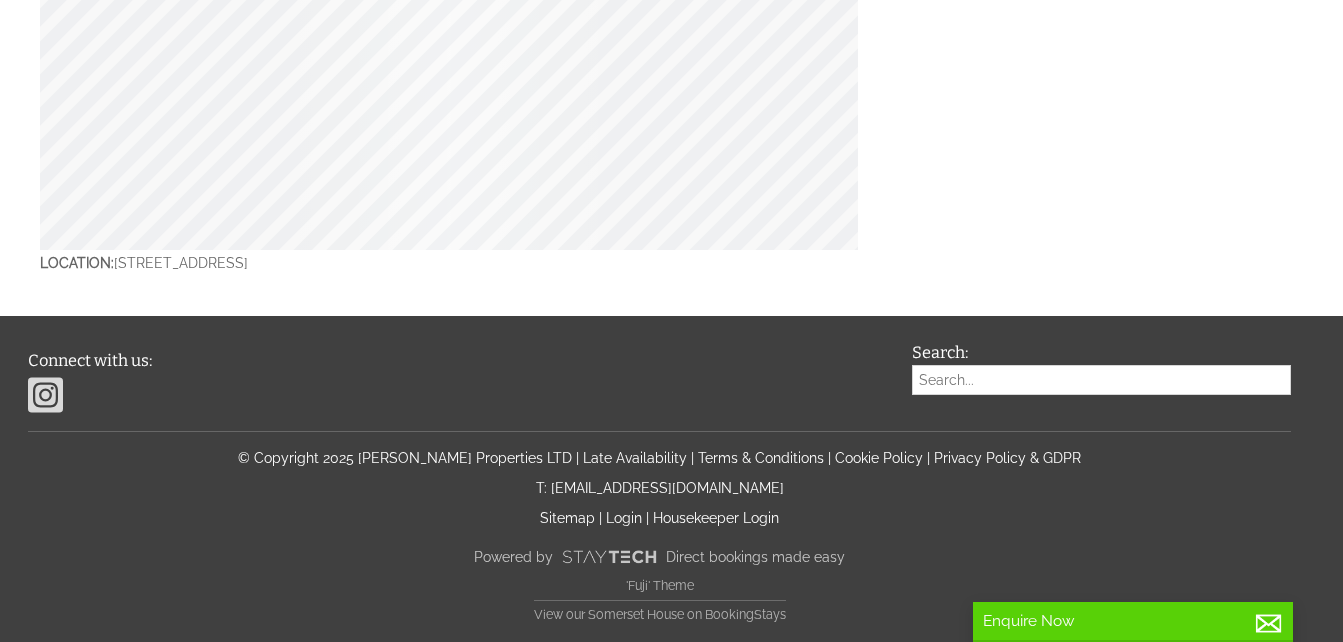 scroll, scrollTop: 0, scrollLeft: 0, axis: both 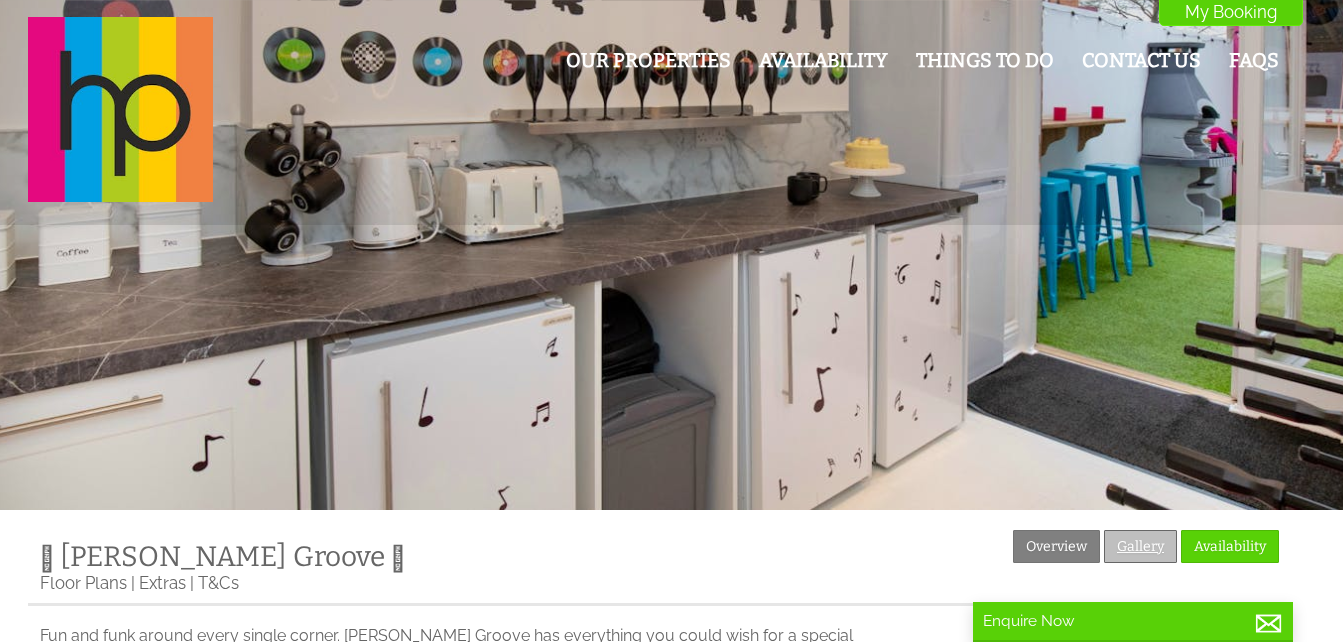 click on "Gallery" at bounding box center (1140, 546) 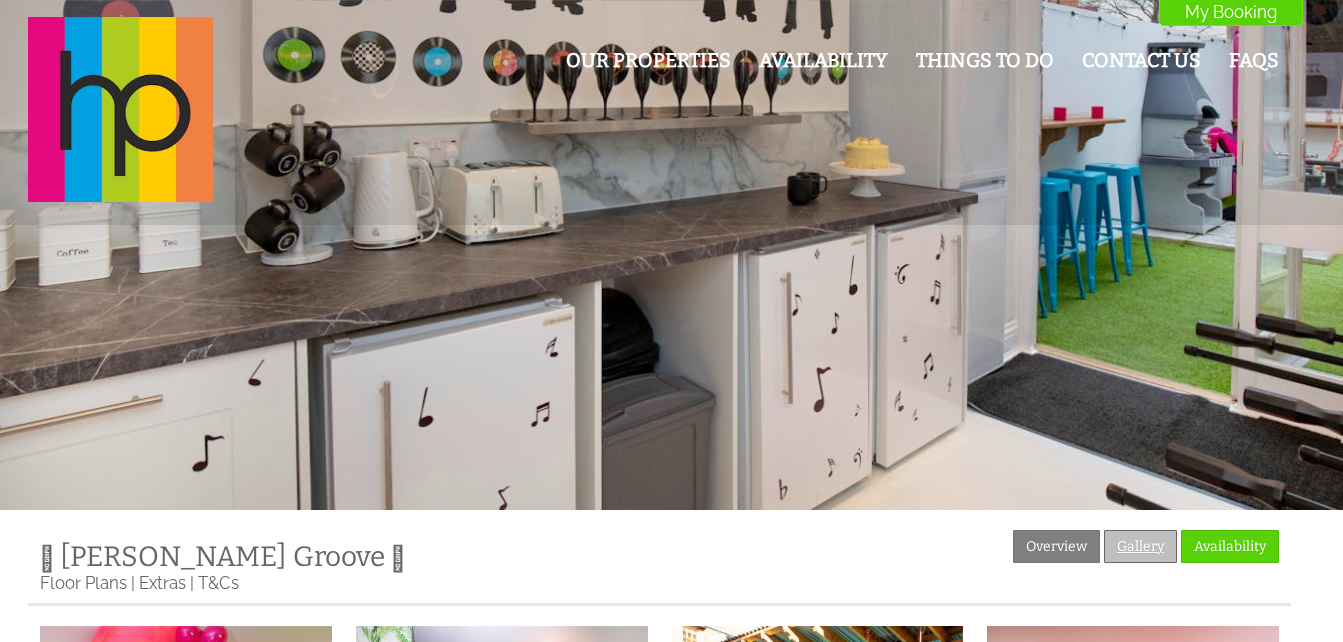 click on "Gallery" at bounding box center (1140, 546) 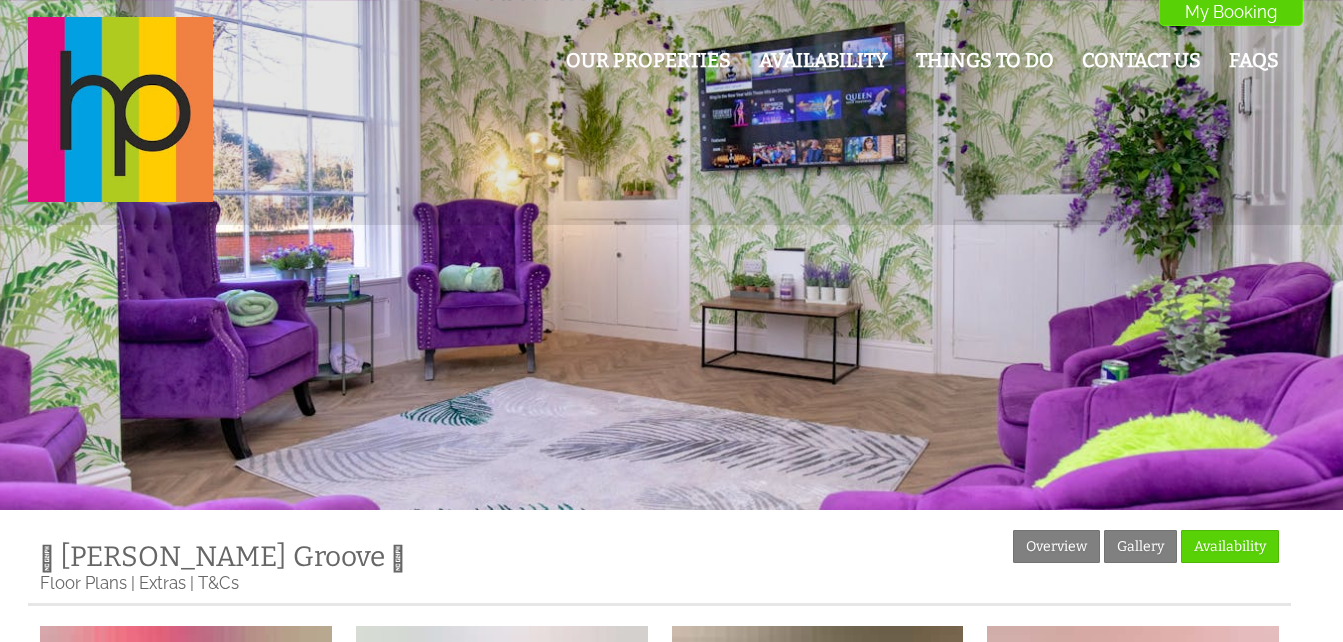 scroll, scrollTop: 500, scrollLeft: 0, axis: vertical 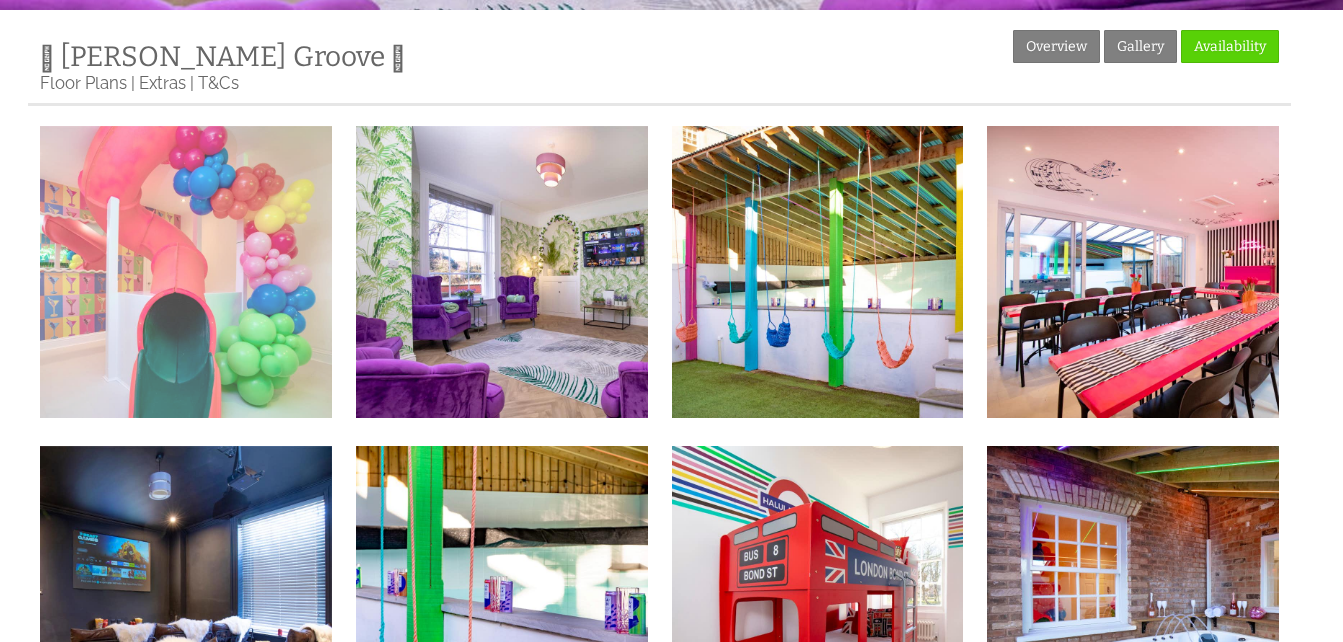 click at bounding box center [186, 272] 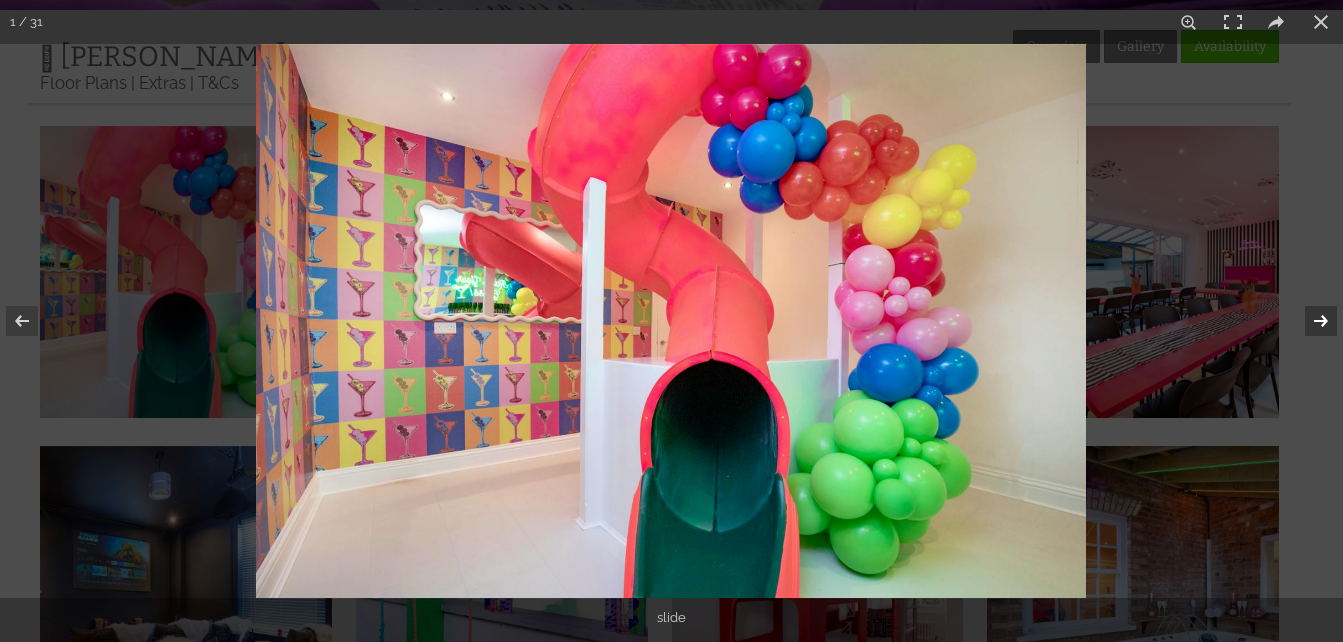 click at bounding box center (1308, 321) 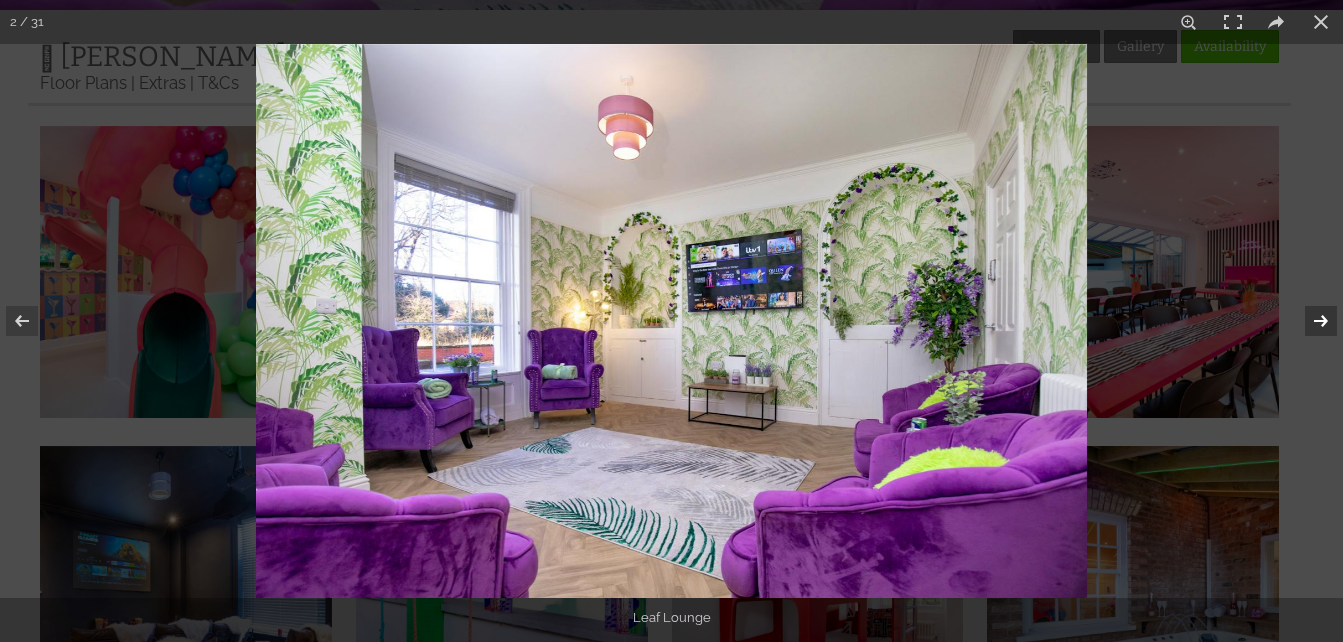 click at bounding box center (1308, 321) 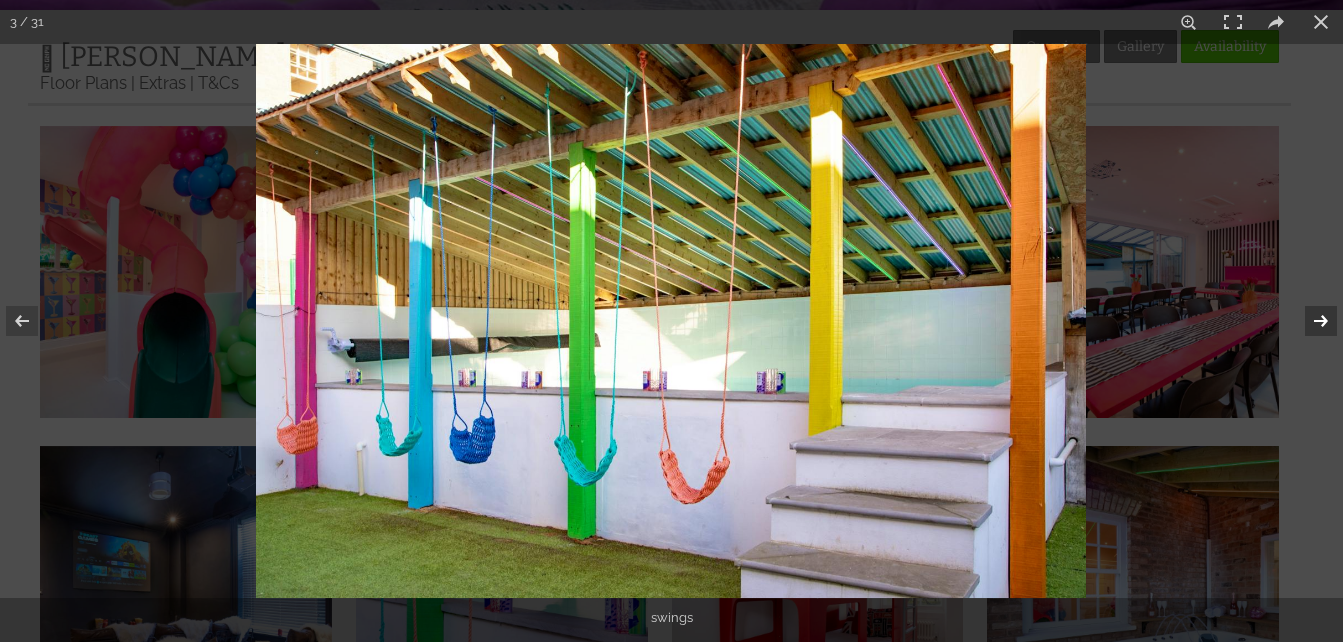 click at bounding box center [1308, 321] 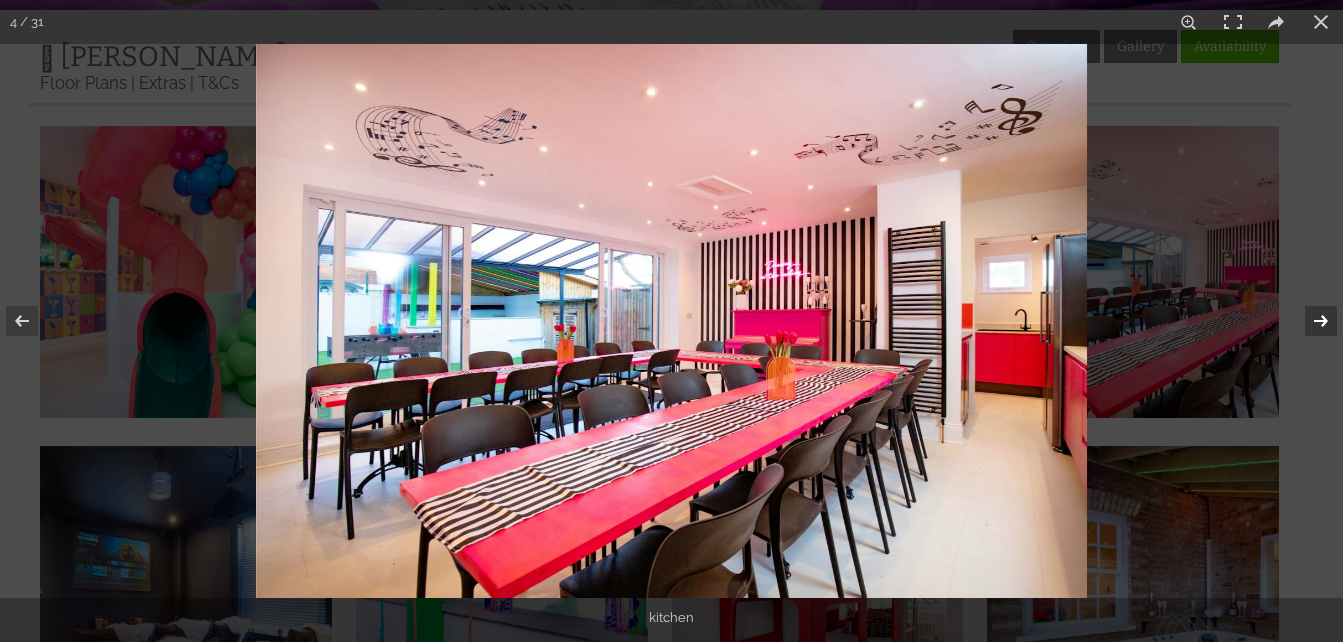 click at bounding box center [1308, 321] 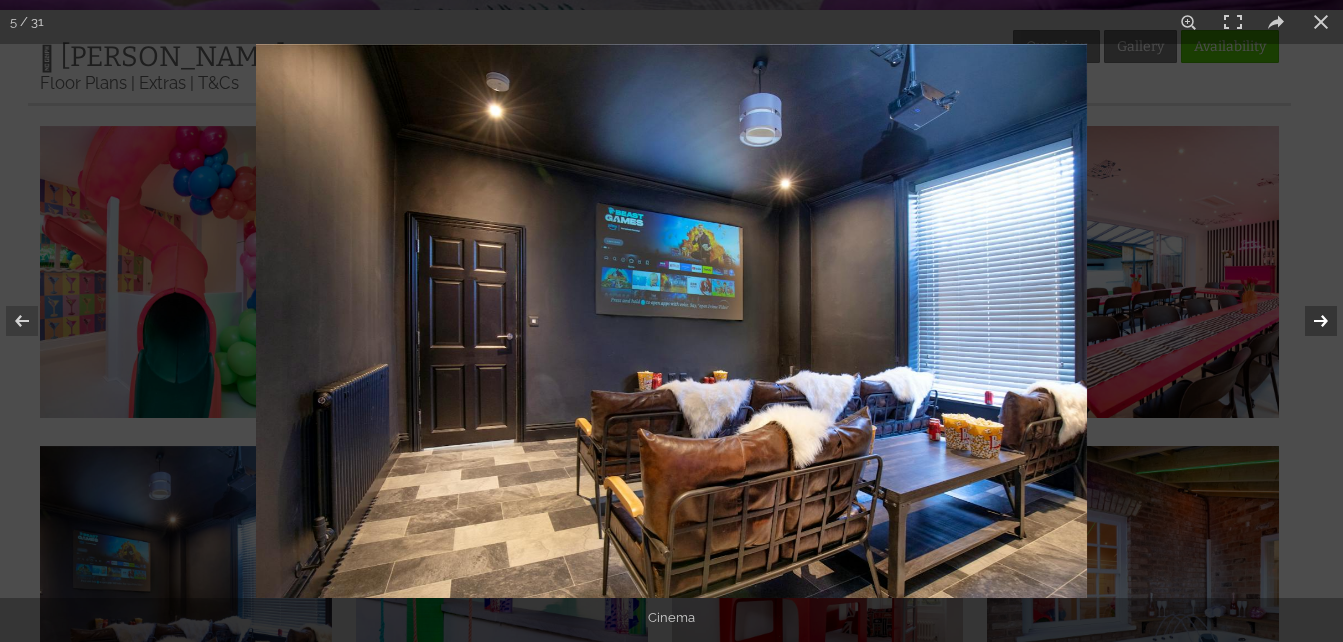 click at bounding box center (1308, 321) 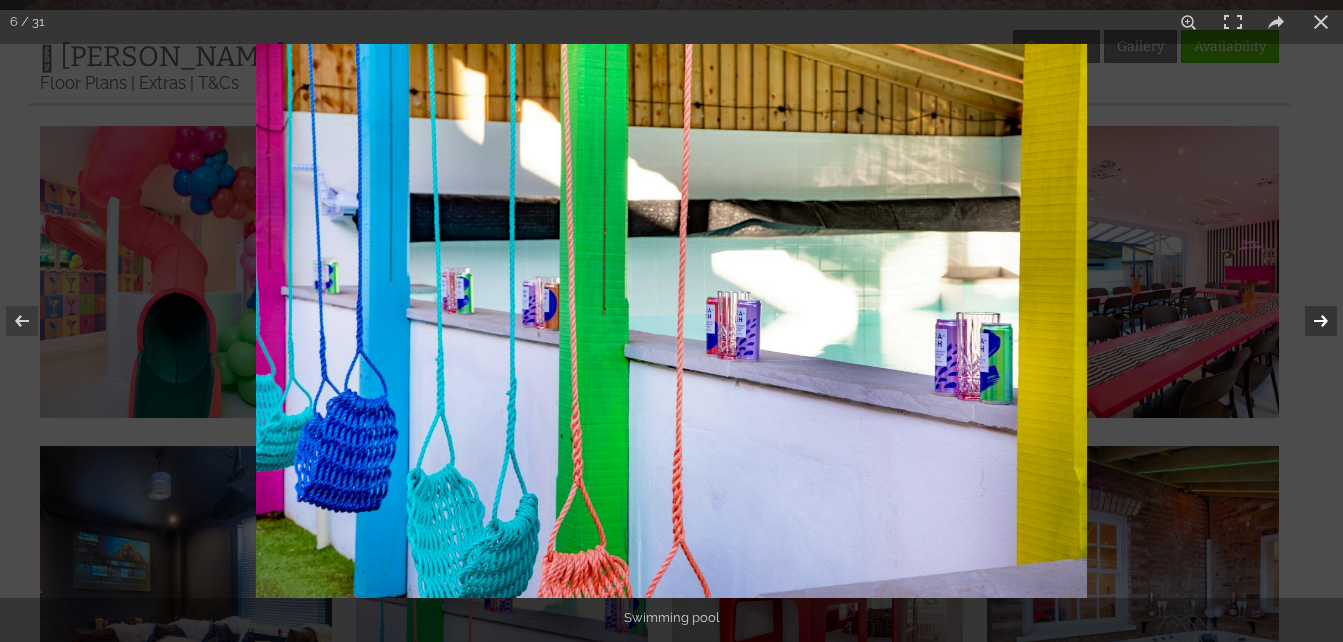 click at bounding box center (1308, 321) 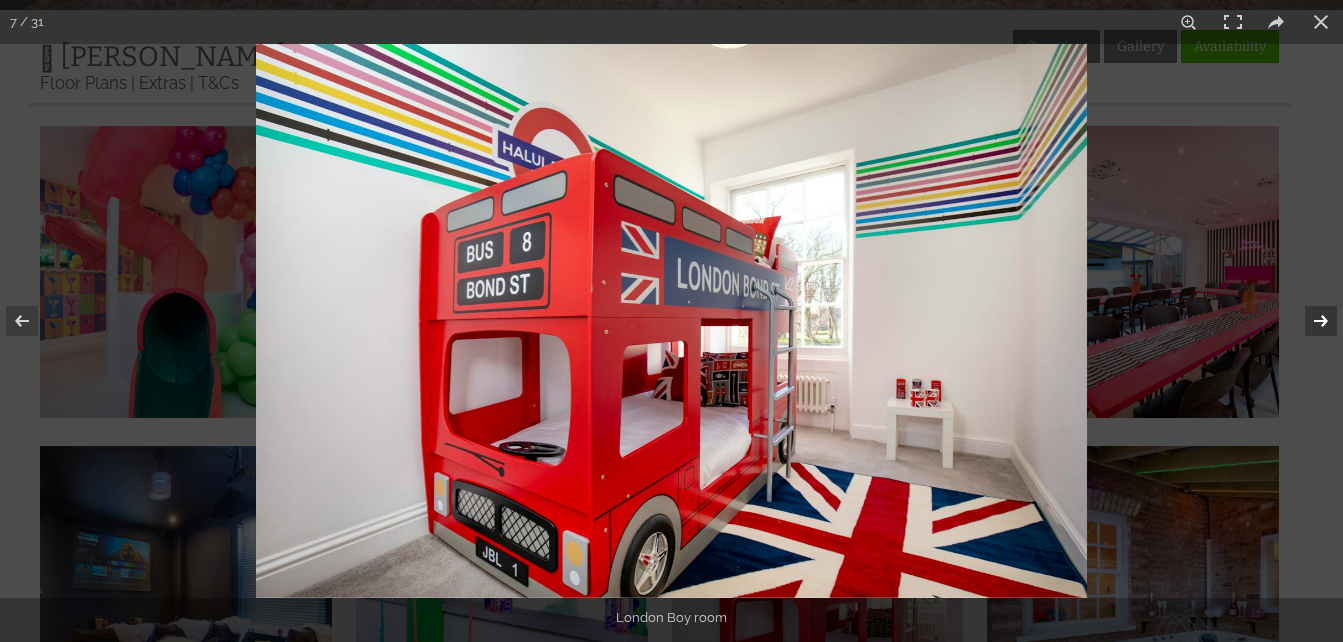 click at bounding box center [1308, 321] 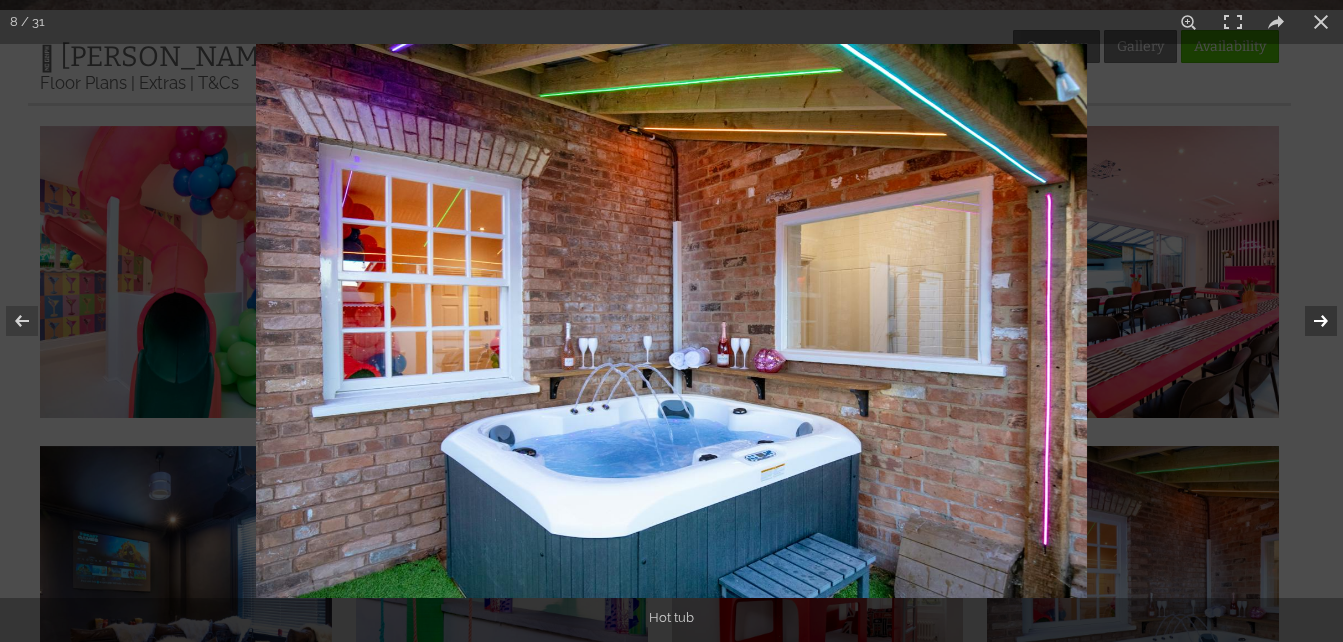 click at bounding box center (1308, 321) 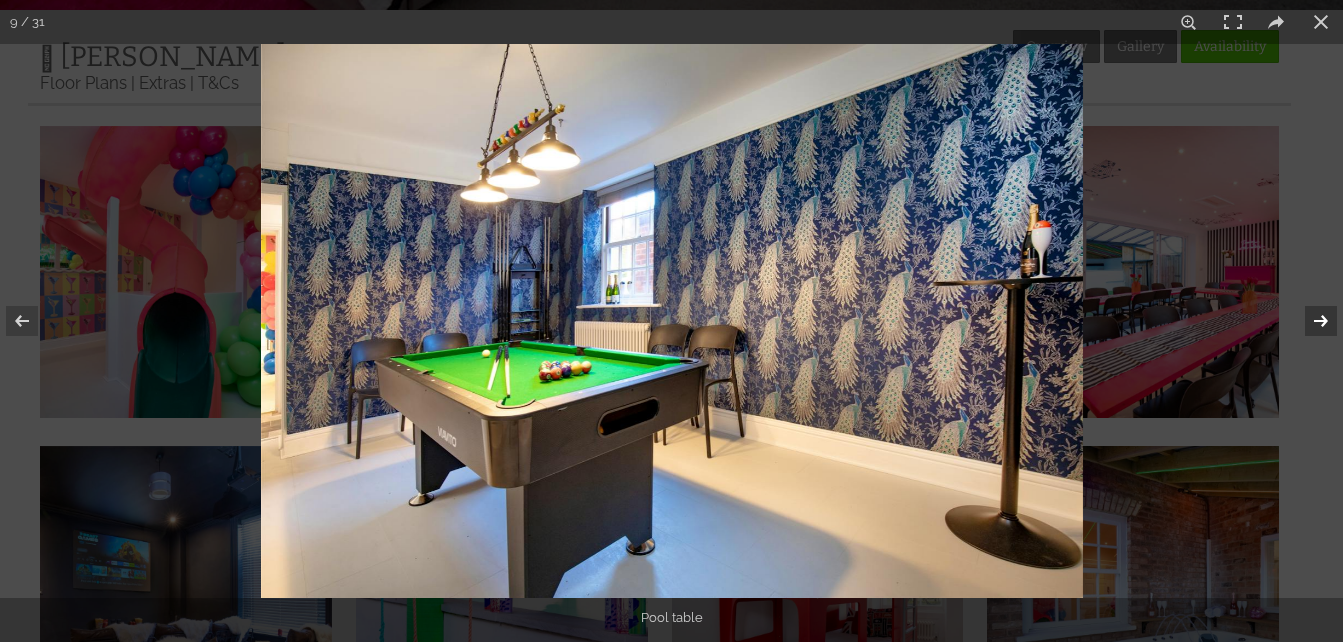 click at bounding box center [1308, 321] 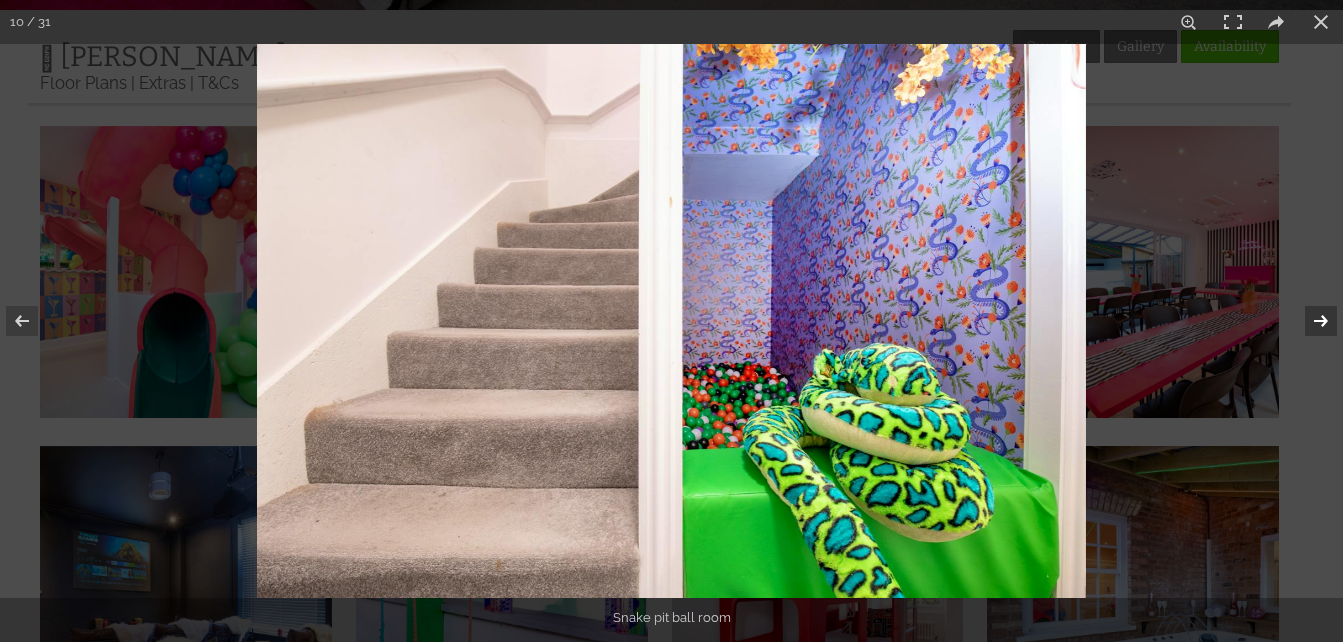 click at bounding box center [1308, 321] 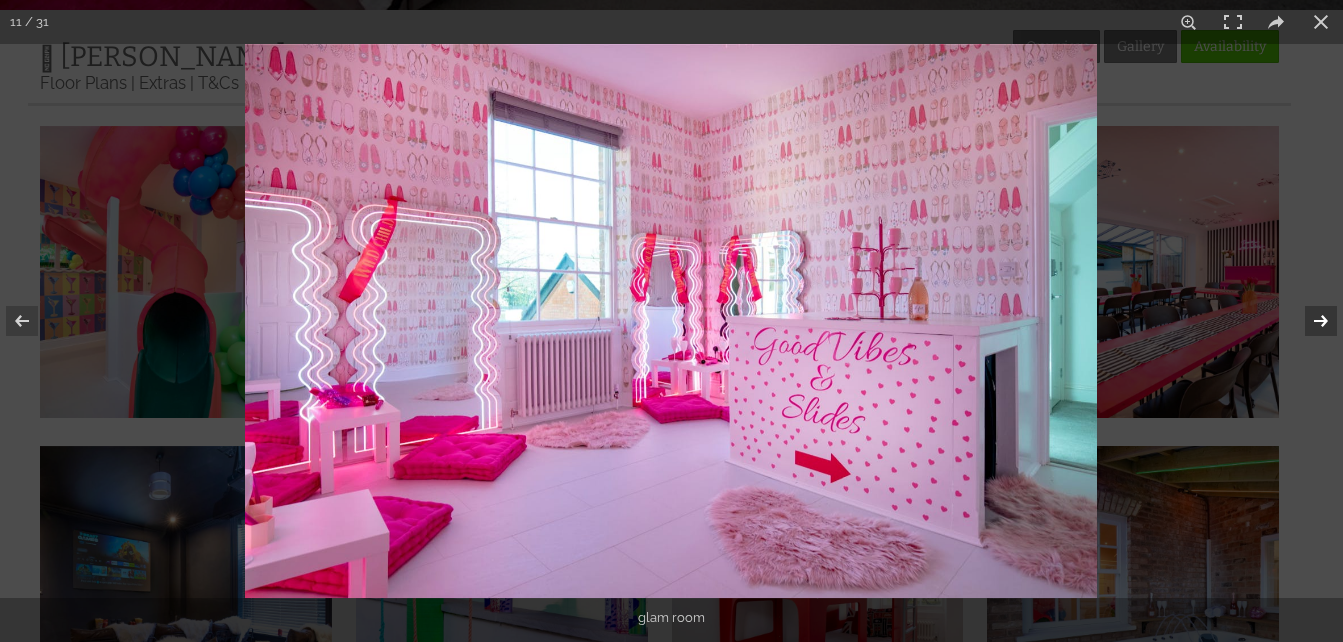 click at bounding box center (1308, 321) 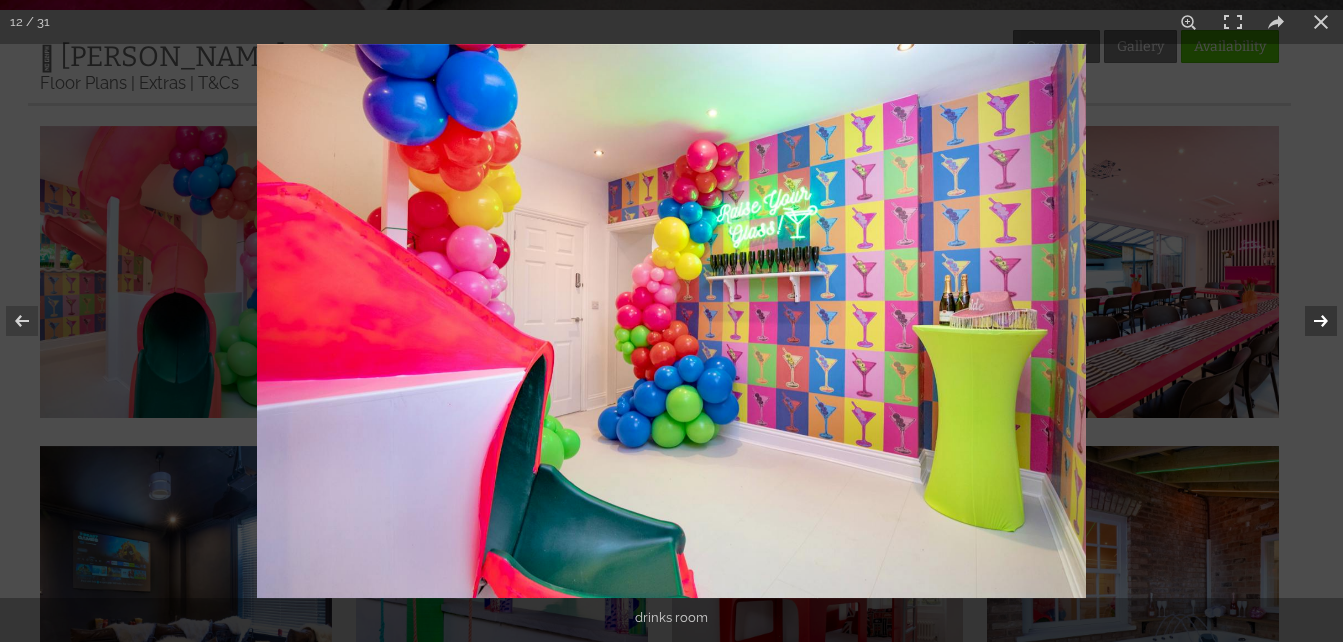 click at bounding box center (1308, 321) 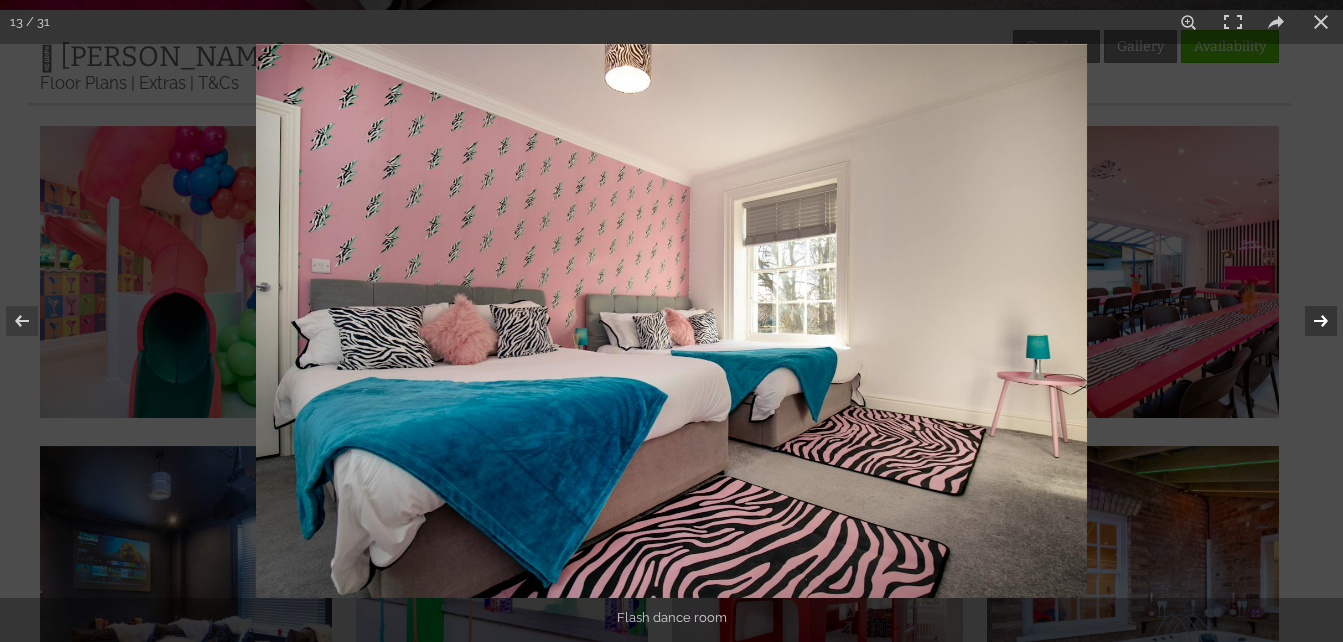 click at bounding box center [1308, 321] 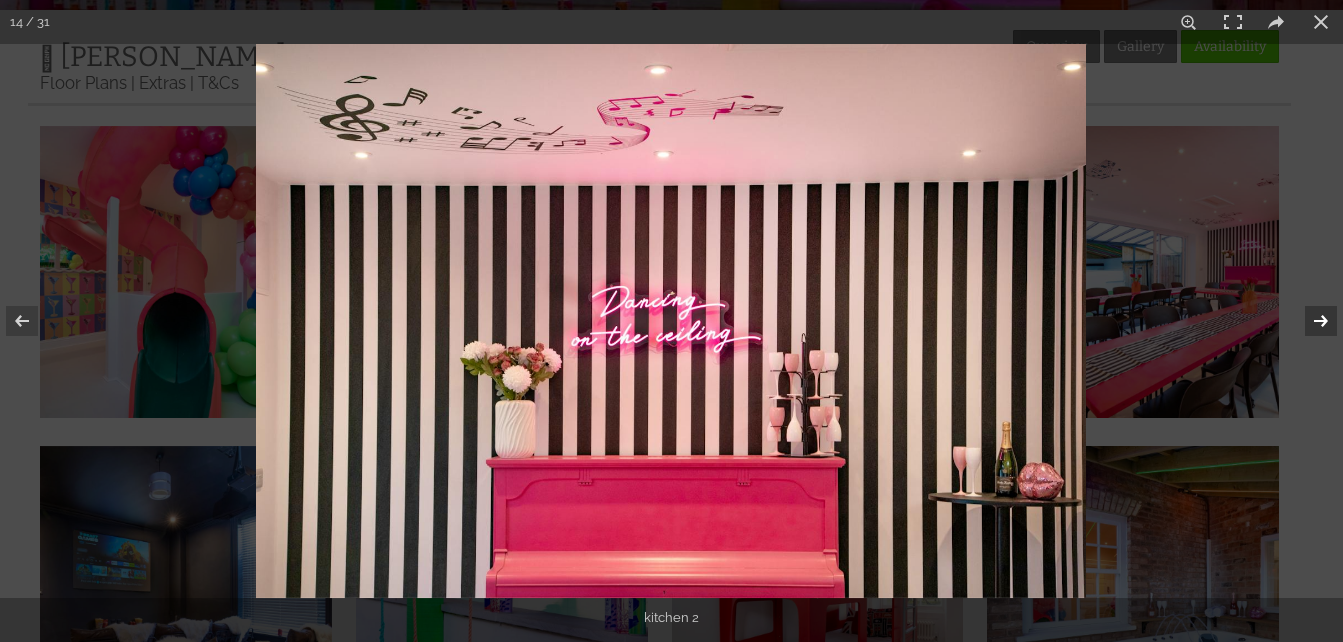 click at bounding box center (1308, 321) 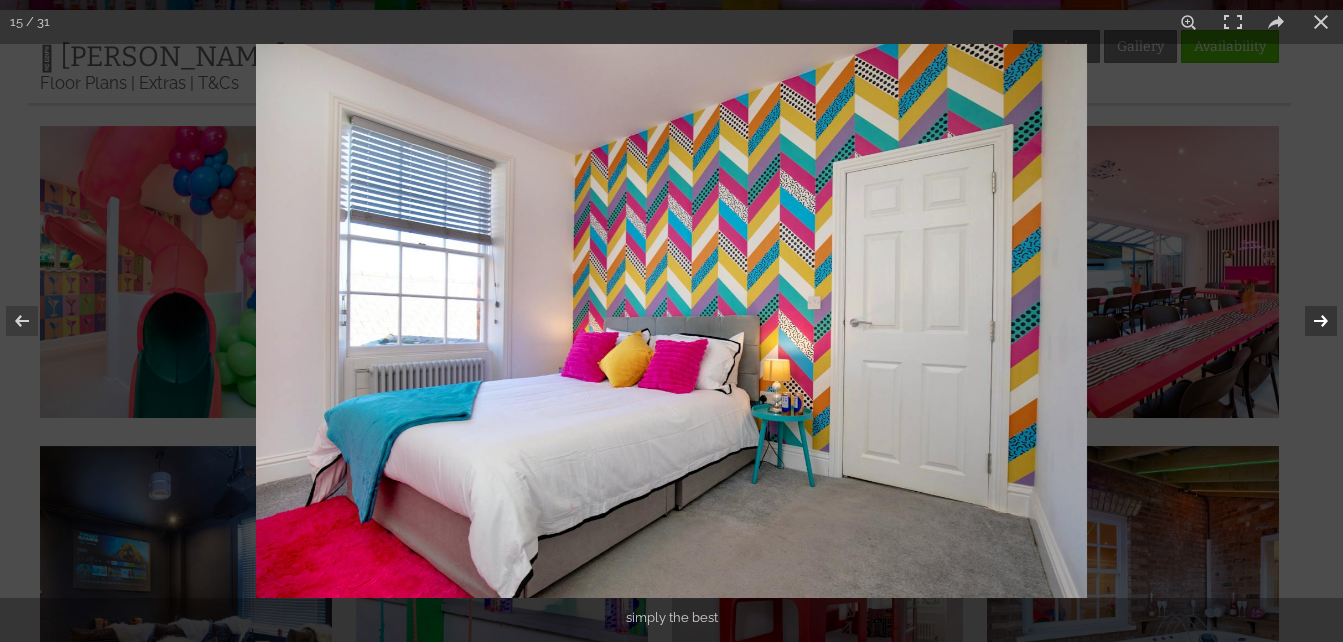 click at bounding box center [1308, 321] 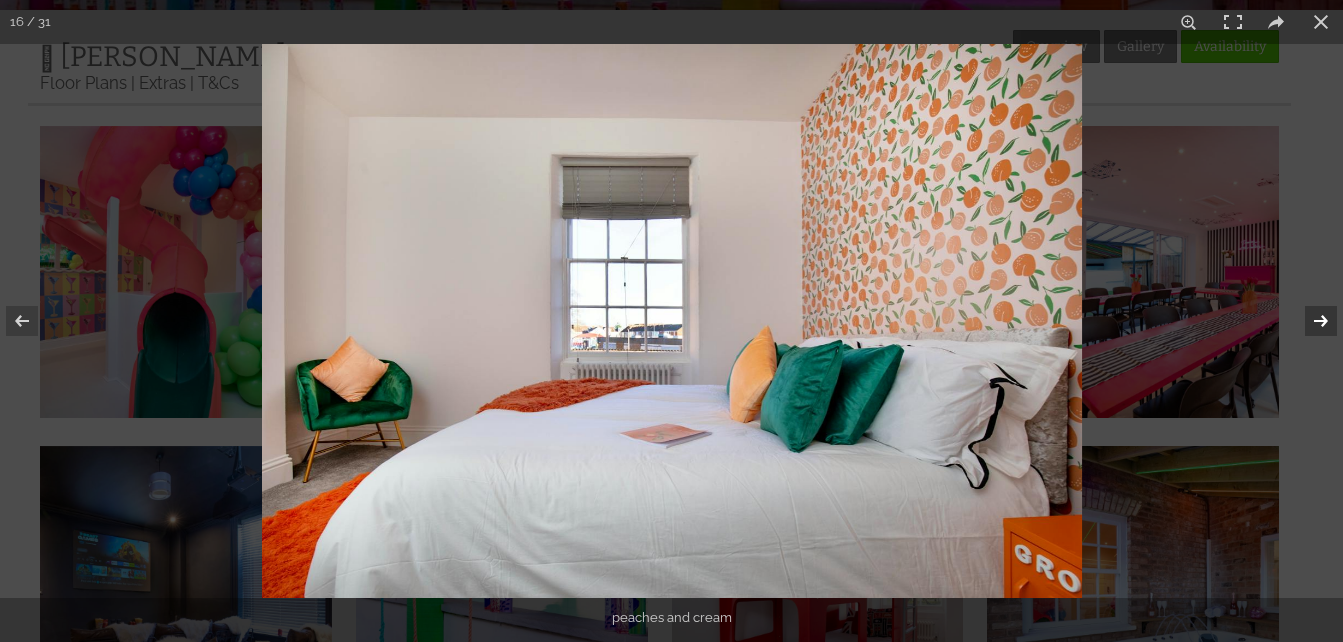 click at bounding box center [1308, 321] 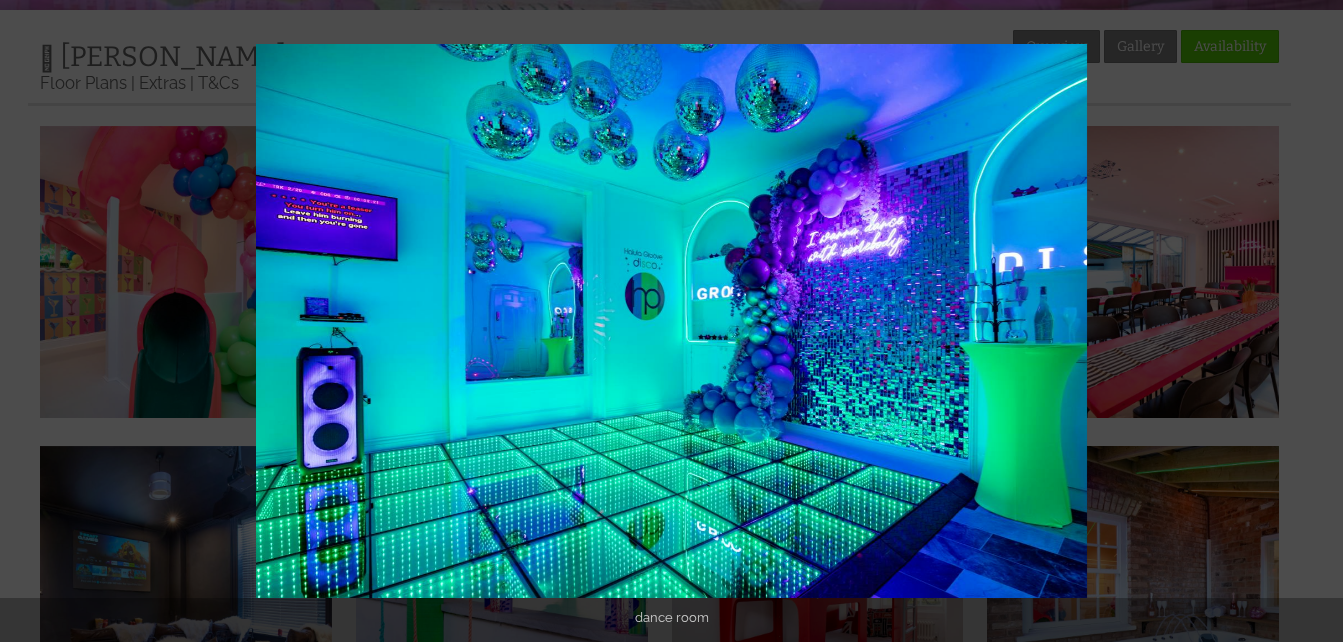 click at bounding box center [1308, 321] 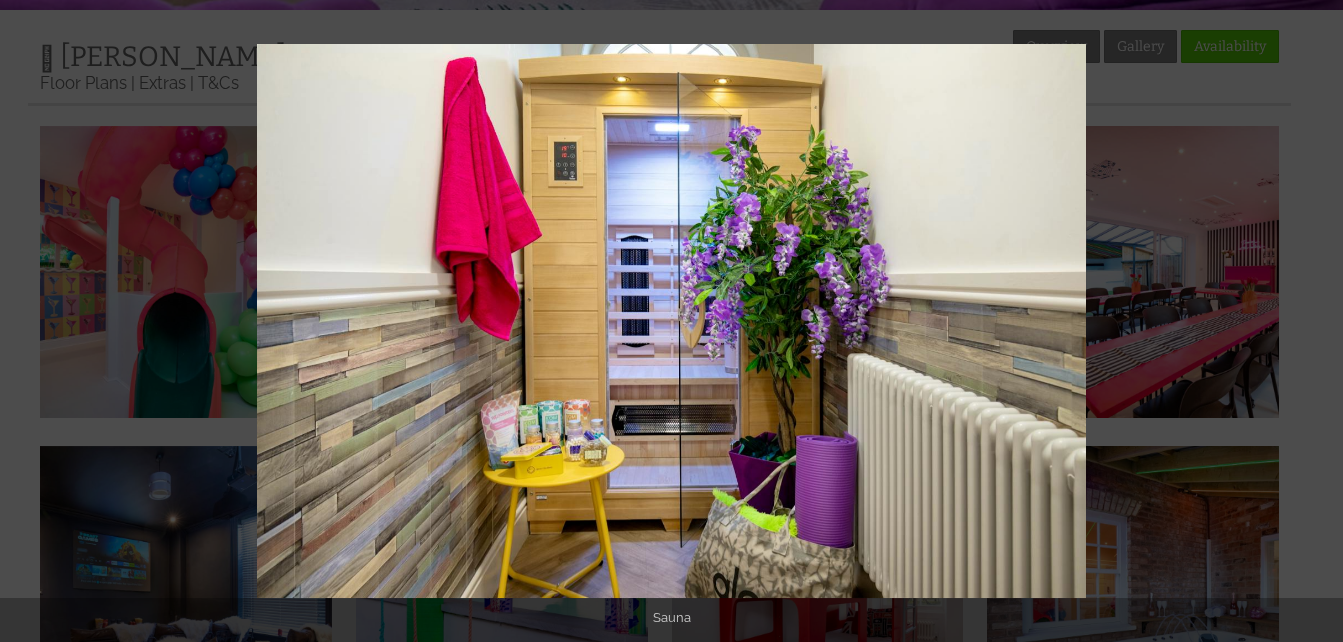 click at bounding box center (1308, 321) 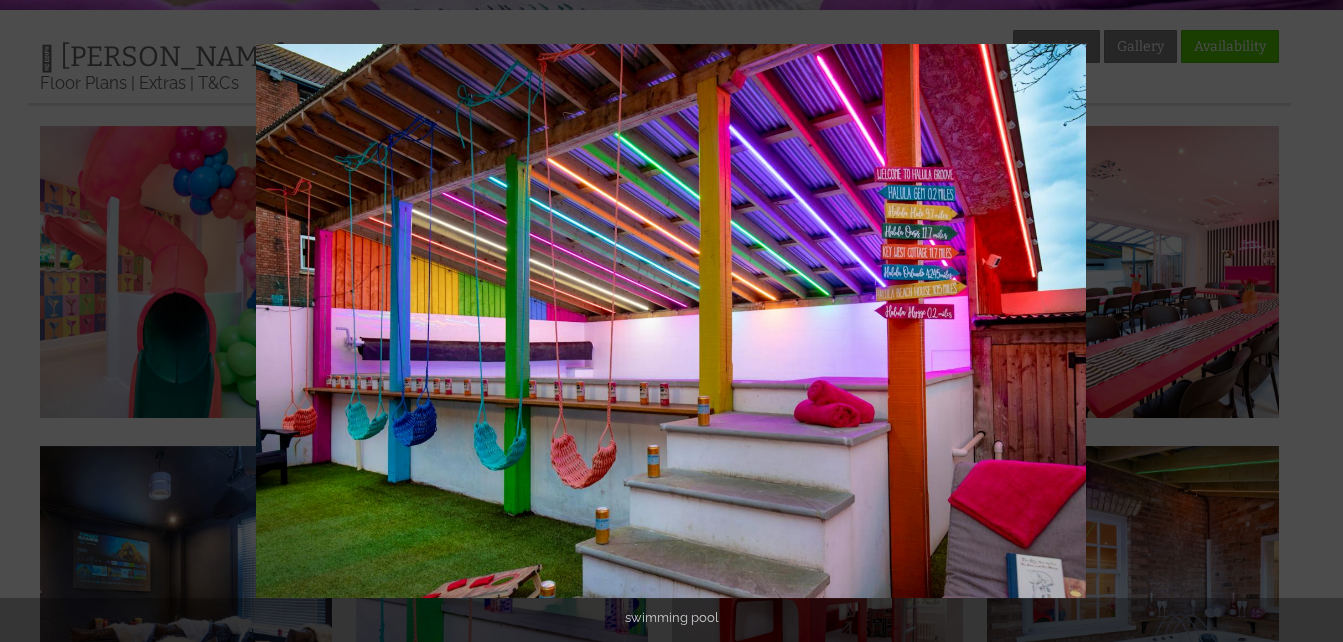 click at bounding box center (1308, 321) 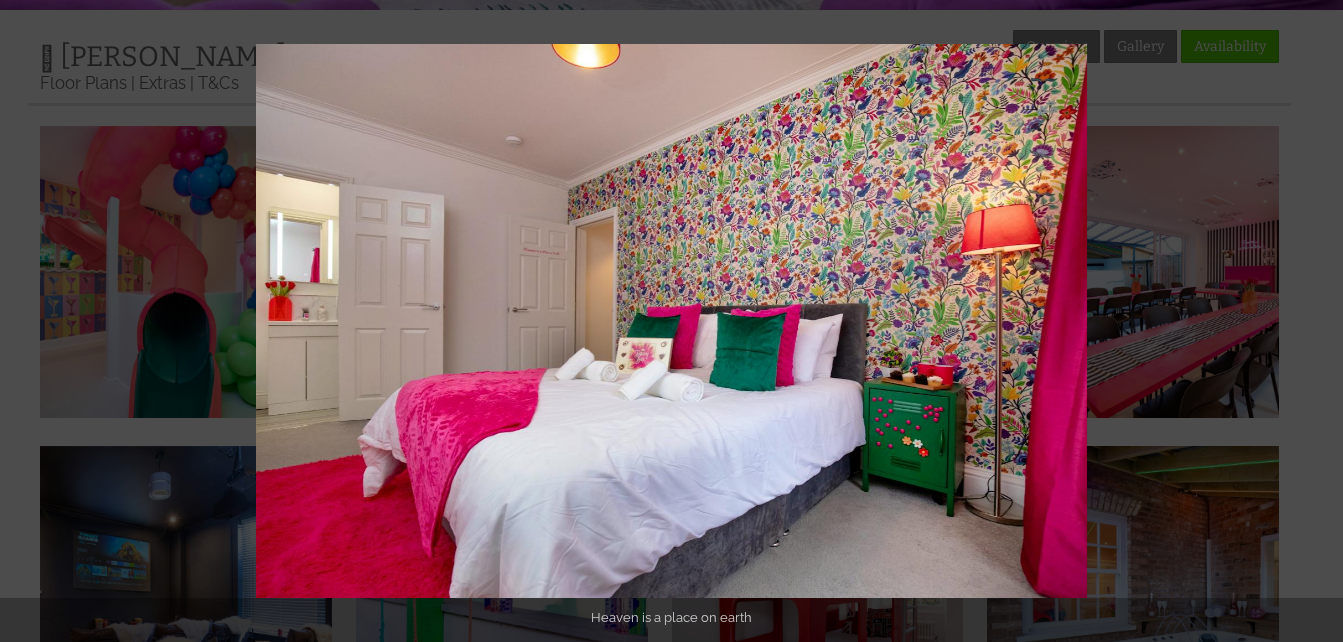 click at bounding box center [1308, 321] 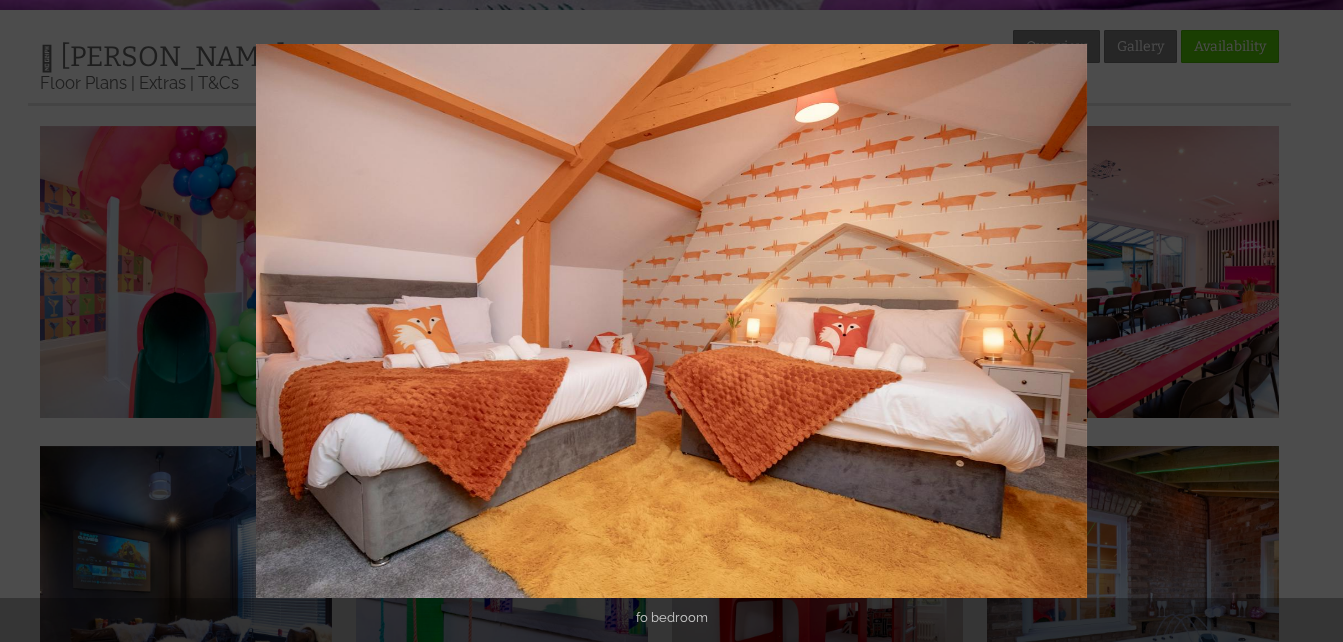 click at bounding box center [1308, 321] 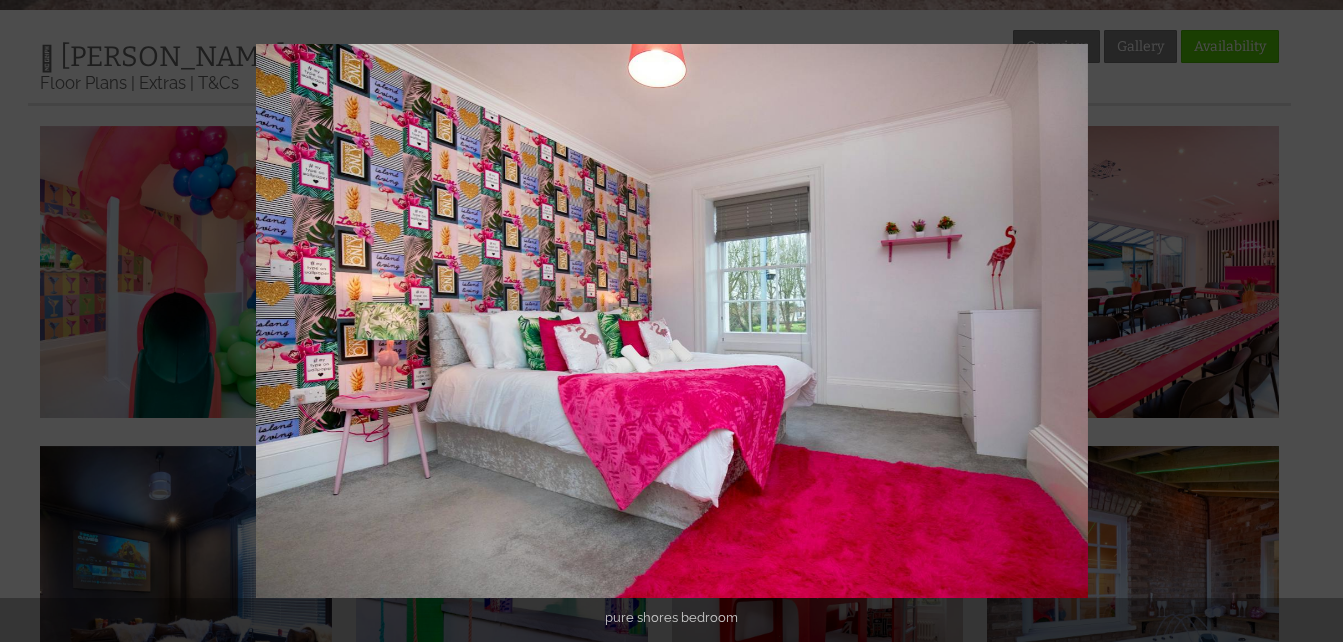 click at bounding box center [1308, 321] 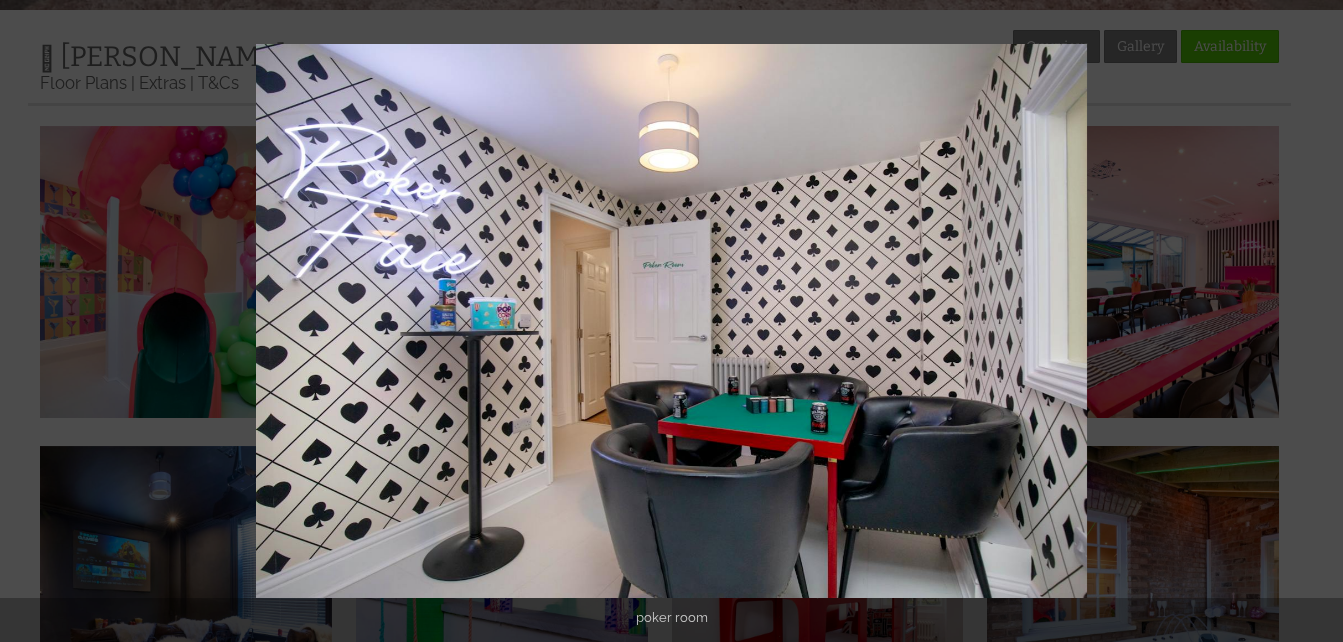 click at bounding box center (1308, 321) 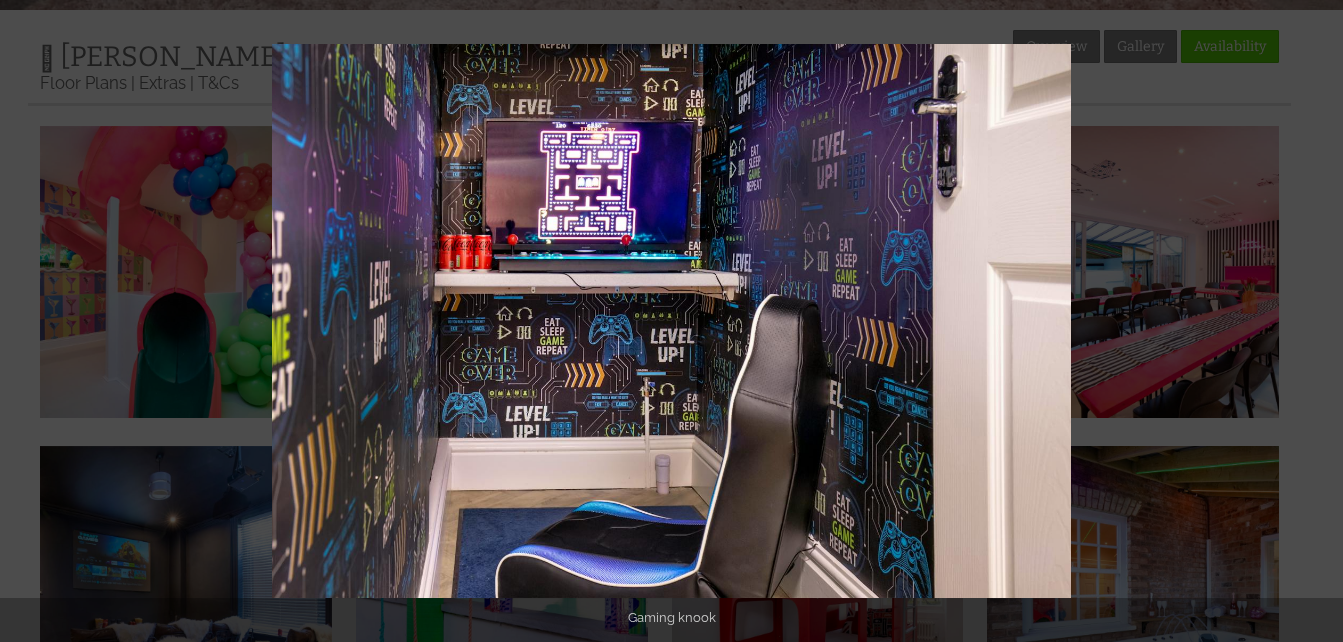 click at bounding box center (1308, 321) 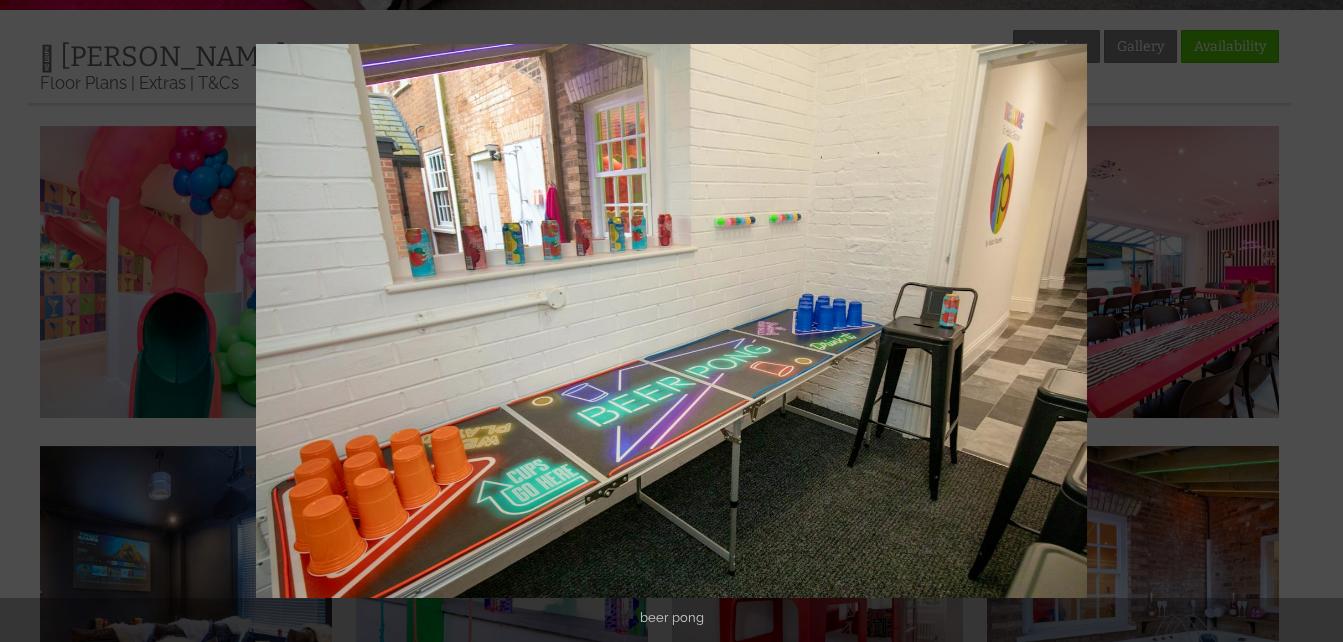 click at bounding box center (1308, 321) 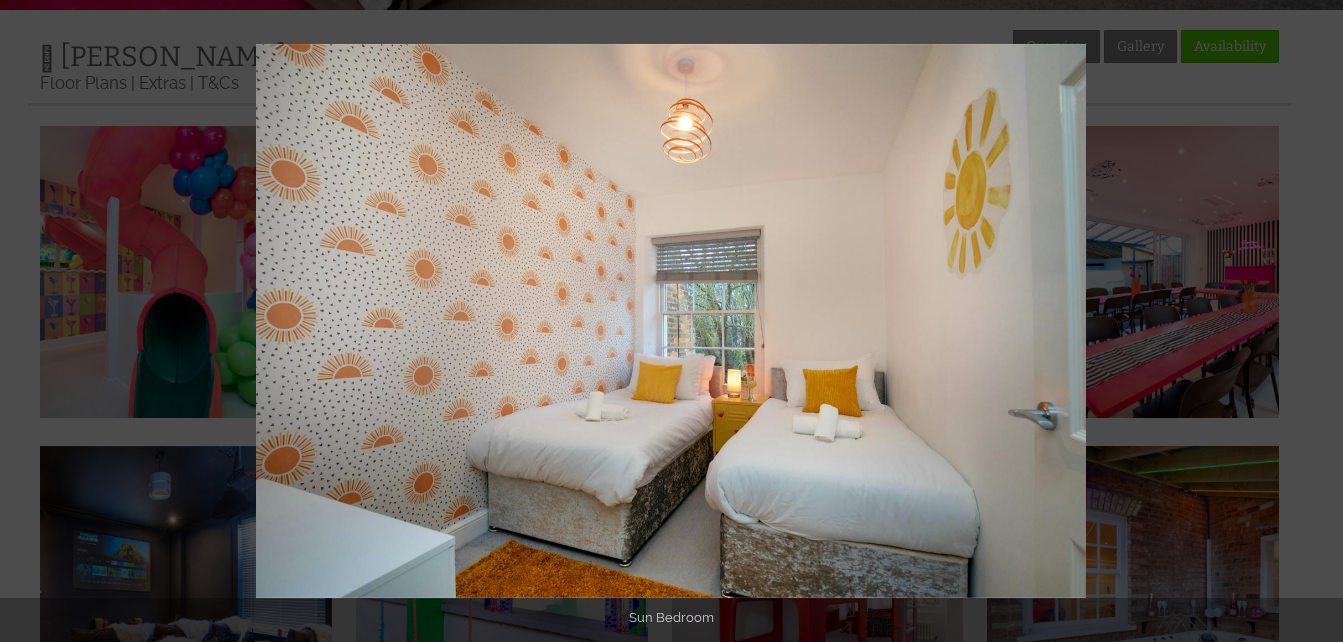 click at bounding box center [1308, 321] 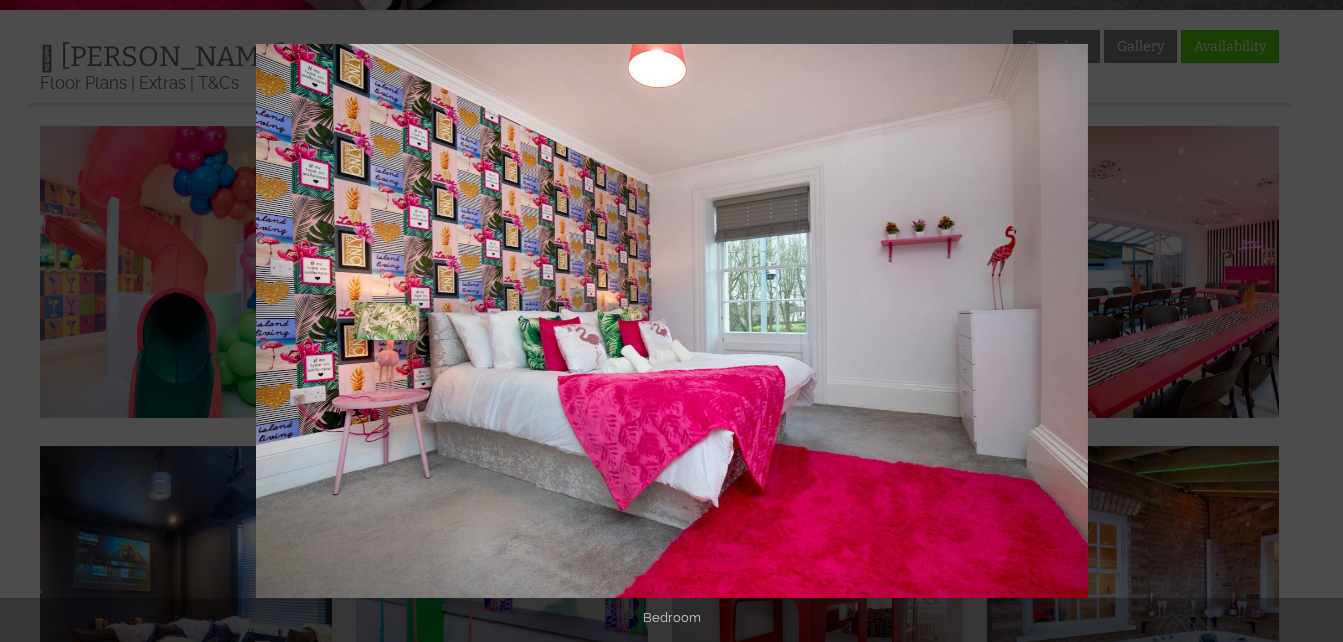 click at bounding box center [1308, 321] 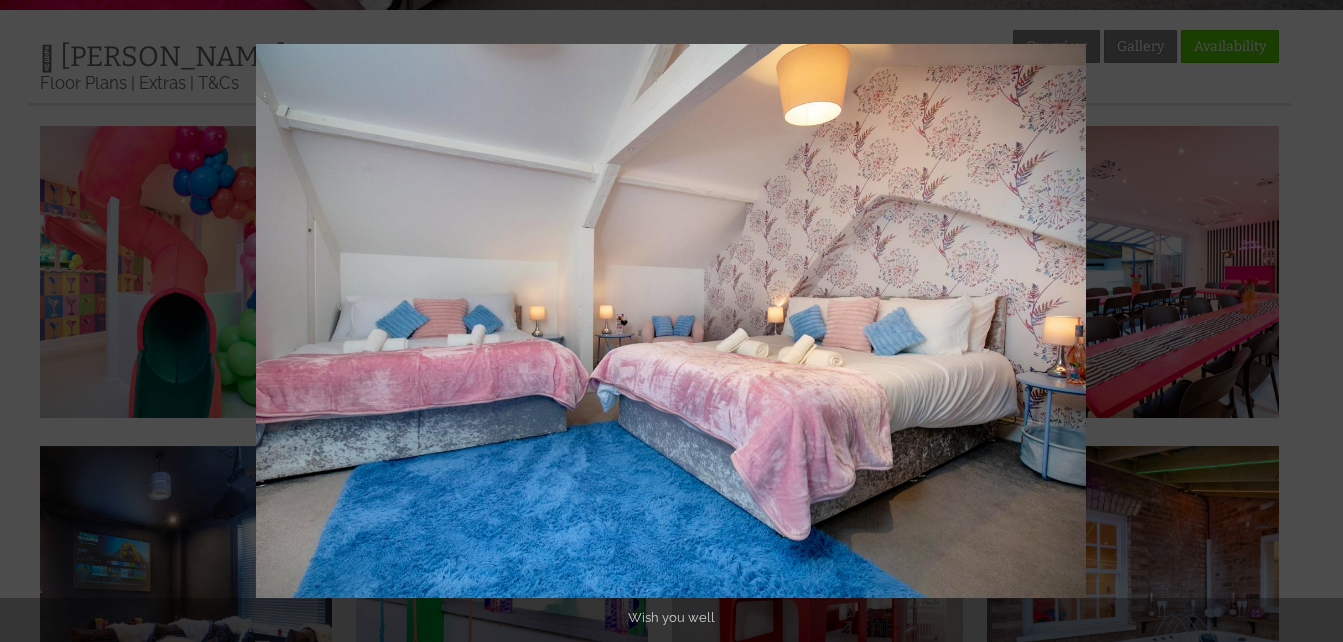click at bounding box center [1308, 321] 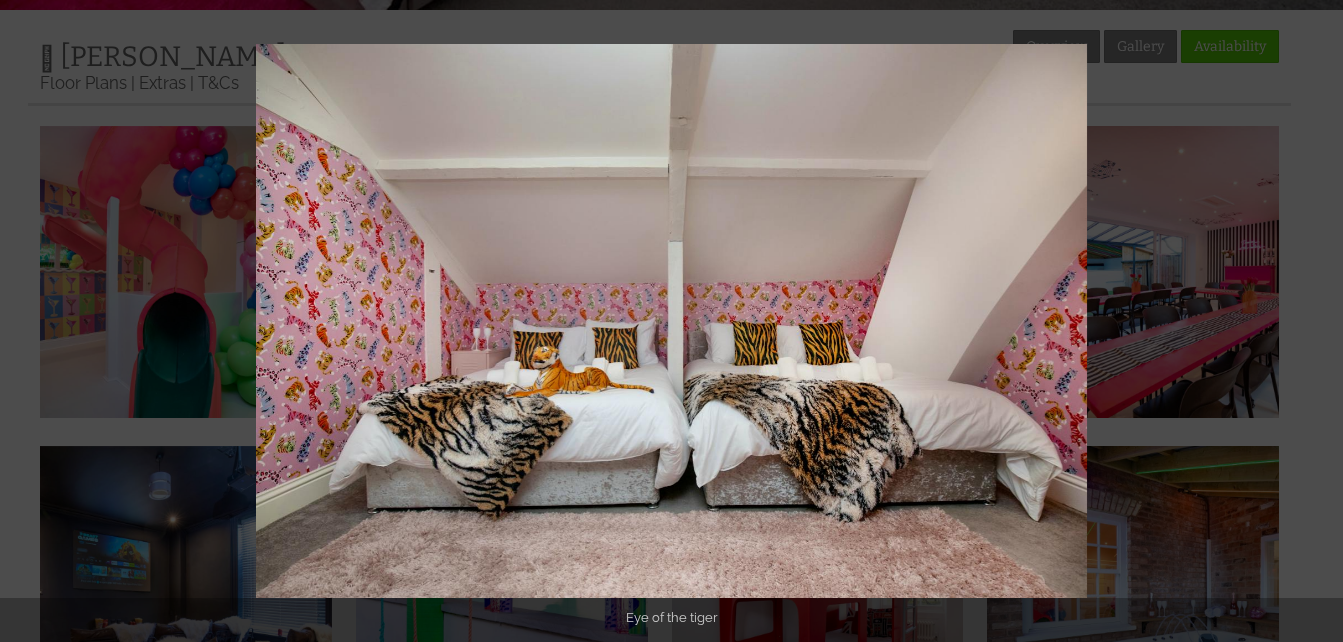 click at bounding box center (1308, 321) 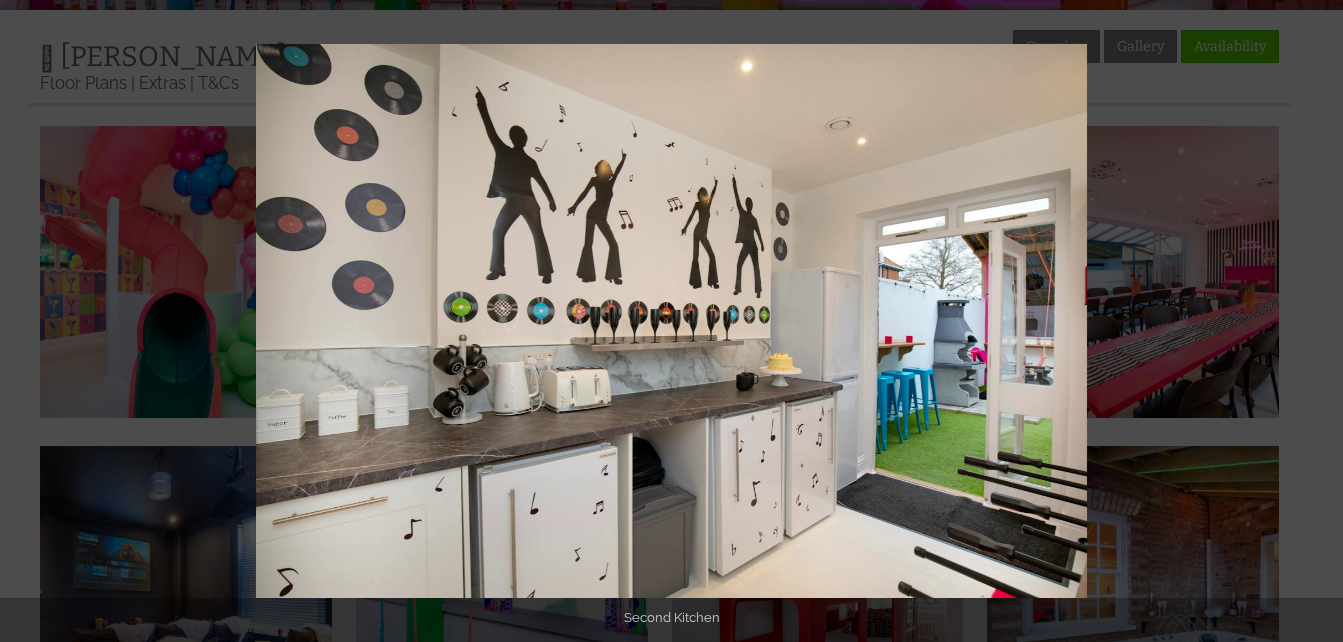 click at bounding box center (1308, 321) 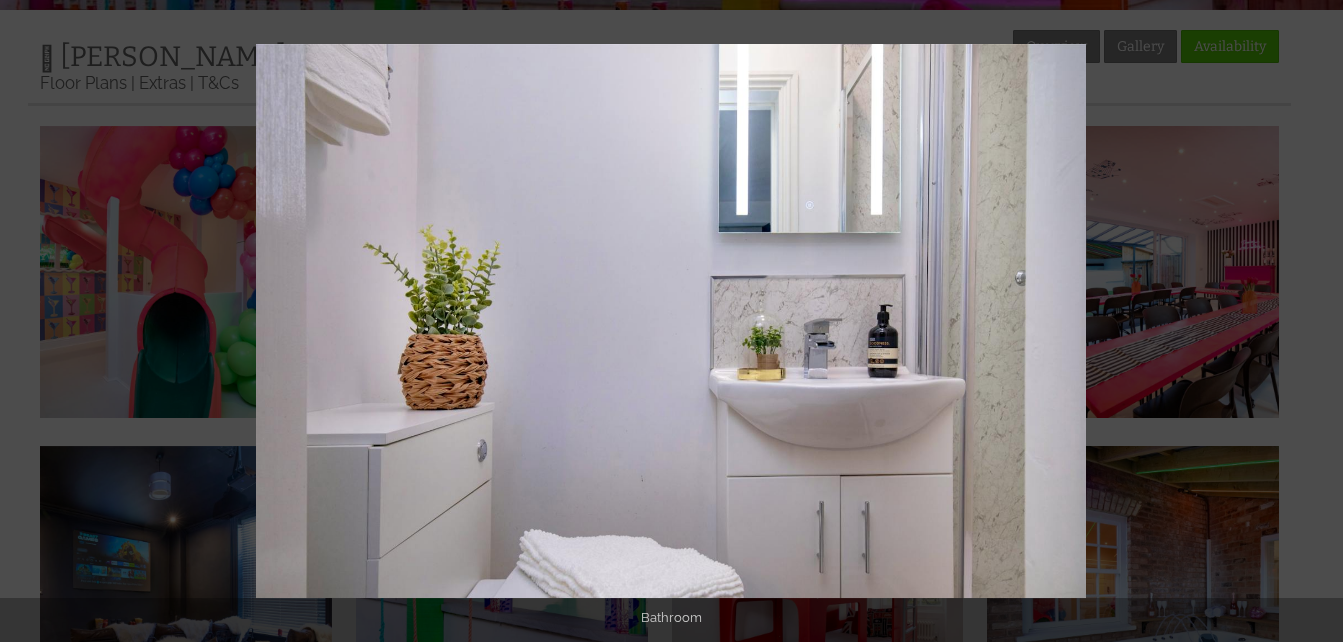 click at bounding box center (1308, 321) 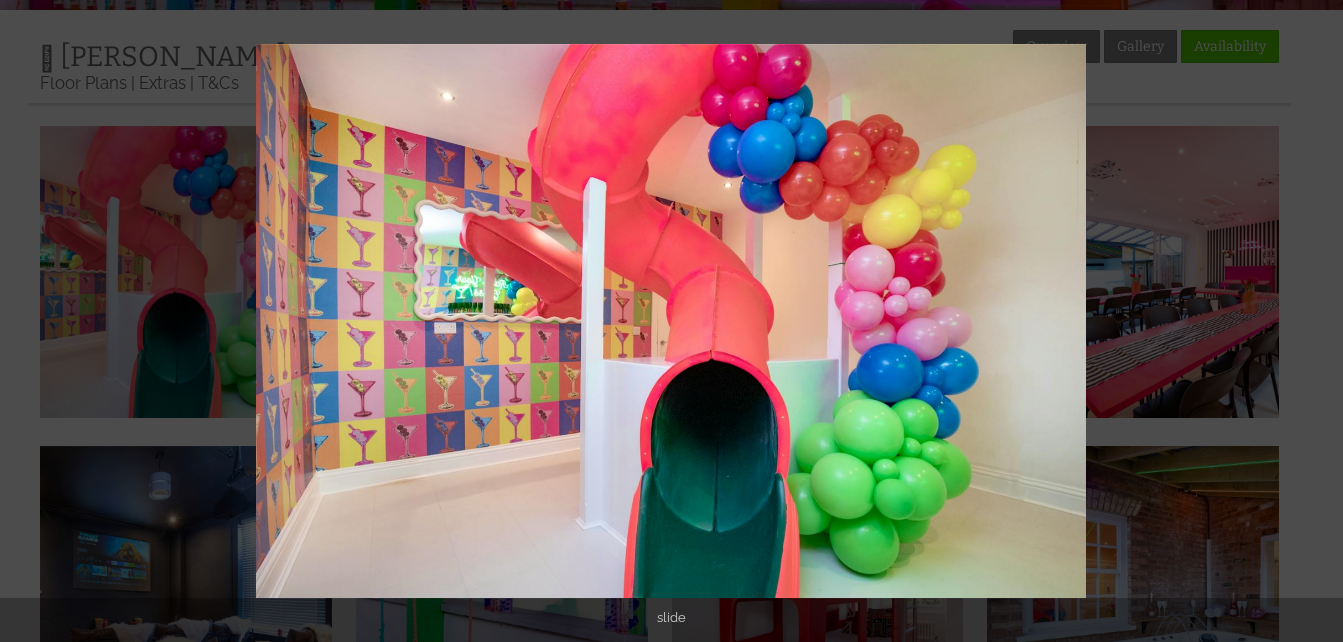 click at bounding box center [1308, 321] 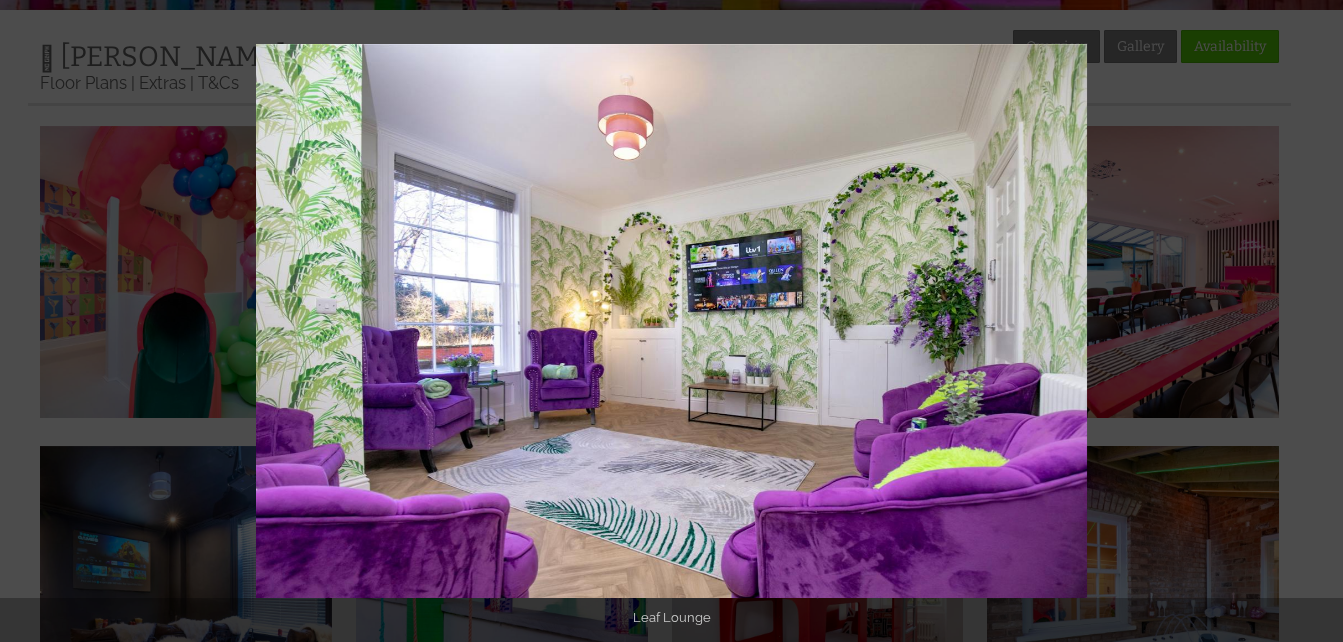 click at bounding box center [1308, 321] 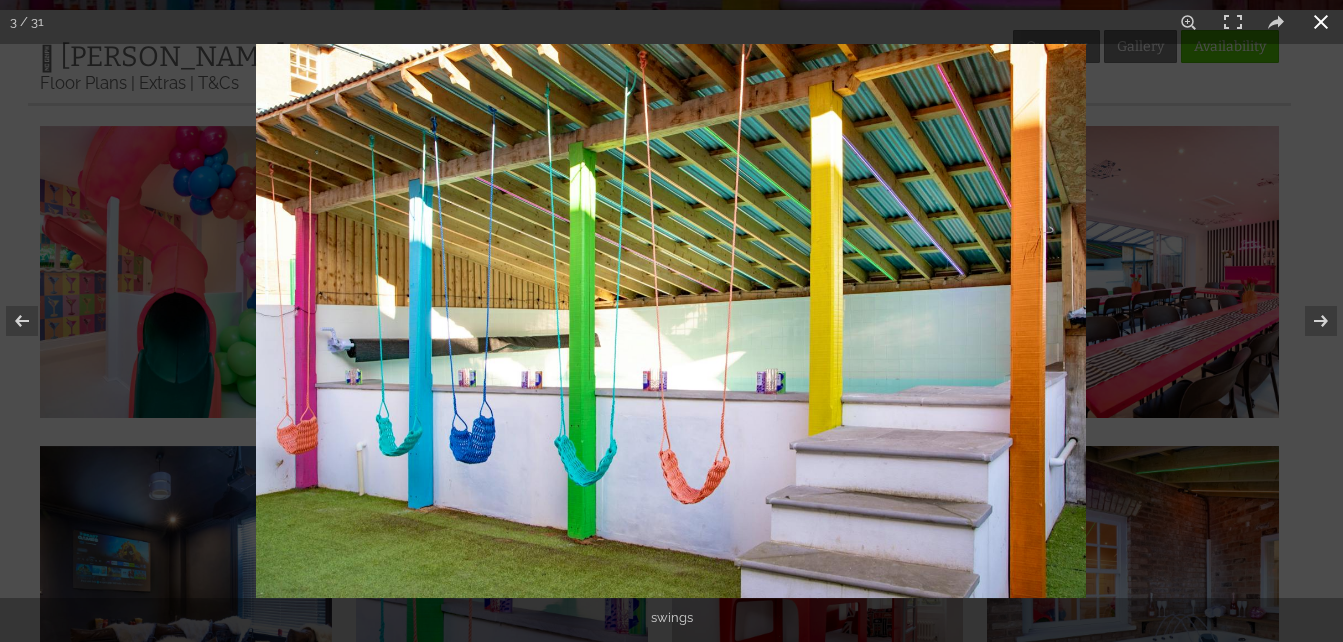 click at bounding box center (1321, 22) 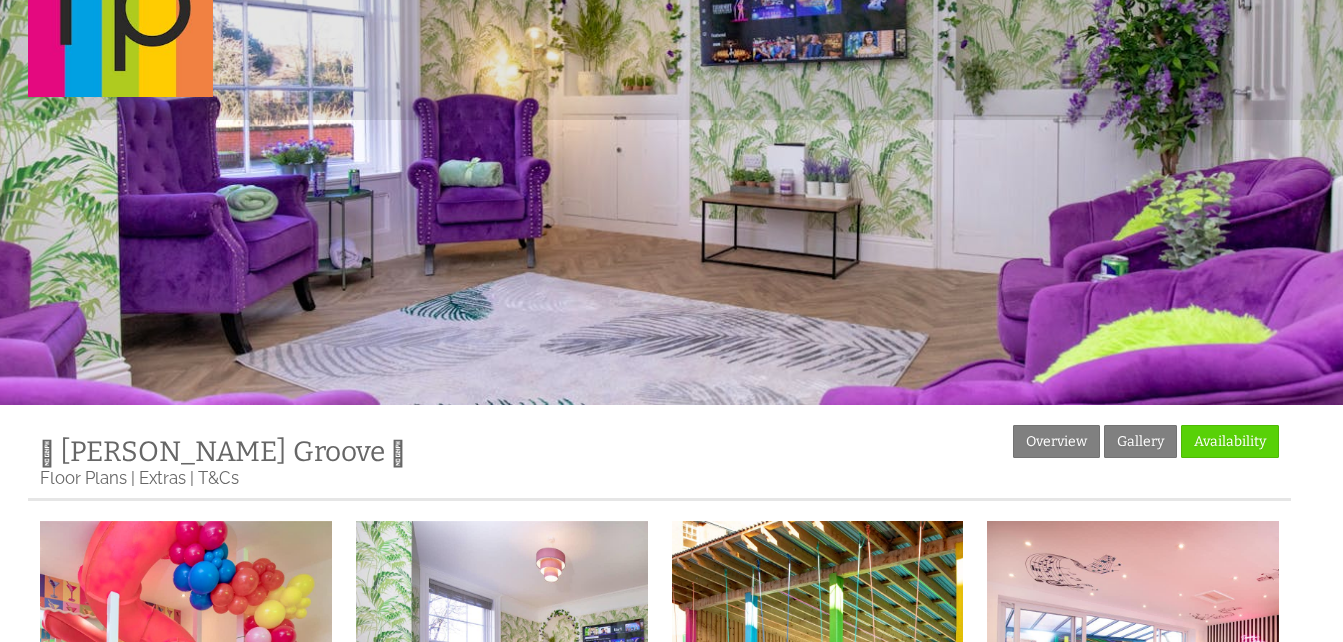 scroll, scrollTop: 100, scrollLeft: 0, axis: vertical 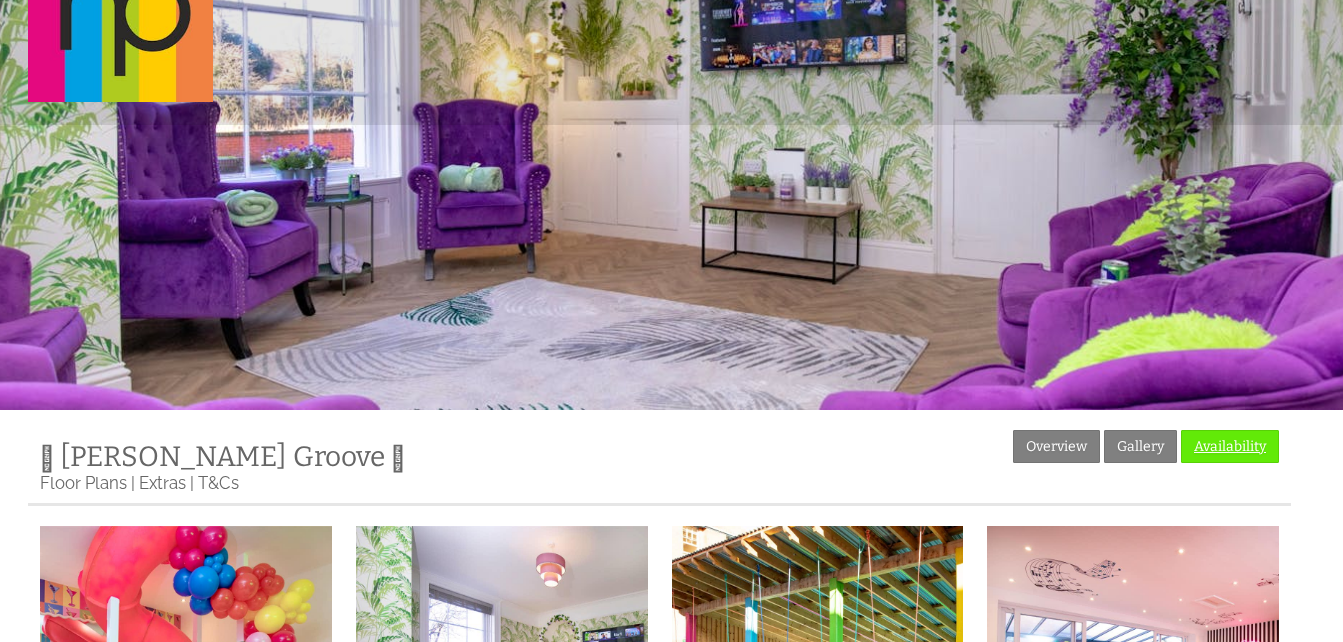 click on "Availability" at bounding box center (1230, 446) 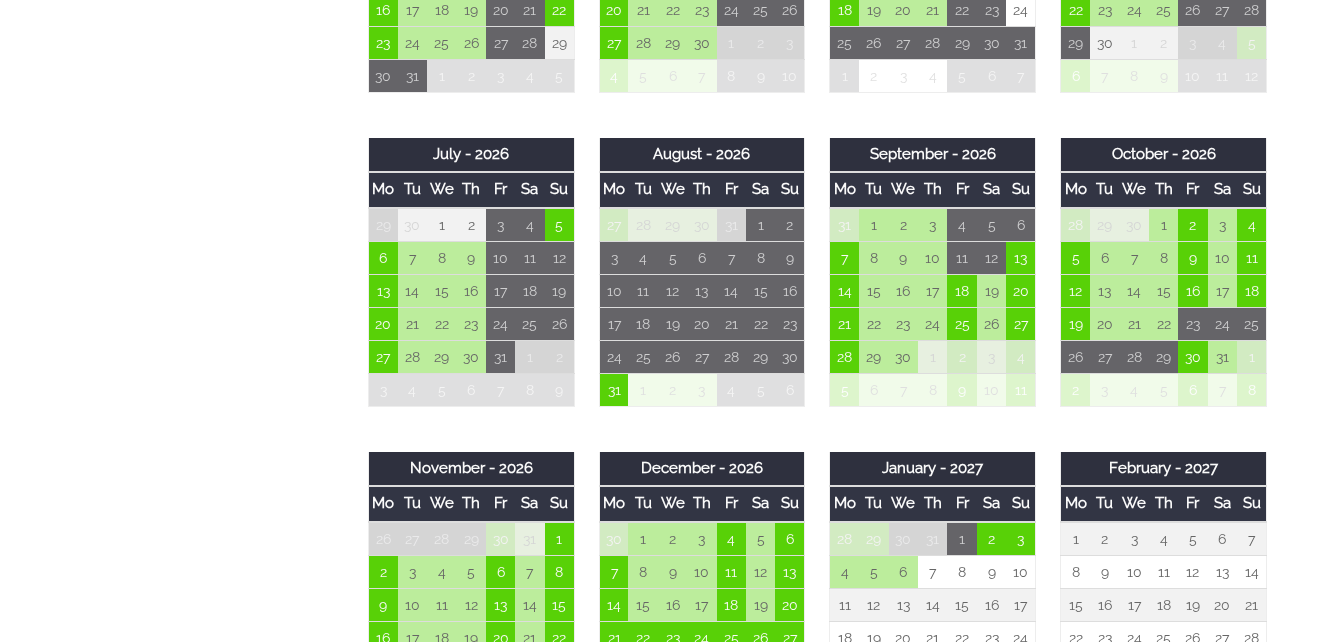 scroll, scrollTop: 1400, scrollLeft: 0, axis: vertical 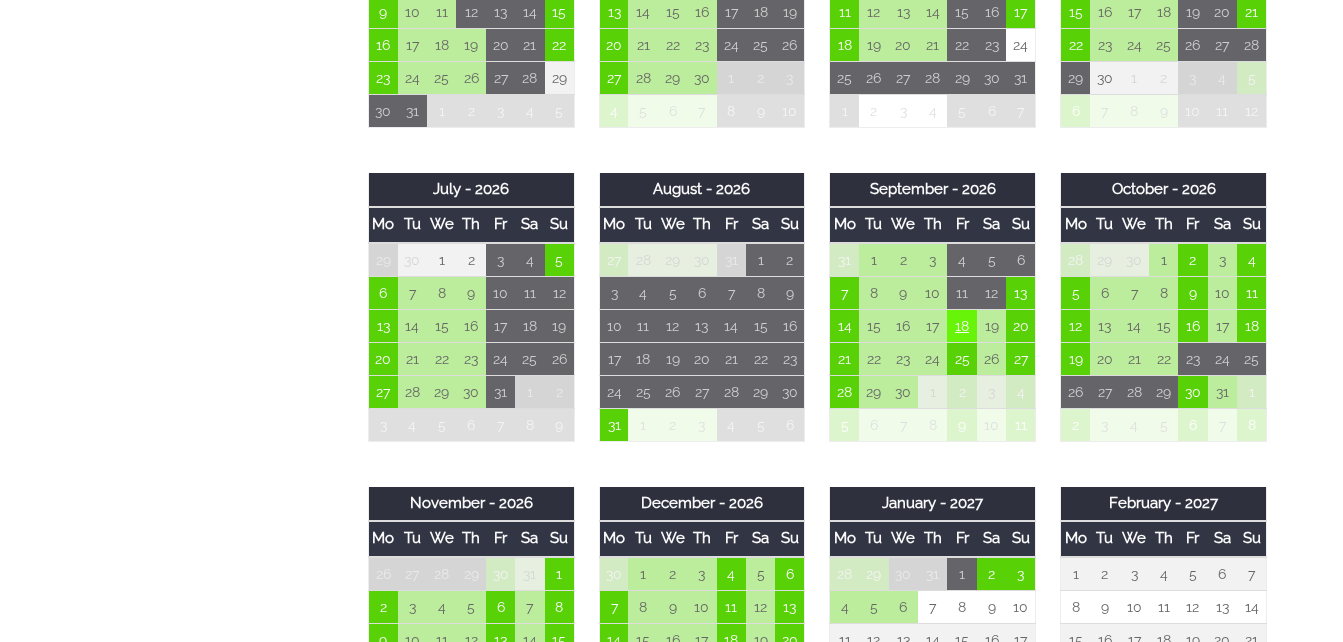 click on "18" at bounding box center [961, 325] 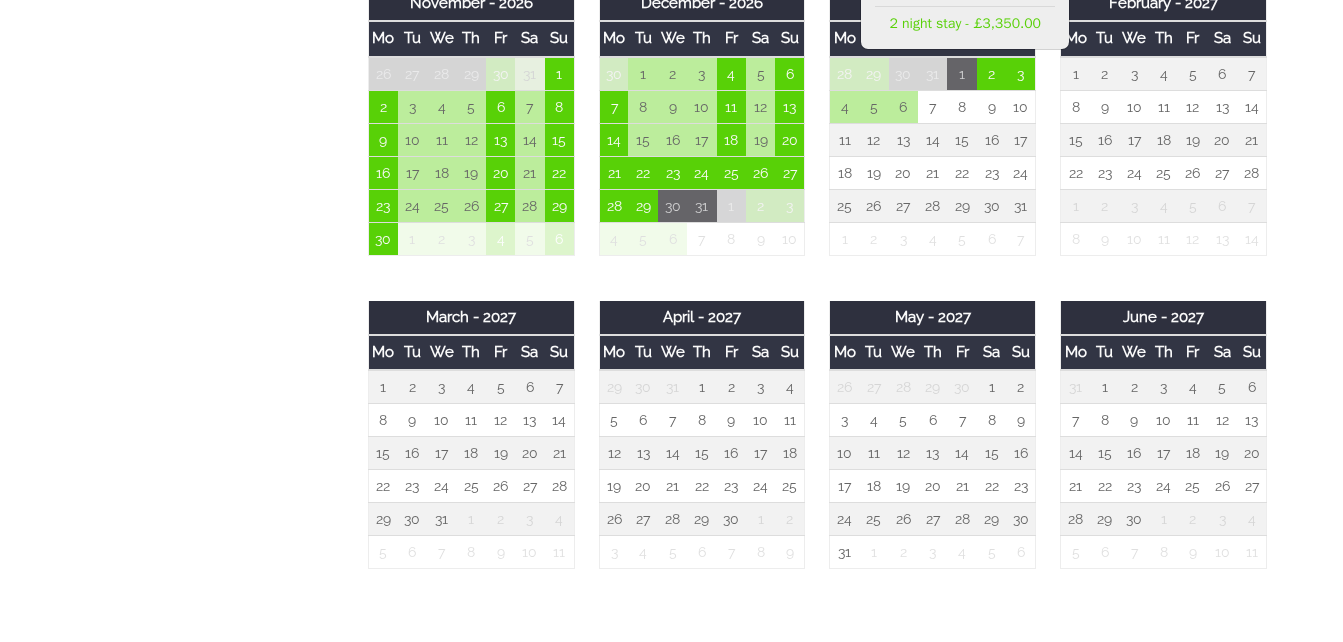 scroll, scrollTop: 1400, scrollLeft: 0, axis: vertical 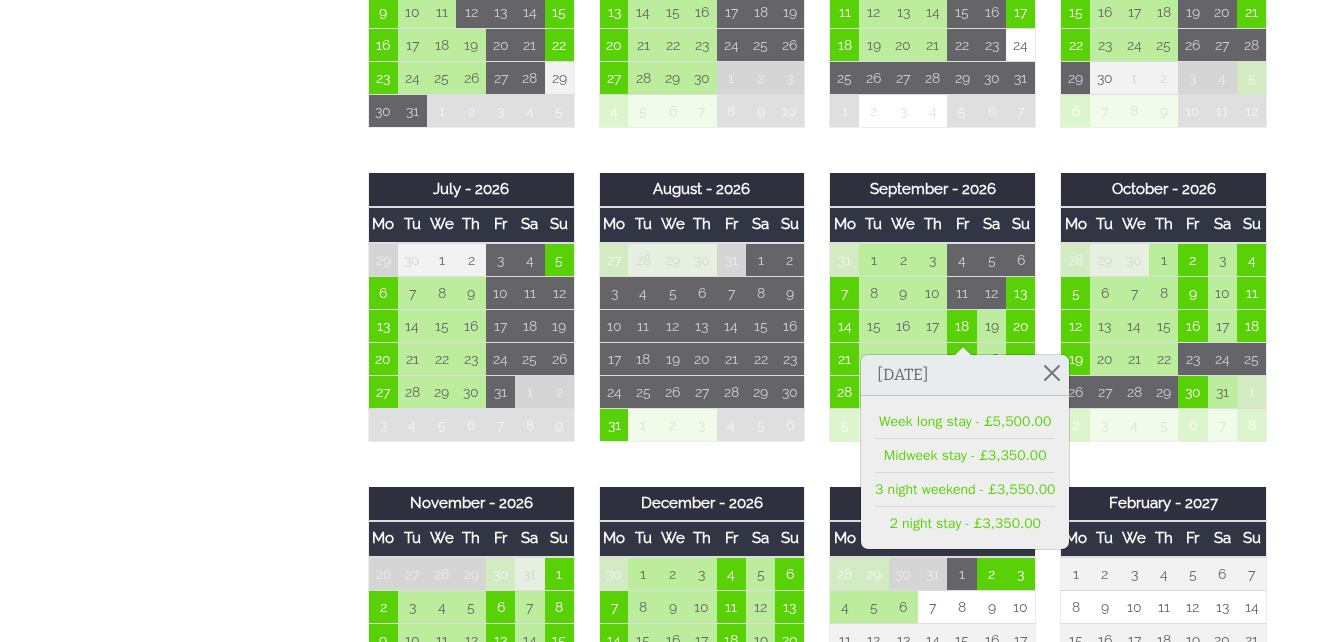 click on "Properties
🪩 [PERSON_NAME] Groove 🪩
Overview
Gallery
Availability
Floor Plans
Extras
T&Cs
Prices and Availability
You can browse the calendar to find an available start date for your stay by clicking on a start date or by entering your Arrival & Departure dates below.
Search for a Stay
Search
Check-In / Check-Out
16:00 / 10:00
Key
Available Start Date
Available
Booked
July - 2025
Mo Tu" at bounding box center [659, 122] 